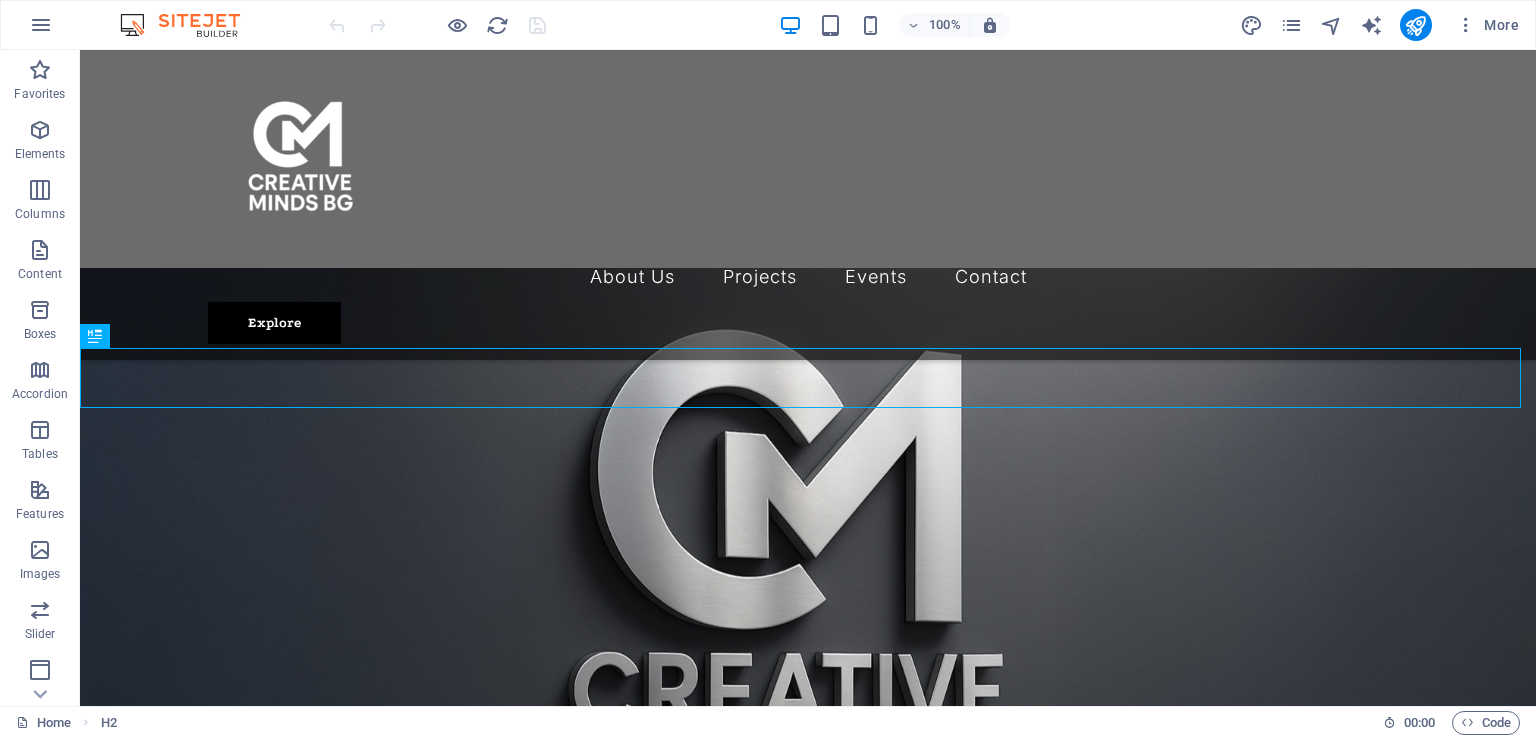 scroll, scrollTop: 1710, scrollLeft: 0, axis: vertical 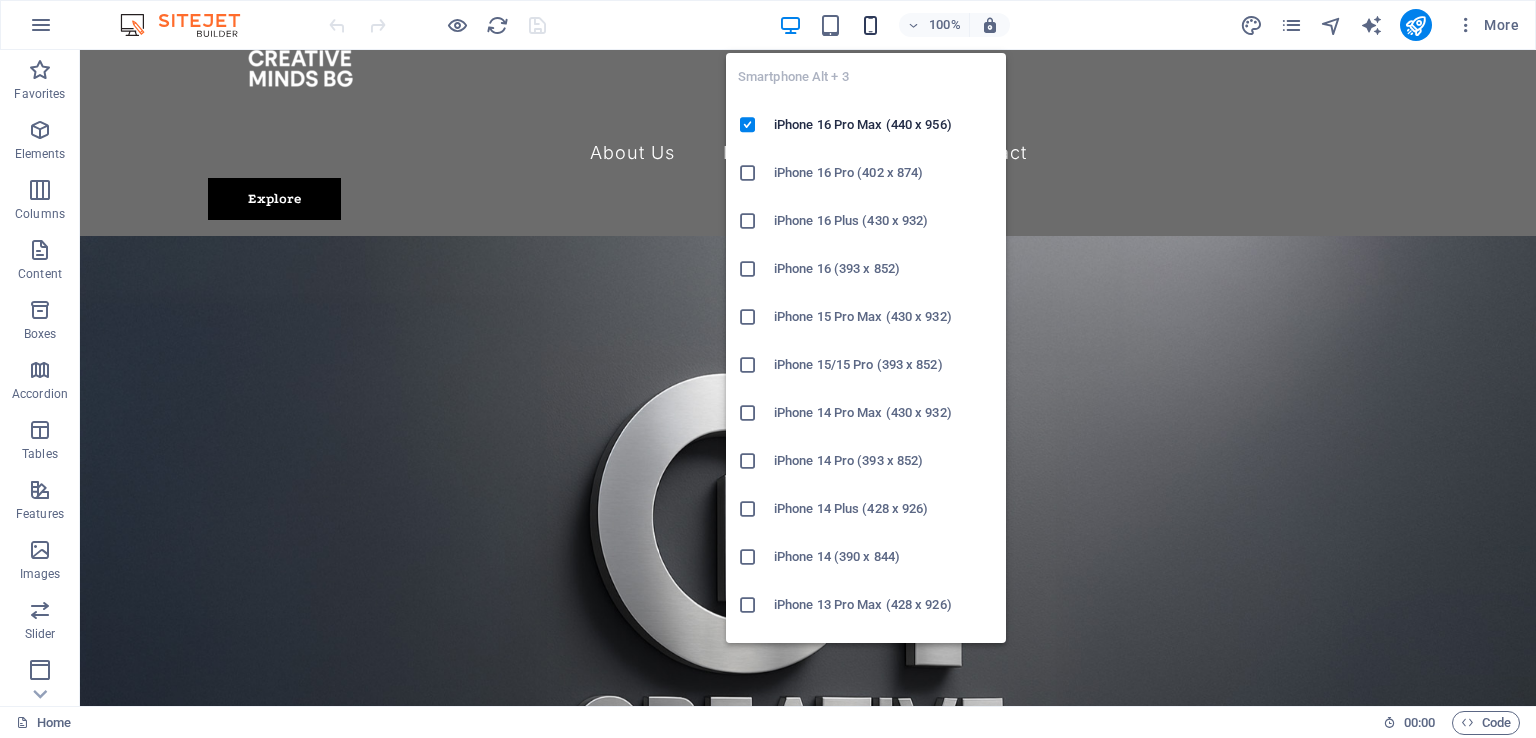 click at bounding box center [870, 25] 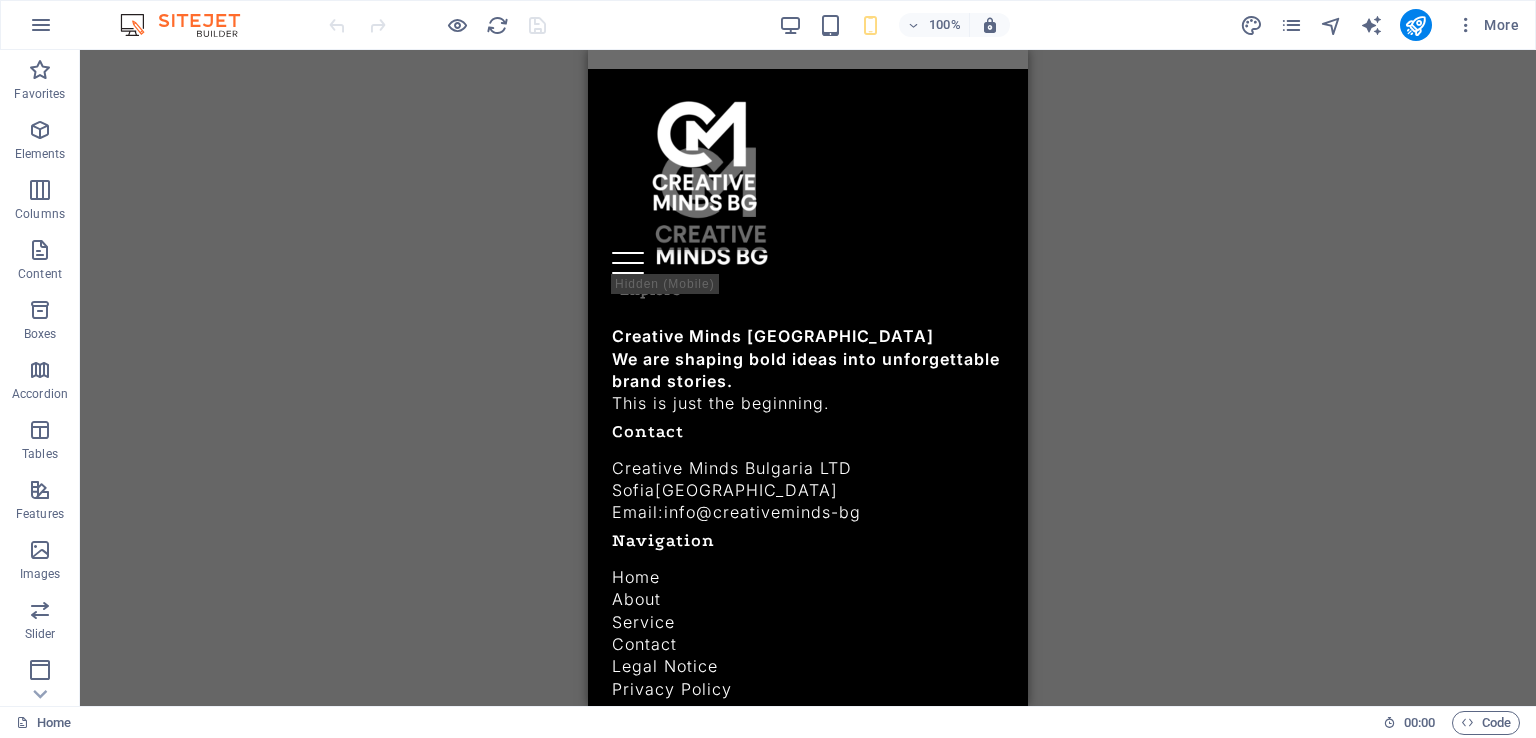 scroll, scrollTop: 3981, scrollLeft: 0, axis: vertical 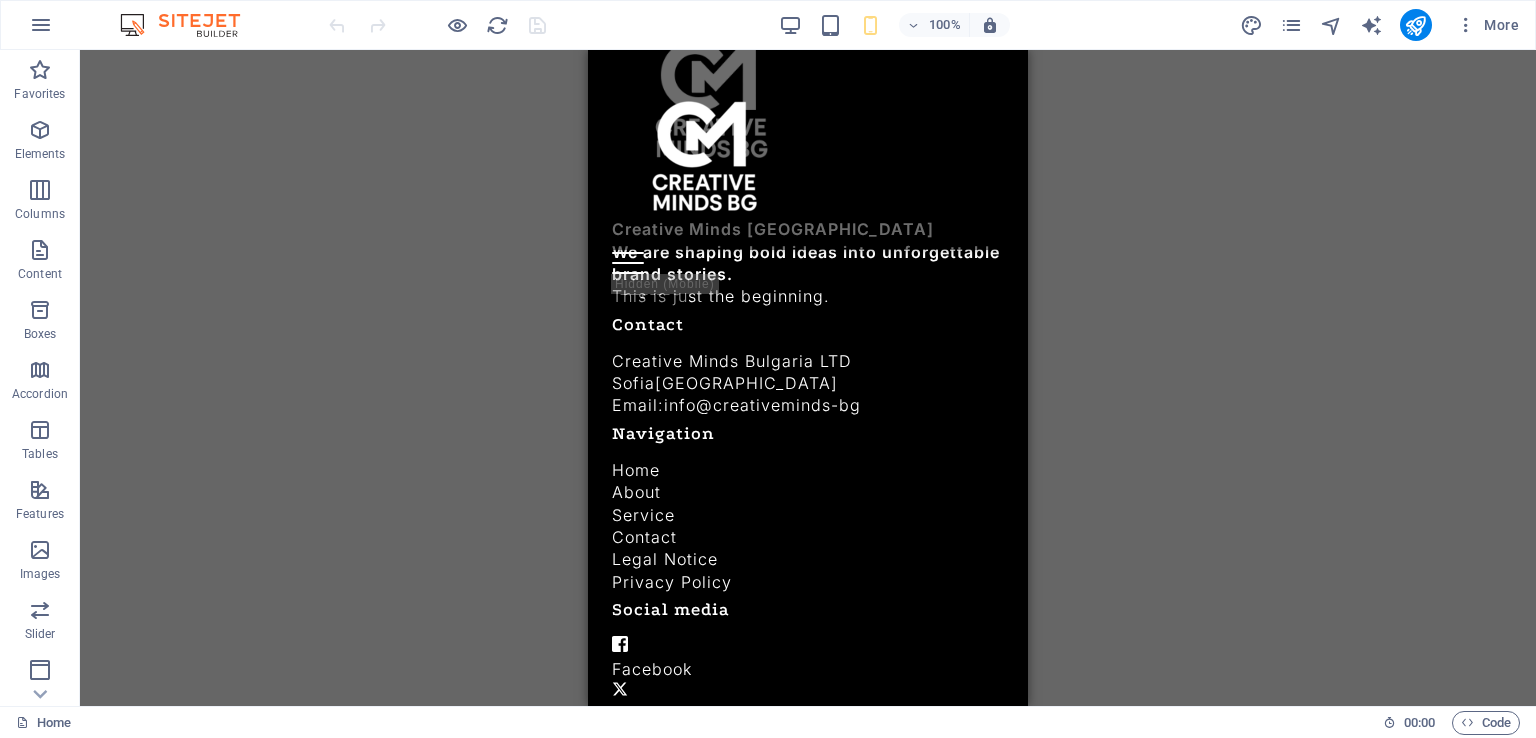 drag, startPoint x: 1020, startPoint y: 154, endPoint x: 1656, endPoint y: 771, distance: 886.1066 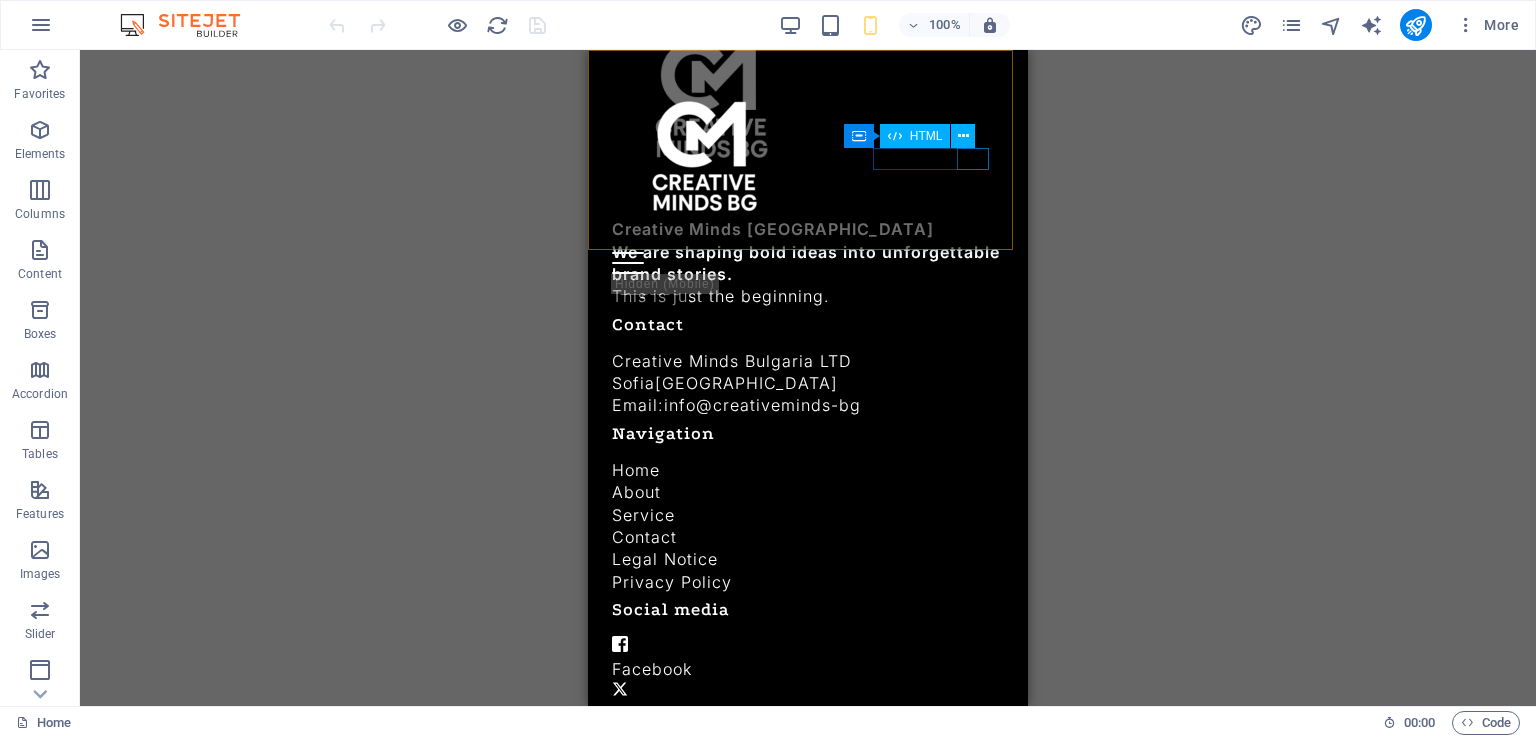 click at bounding box center (963, 136) 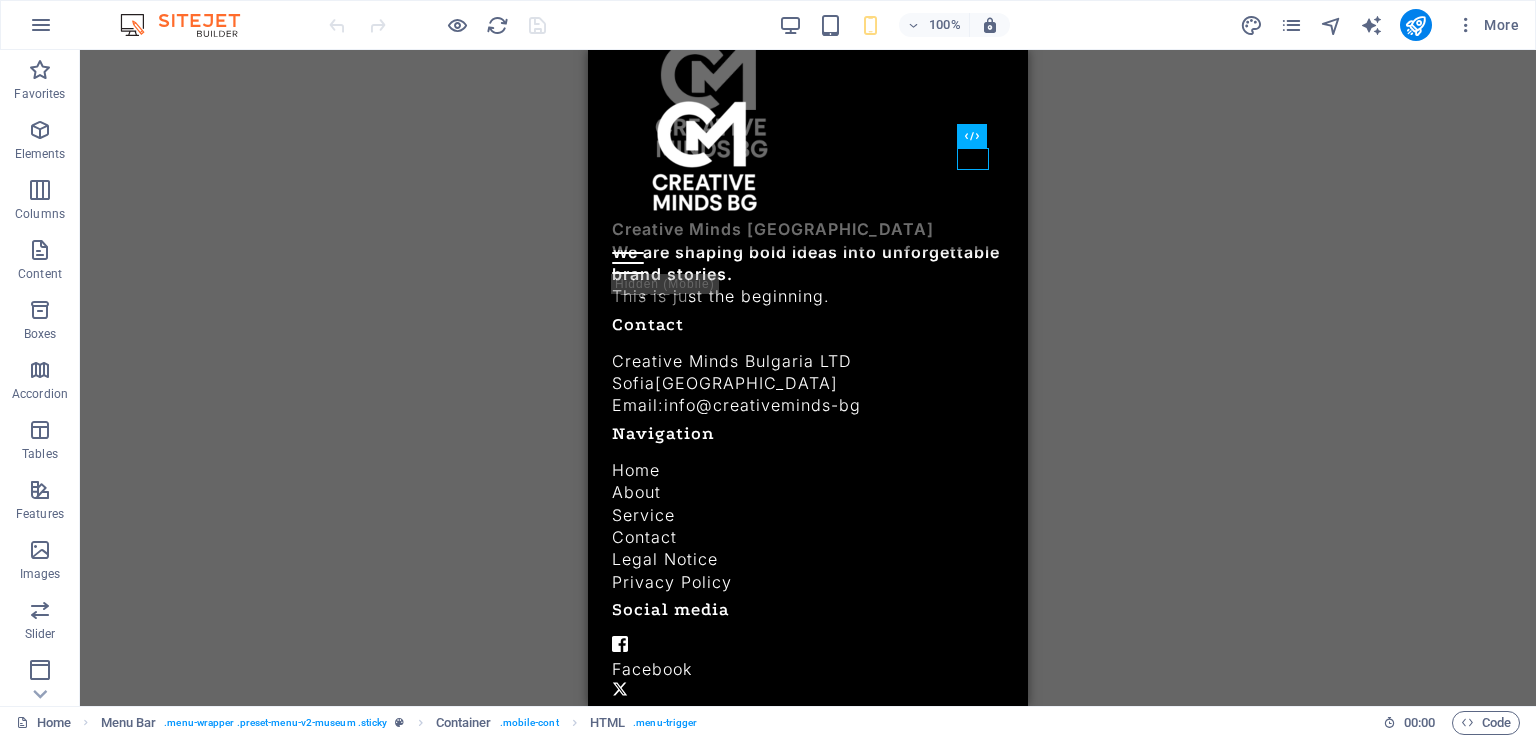click on "Drag here to replace the existing content. Press “Ctrl” if you want to create a new element.
H2   Banner   Container   Banner   Container   Image   Menu Bar   Button   Menu   Footer Saga   Menu   Container   Container   H3   Text   Container   Container   H3   Container   HTML   Container" at bounding box center (808, 378) 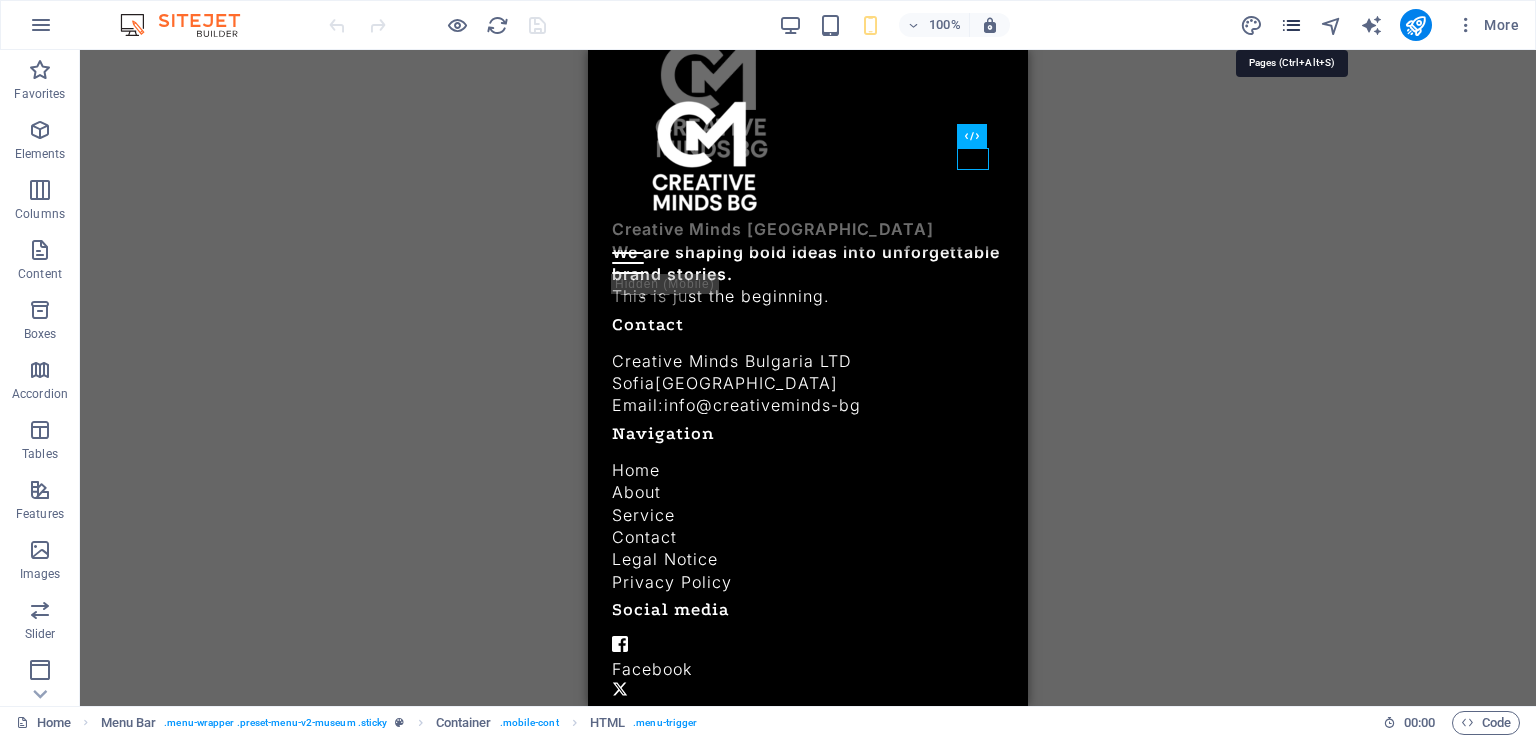 click at bounding box center [1291, 25] 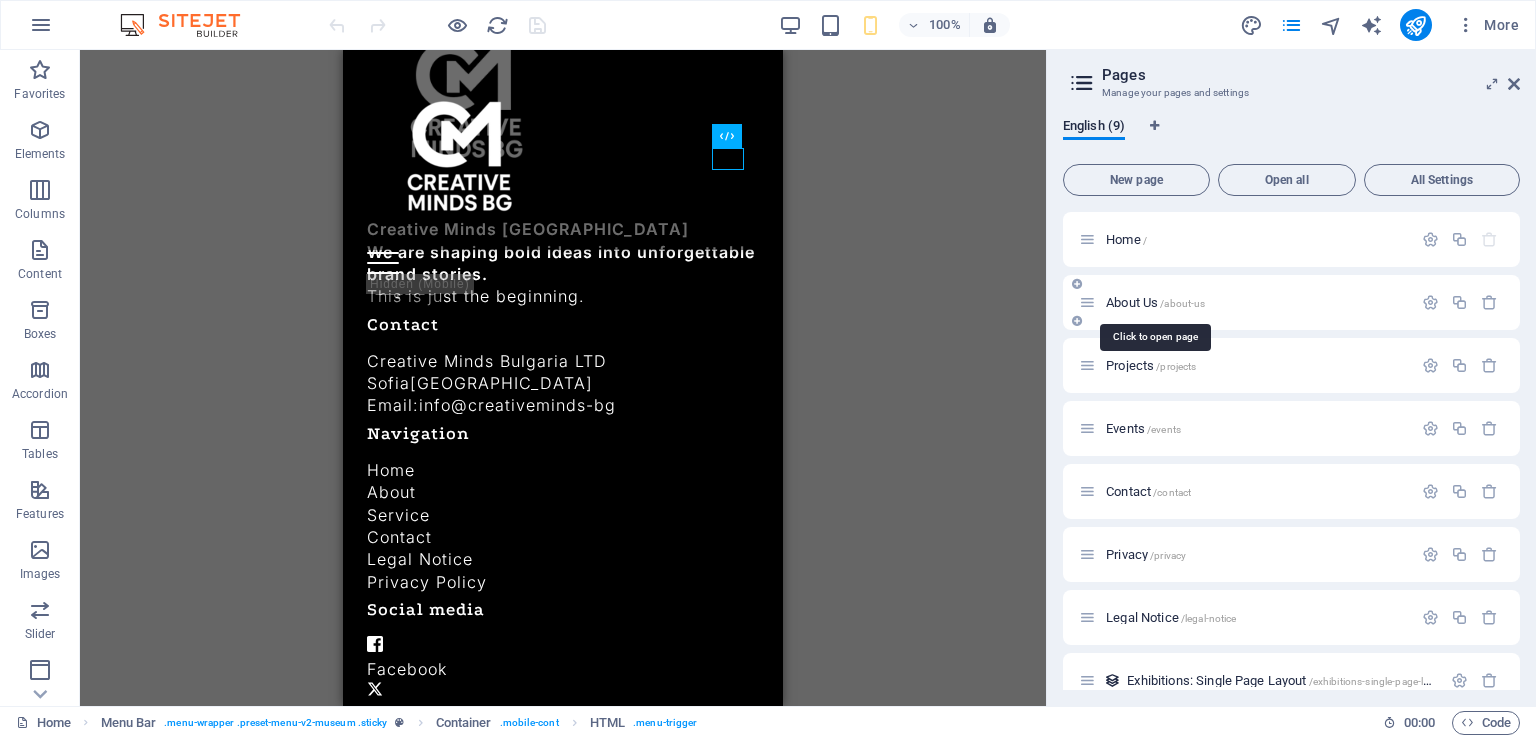 click on "About Us /about-us" at bounding box center [1155, 302] 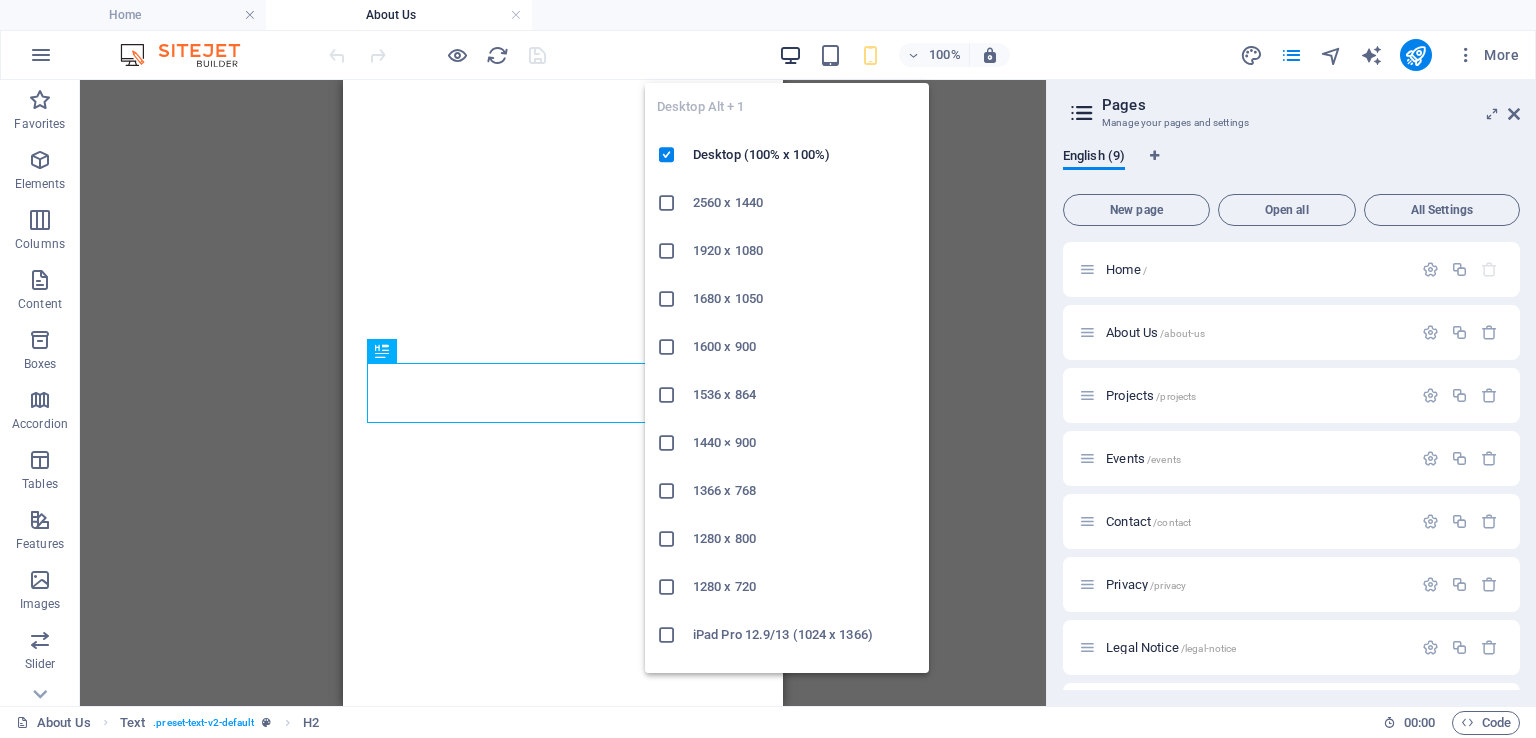 click at bounding box center (790, 55) 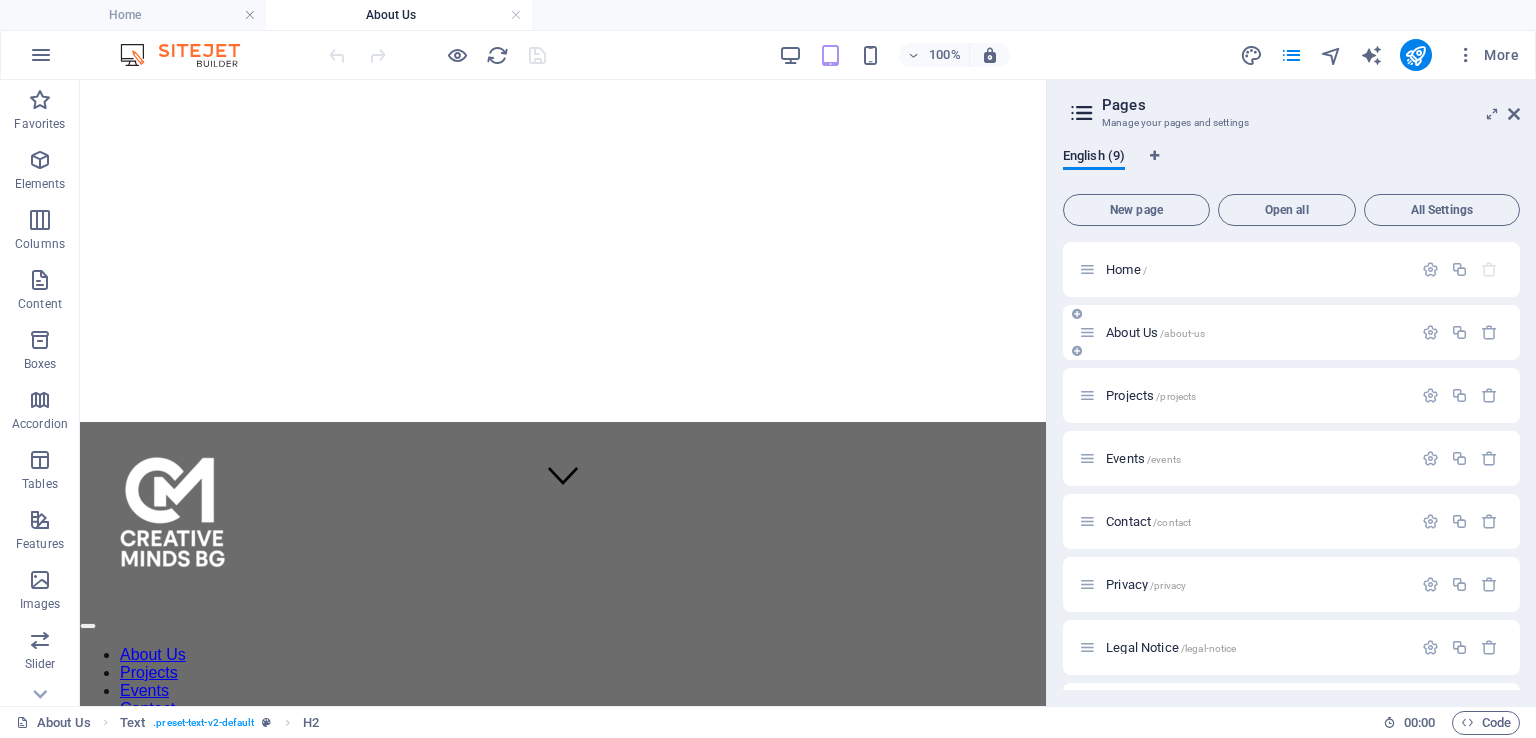 scroll, scrollTop: 0, scrollLeft: 0, axis: both 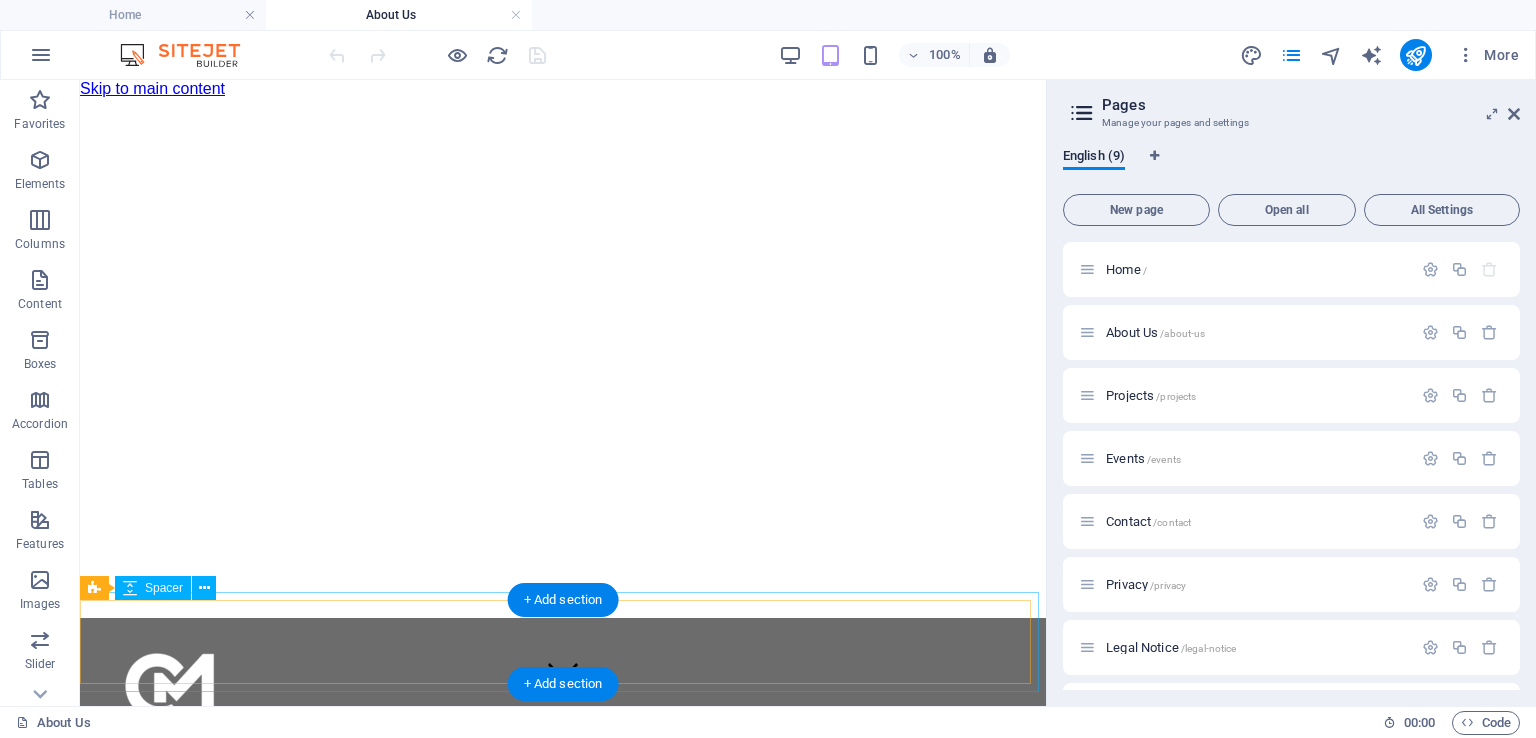 click at bounding box center (563, 998) 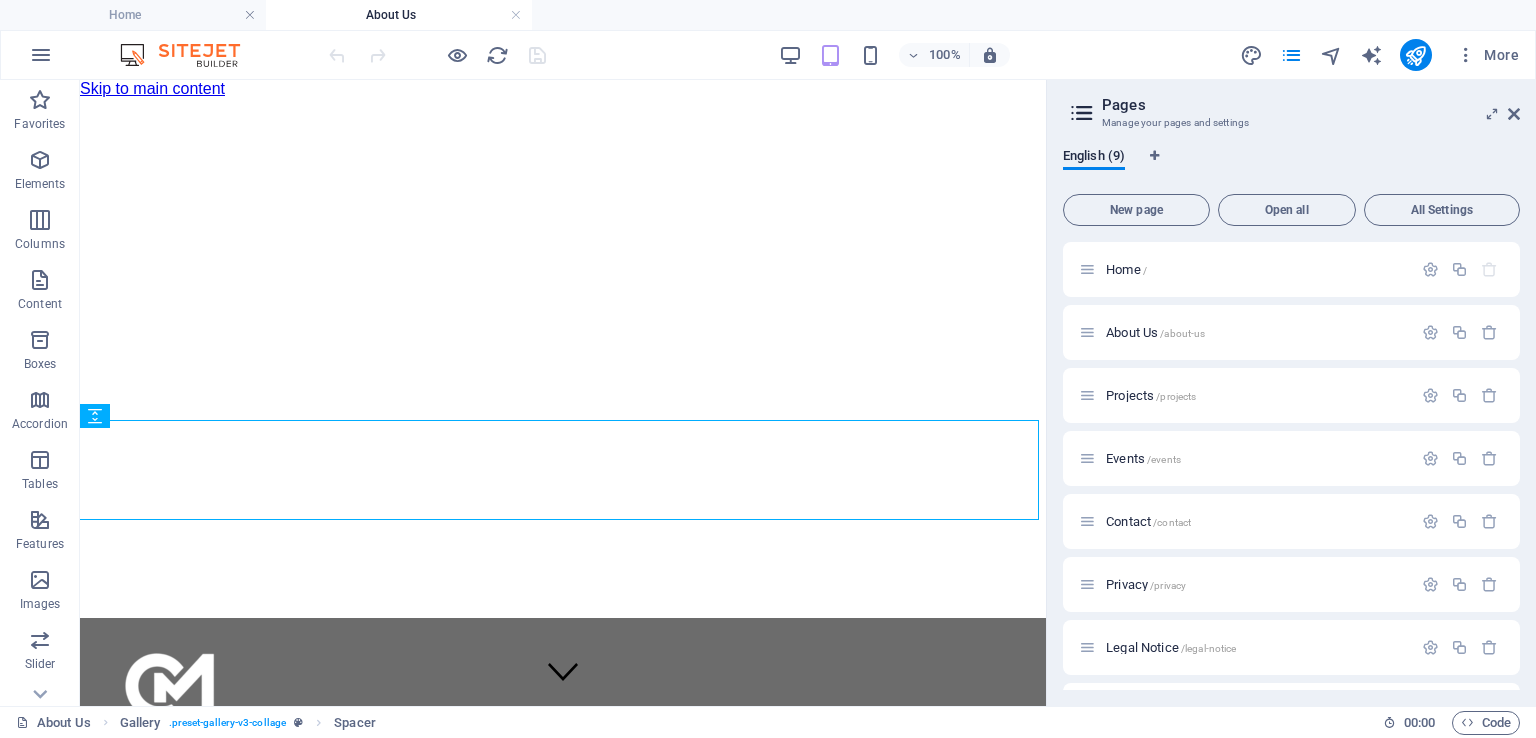 scroll, scrollTop: 368, scrollLeft: 0, axis: vertical 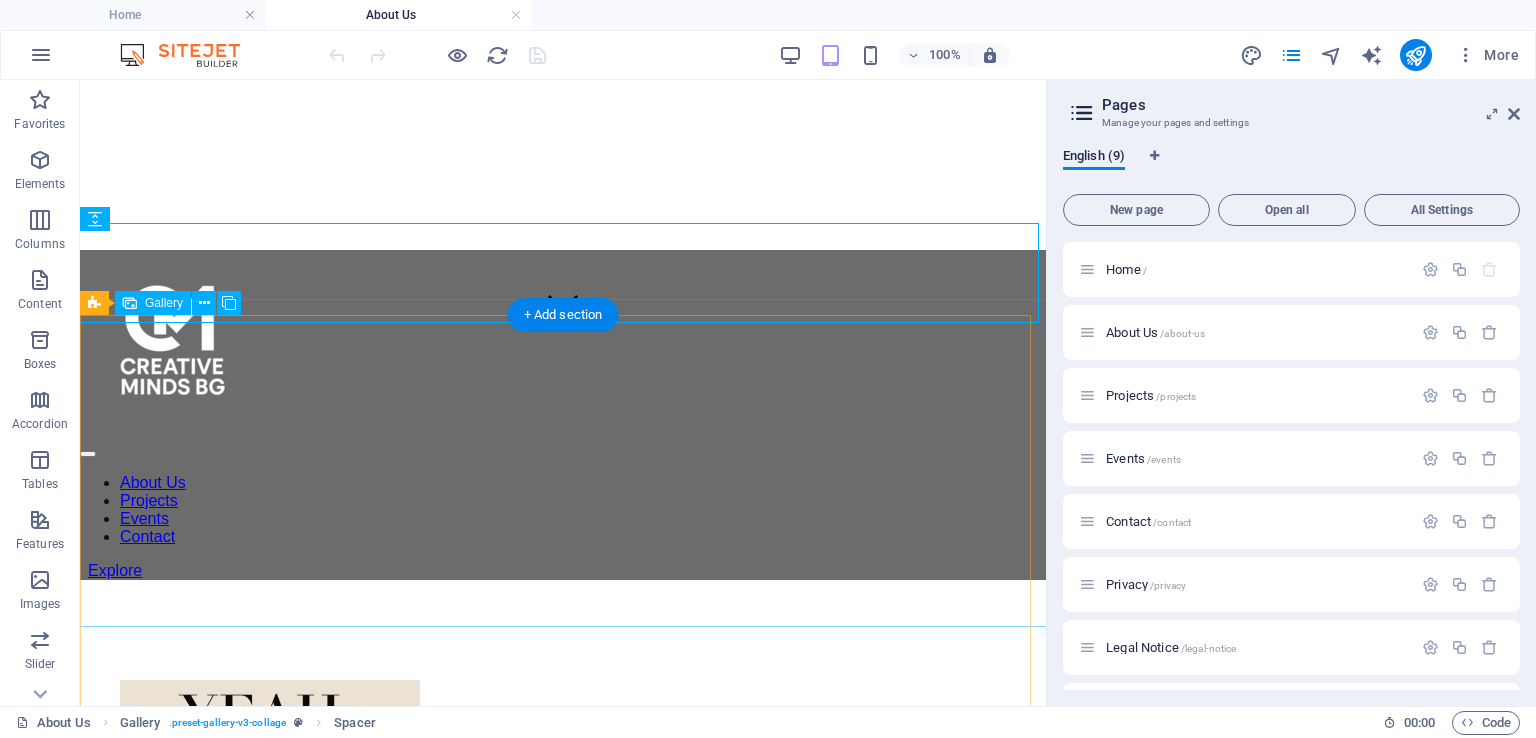 click at bounding box center [563, 984] 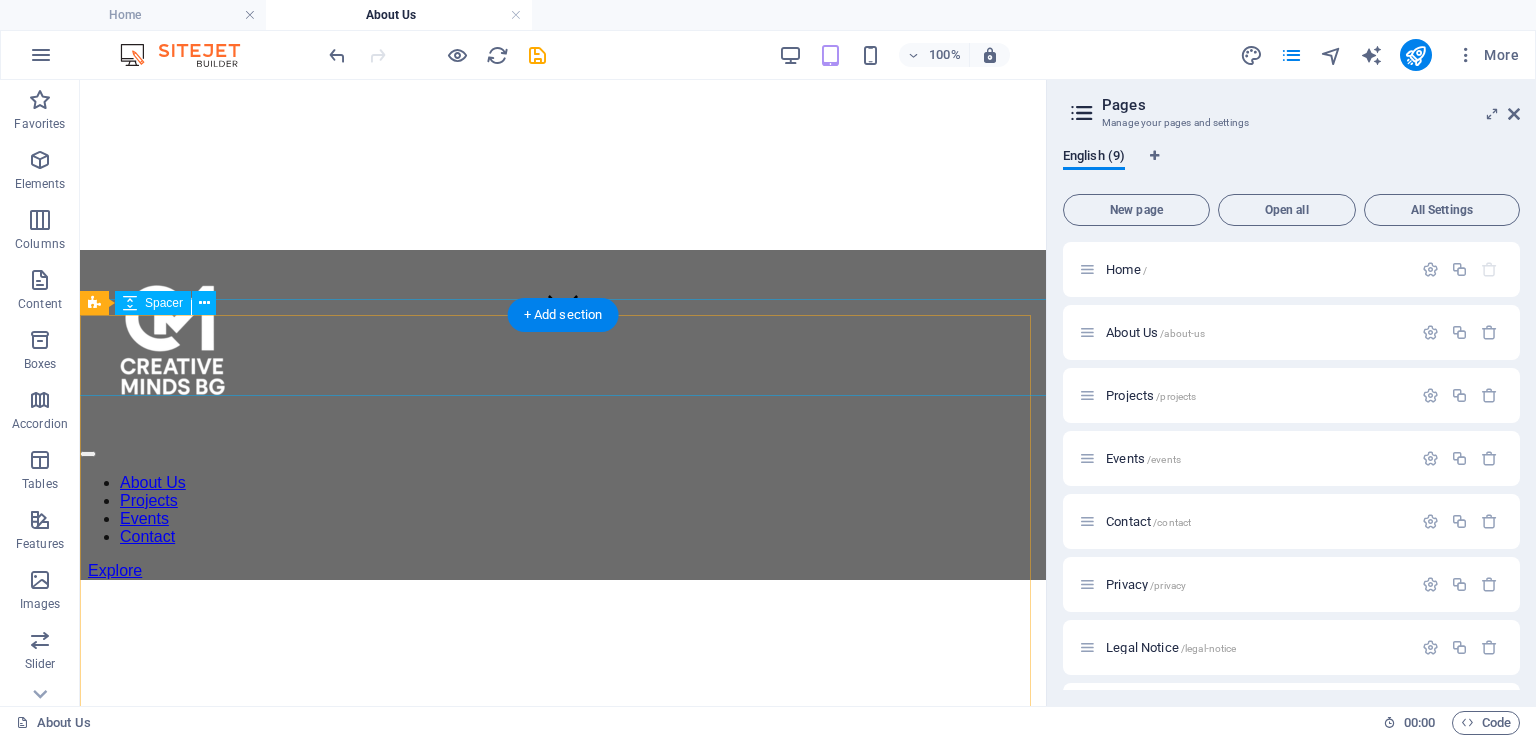 click at bounding box center (563, 728) 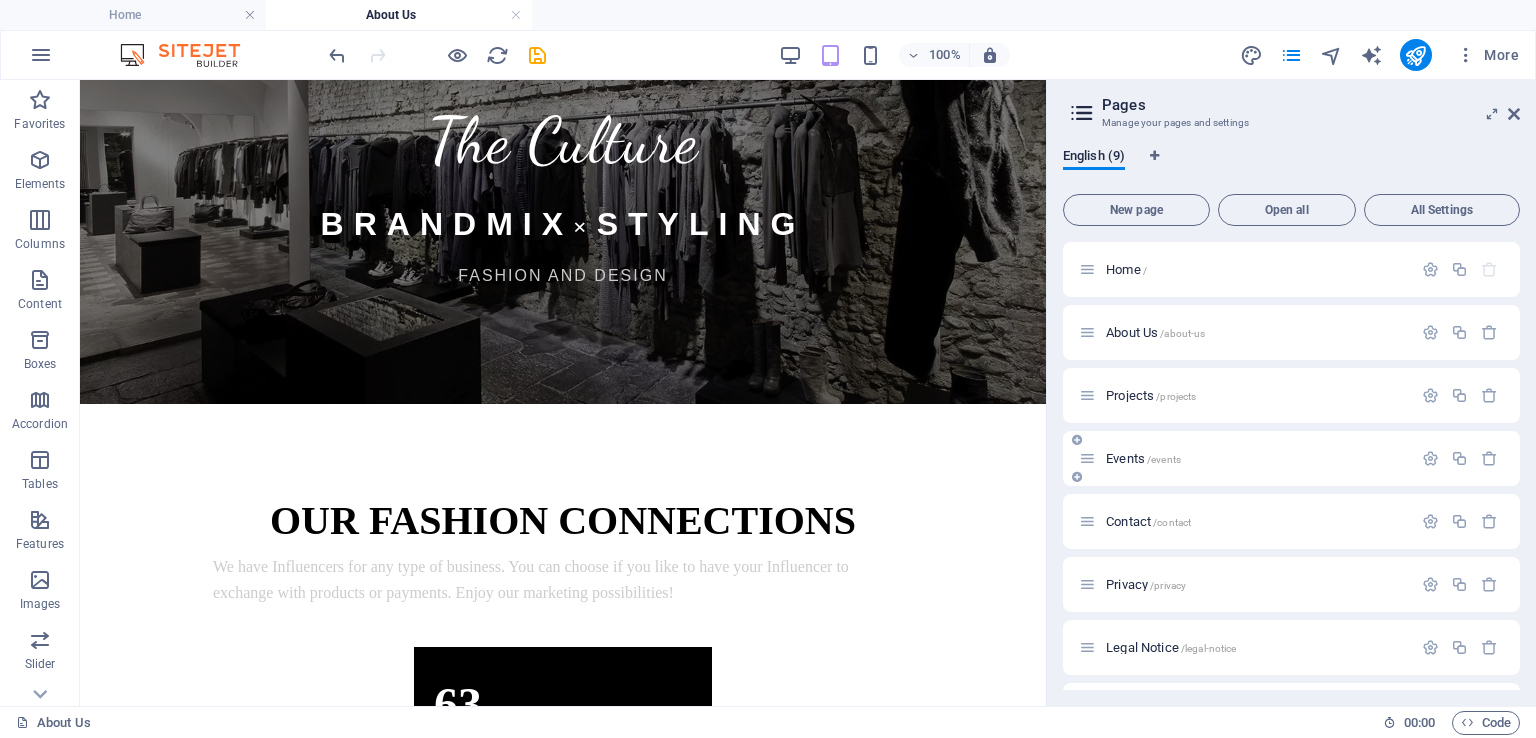 scroll, scrollTop: 4955, scrollLeft: 0, axis: vertical 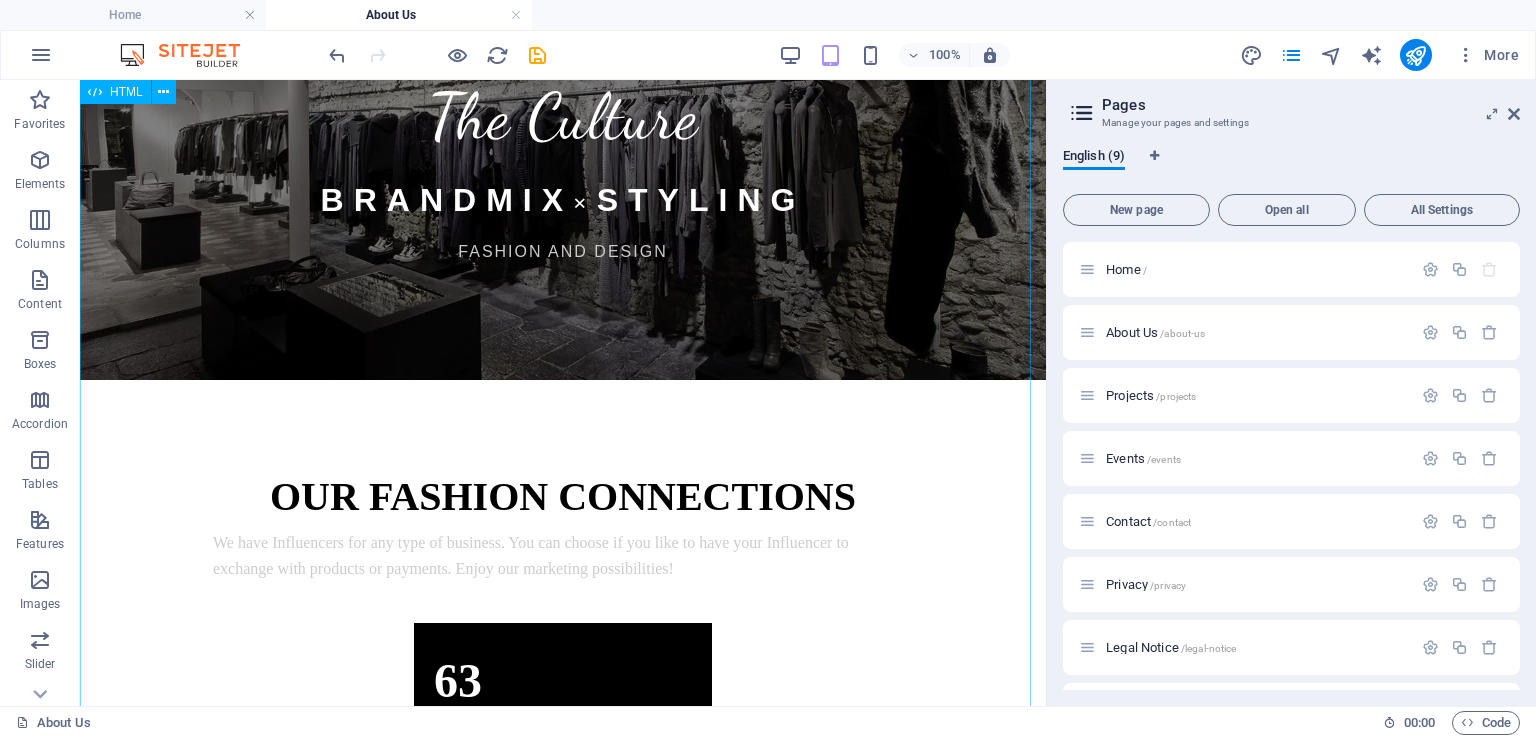 click on "OUR FASHION CONNECTIONS
We have Influencers for any type of business. You can choose if you like to have your Influencer to exchange with products or payments. Enjoy our marketing possibilities!
63
BETWEEN THE AGE OF [DEMOGRAPHIC_DATA]
Our influencers are specialized in different categories and between the age of [DEMOGRAPHIC_DATA] this target group is specifically for your young generation to boost your product or make known that you are having something new to offer.
120
BETWEEN THE AGE OF [DEMOGRAPHIC_DATA]
This target group is very family orientated. All you need regarding sport, health, fitness, feel good and lifestyle for the whole family. These influencers will help you to reach your target audience and boost your business.
154
ALL AGES
..." at bounding box center [563, 1363] 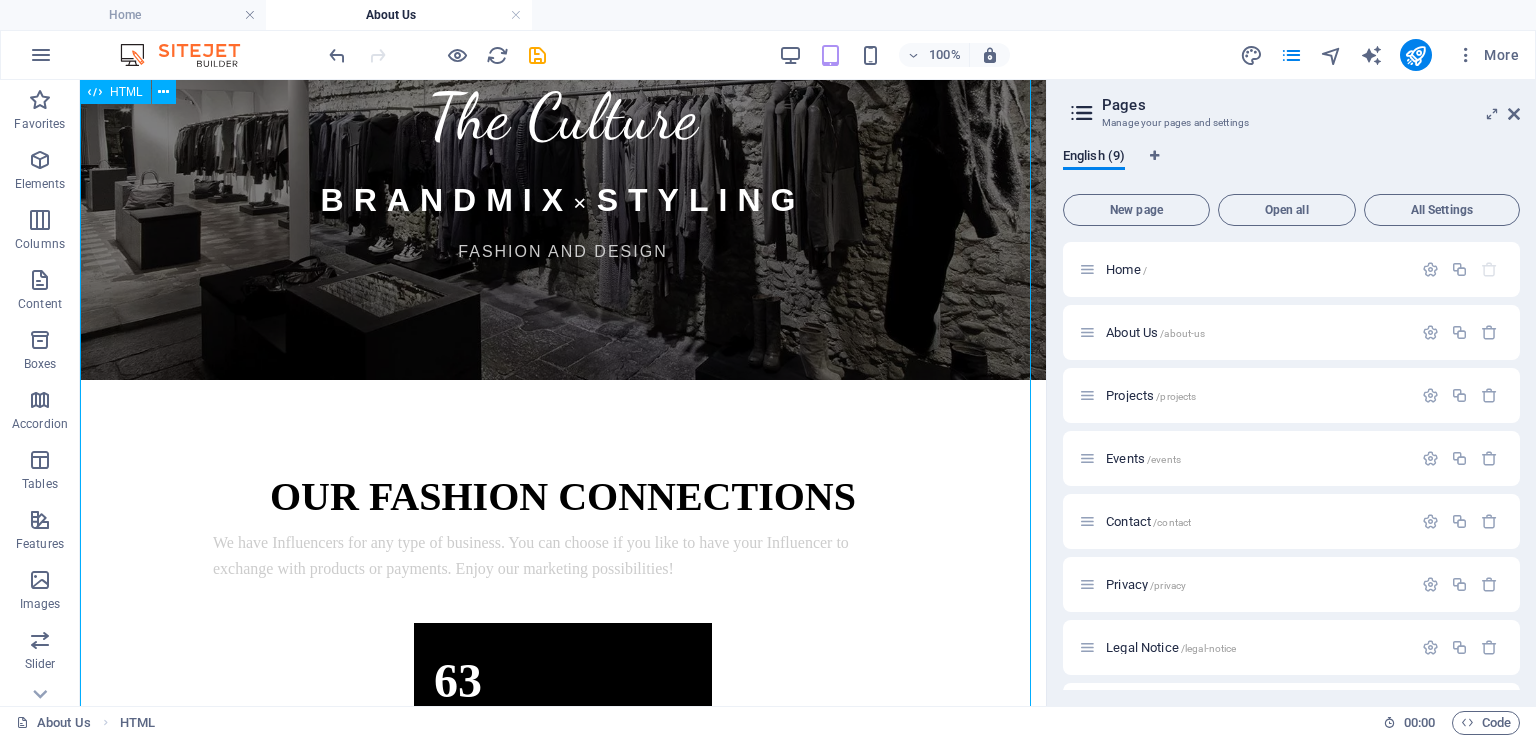 click on "OUR FASHION CONNECTIONS
We have Influencers for any type of business. You can choose if you like to have your Influencer to exchange with products or payments. Enjoy our marketing possibilities!
63
BETWEEN THE AGE OF [DEMOGRAPHIC_DATA]
Our influencers are specialized in different categories and between the age of [DEMOGRAPHIC_DATA] this target group is specifically for your young generation to boost your product or make known that you are having something new to offer.
120
BETWEEN THE AGE OF [DEMOGRAPHIC_DATA]
This target group is very family orientated. All you need regarding sport, health, fitness, feel good and lifestyle for the whole family. These influencers will help you to reach your target audience and boost your business.
154
ALL AGES
..." at bounding box center (563, 1363) 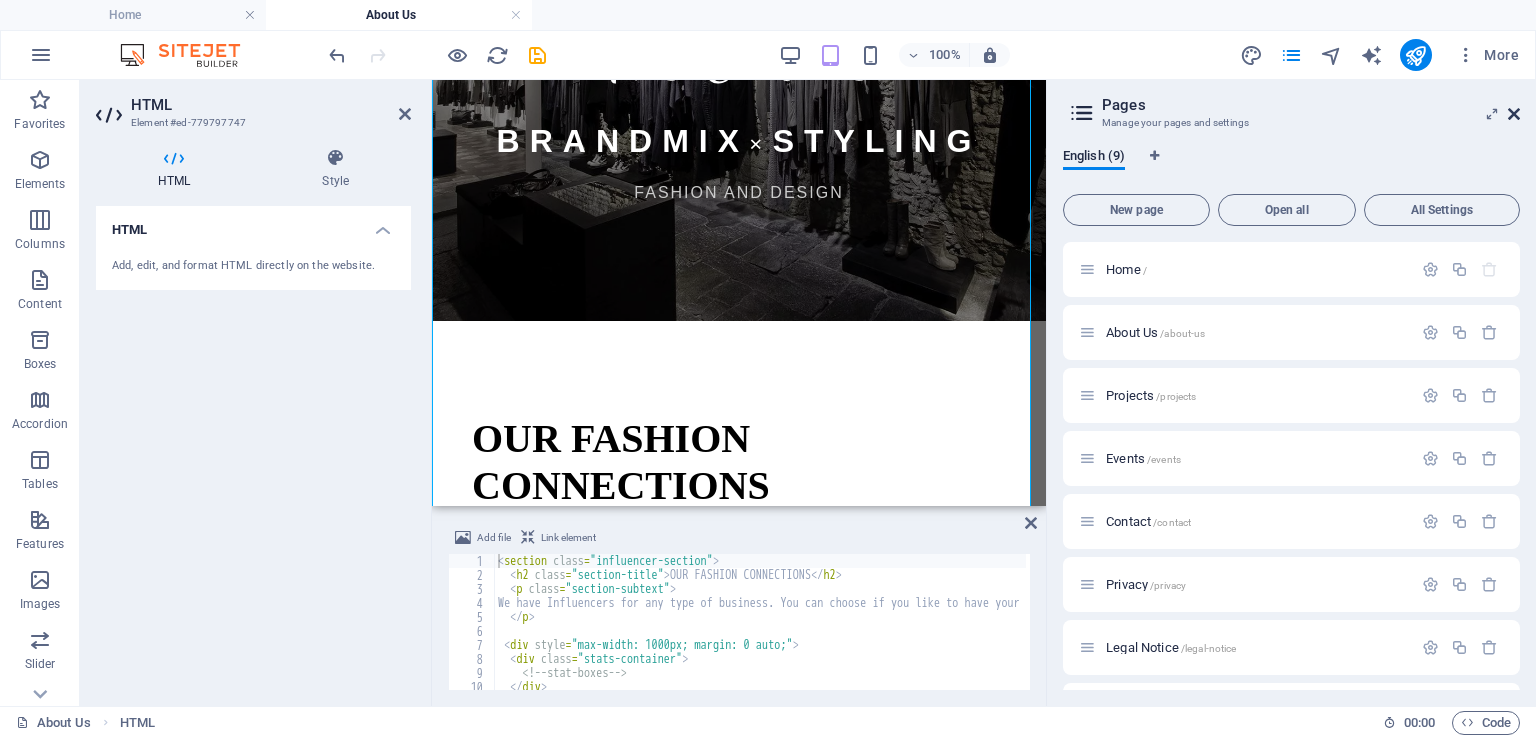 click at bounding box center [1514, 114] 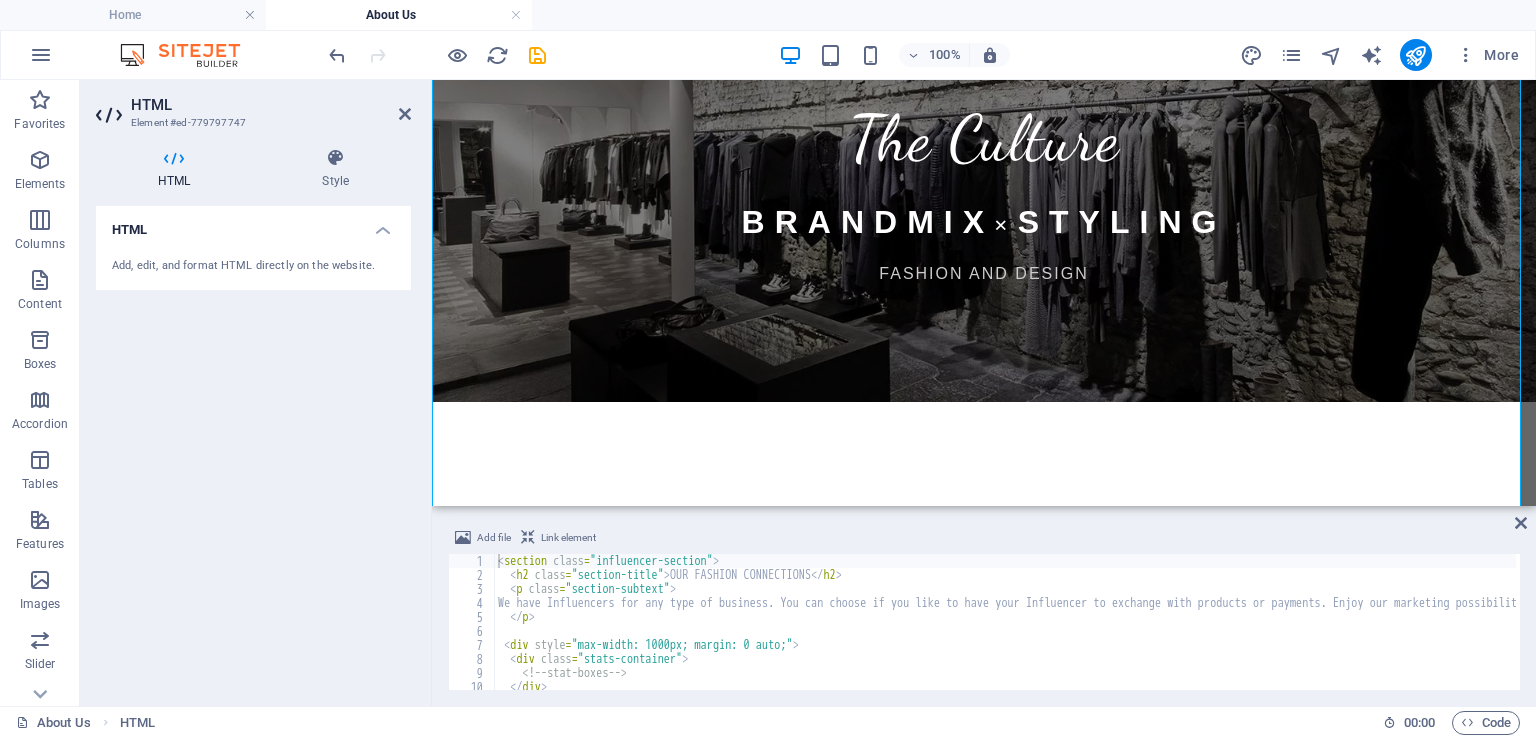 scroll, scrollTop: 4231, scrollLeft: 0, axis: vertical 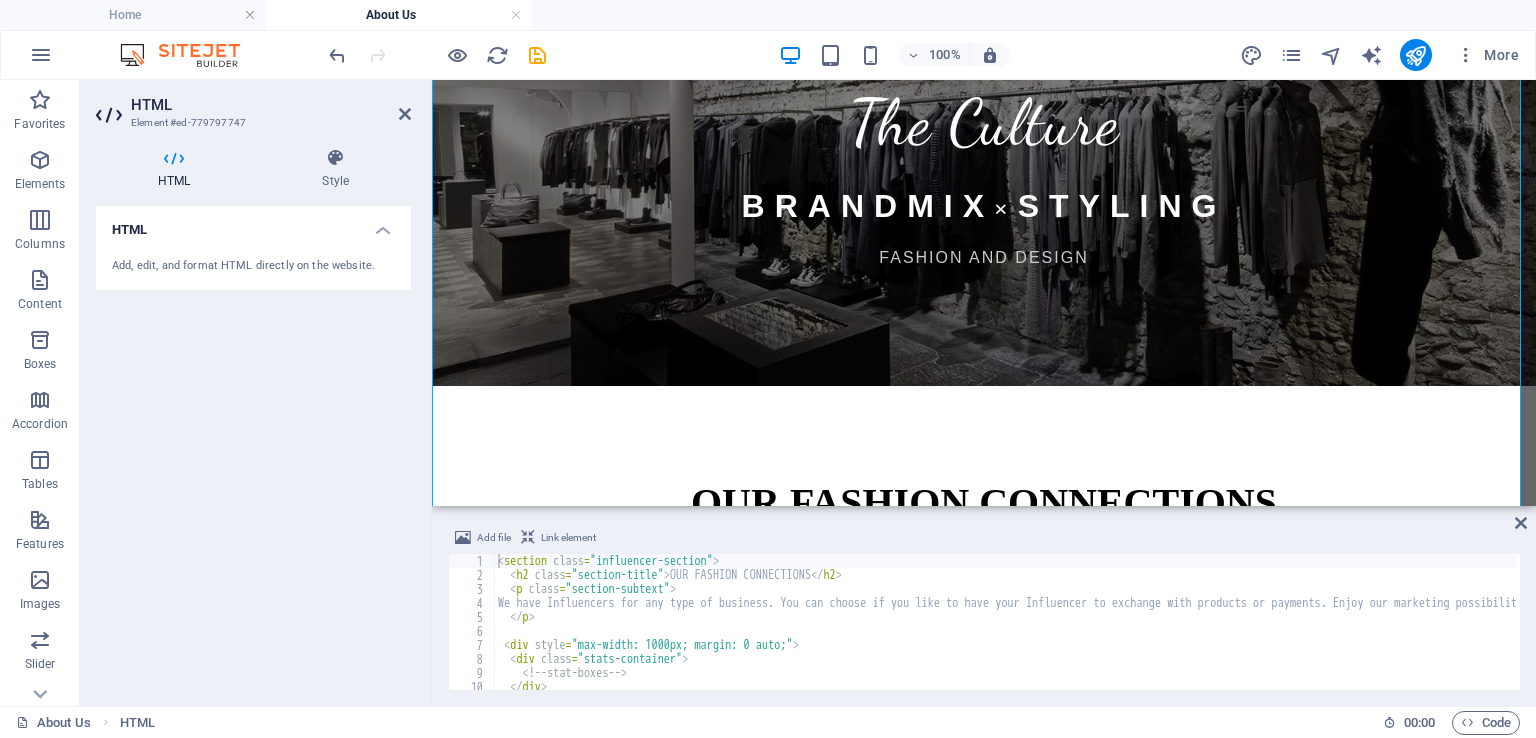 type on "<div style="max-width: 1000px; margin: 0 auto;">" 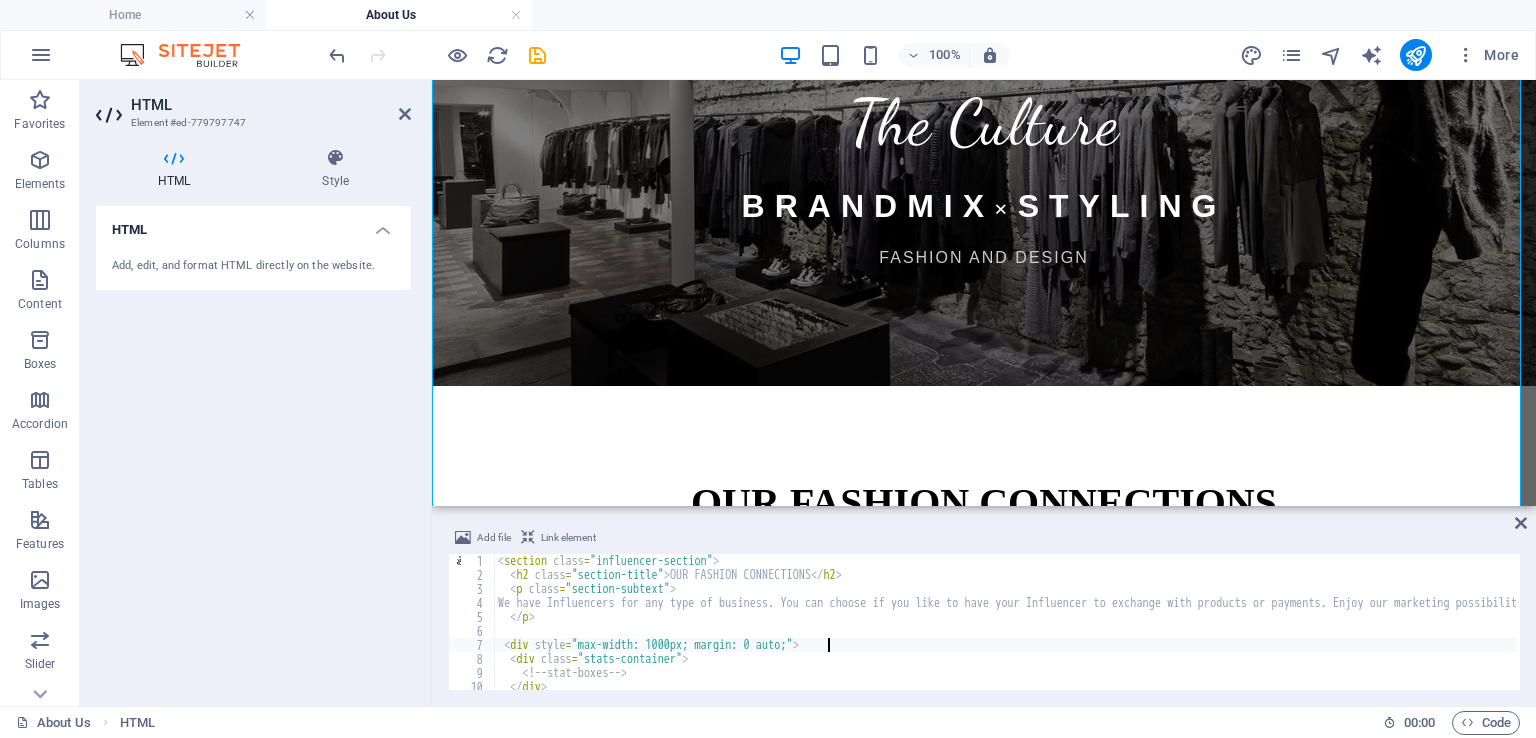 click on "< section   class = "influencer-section" >    < h2   class = "section-title" > OUR FASHION CONNECTIONS </ h2 >    < p   class = "section-subtext" >     We have Influencers for any type of business. You can choose if you like to have your Influencer to exchange with products or payments. Enjoy our marketing possibilities!    </ p >   < div   style = "max-width: 1000px; margin: 0 auto;" >    < div   class = "stats-container" >      <!--  stat-boxes  -->    </ div > </ div >" at bounding box center (1293, 634) 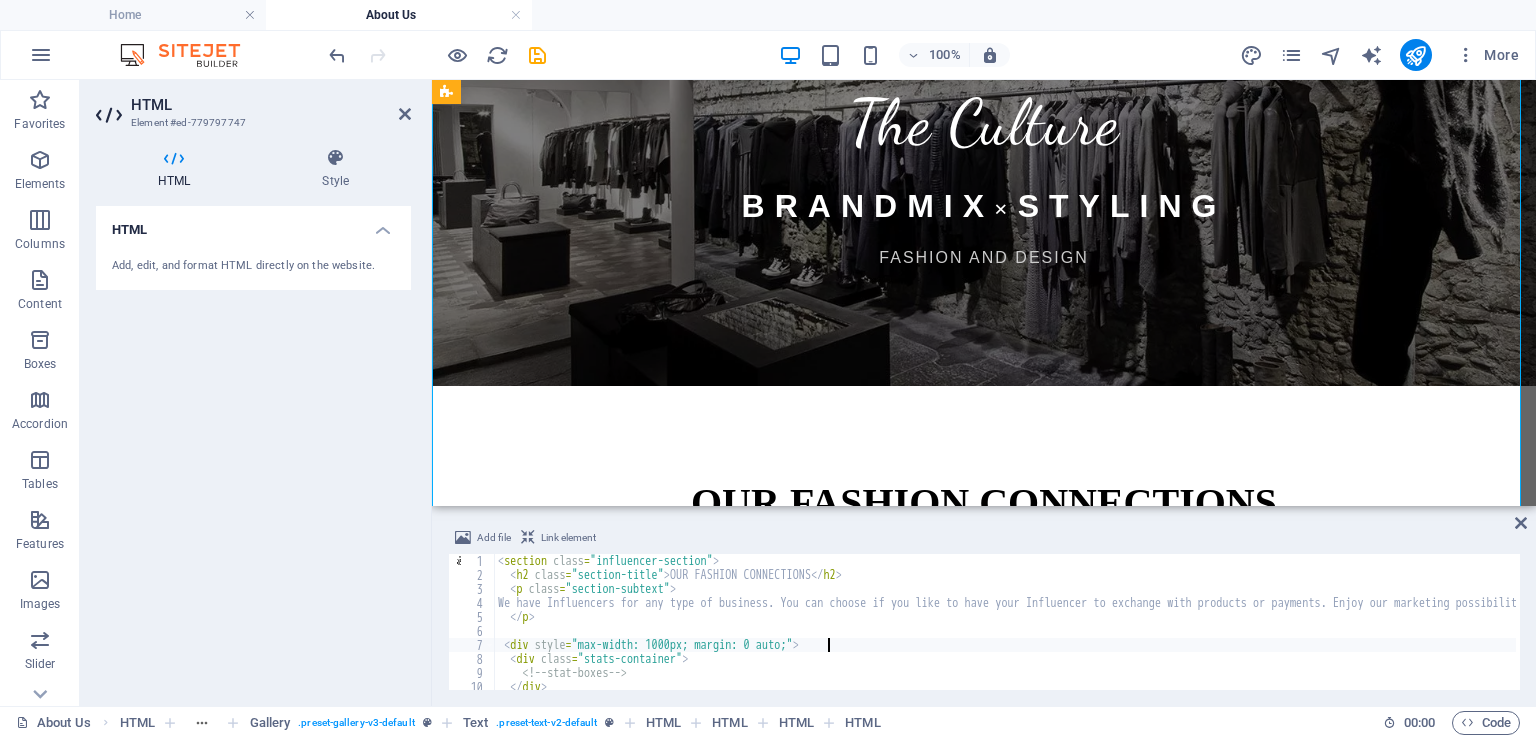 scroll, scrollTop: 4208, scrollLeft: 0, axis: vertical 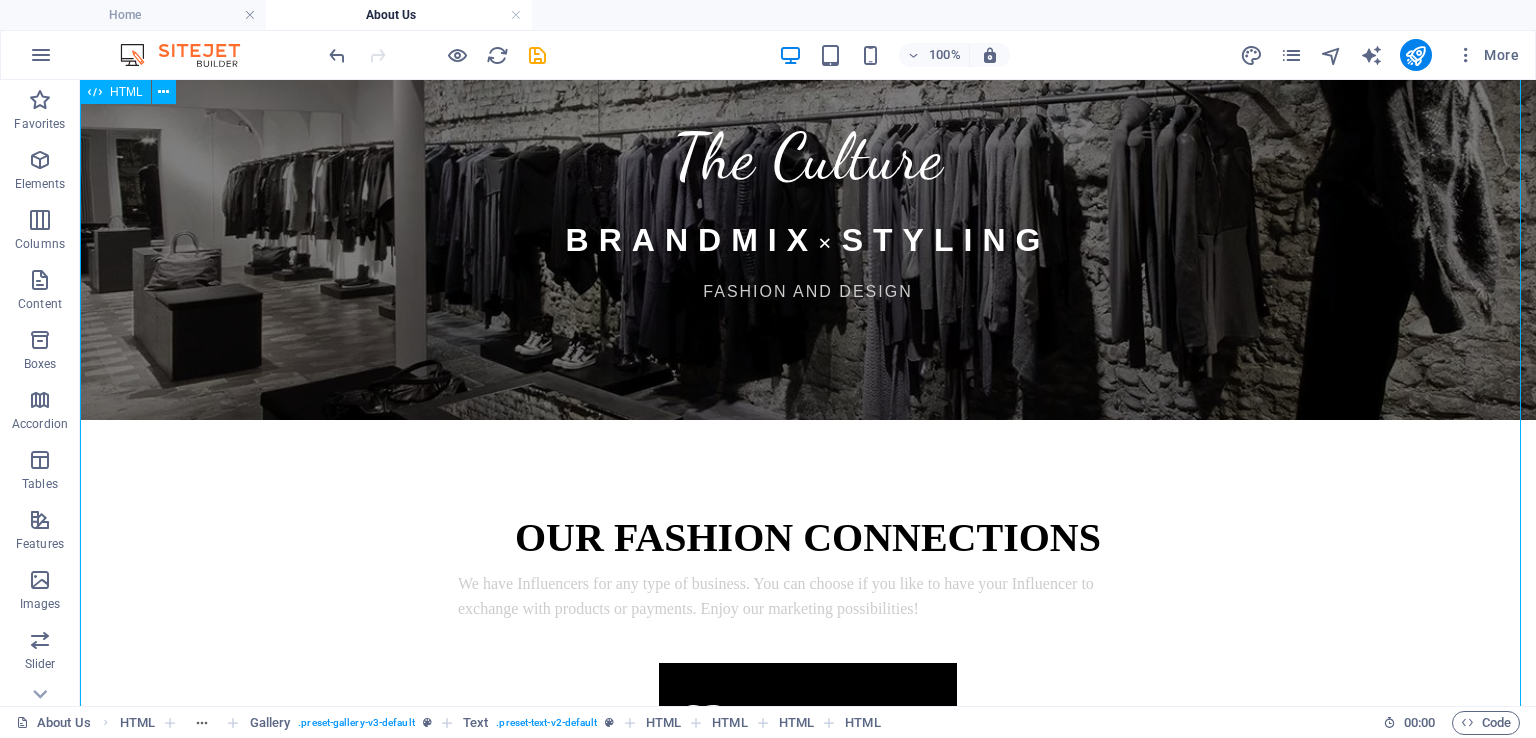 click on "OUR FASHION CONNECTIONS
We have Influencers for any type of business. You can choose if you like to have your Influencer to exchange with products or payments. Enjoy our marketing possibilities!
63
BETWEEN THE AGE OF [DEMOGRAPHIC_DATA]
Our influencers are specialized in different categories and between the age of [DEMOGRAPHIC_DATA] this target group is specifically for your young generation to boost your product or make known that you are having something new to offer.
120
BETWEEN THE AGE OF [DEMOGRAPHIC_DATA]
This target group is very family orientated. All you need regarding sport, health, fitness, feel good and lifestyle for the whole family. These influencers will help you to reach your target audience and boost your business.
154
ALL AGES
..." at bounding box center [808, 1403] 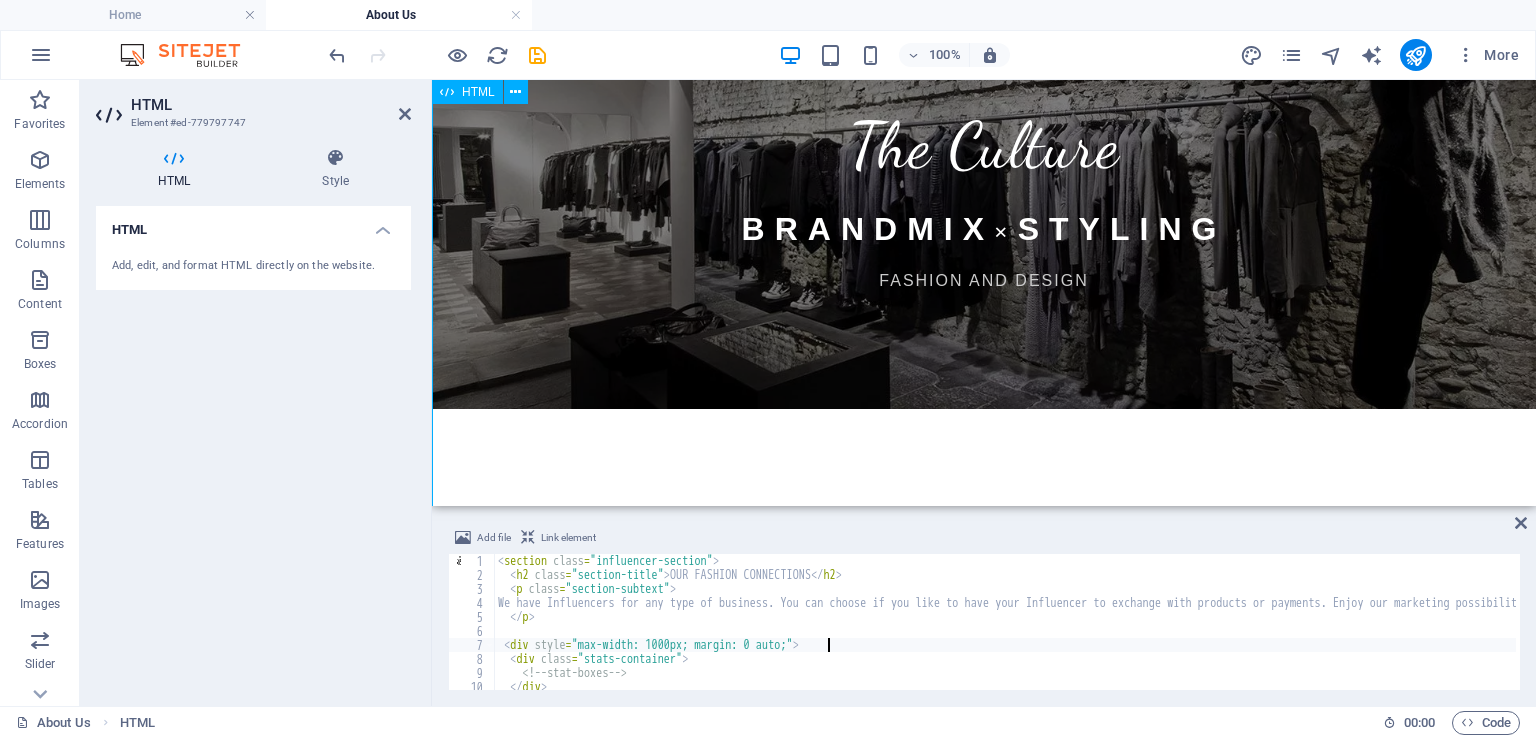 scroll, scrollTop: 4231, scrollLeft: 0, axis: vertical 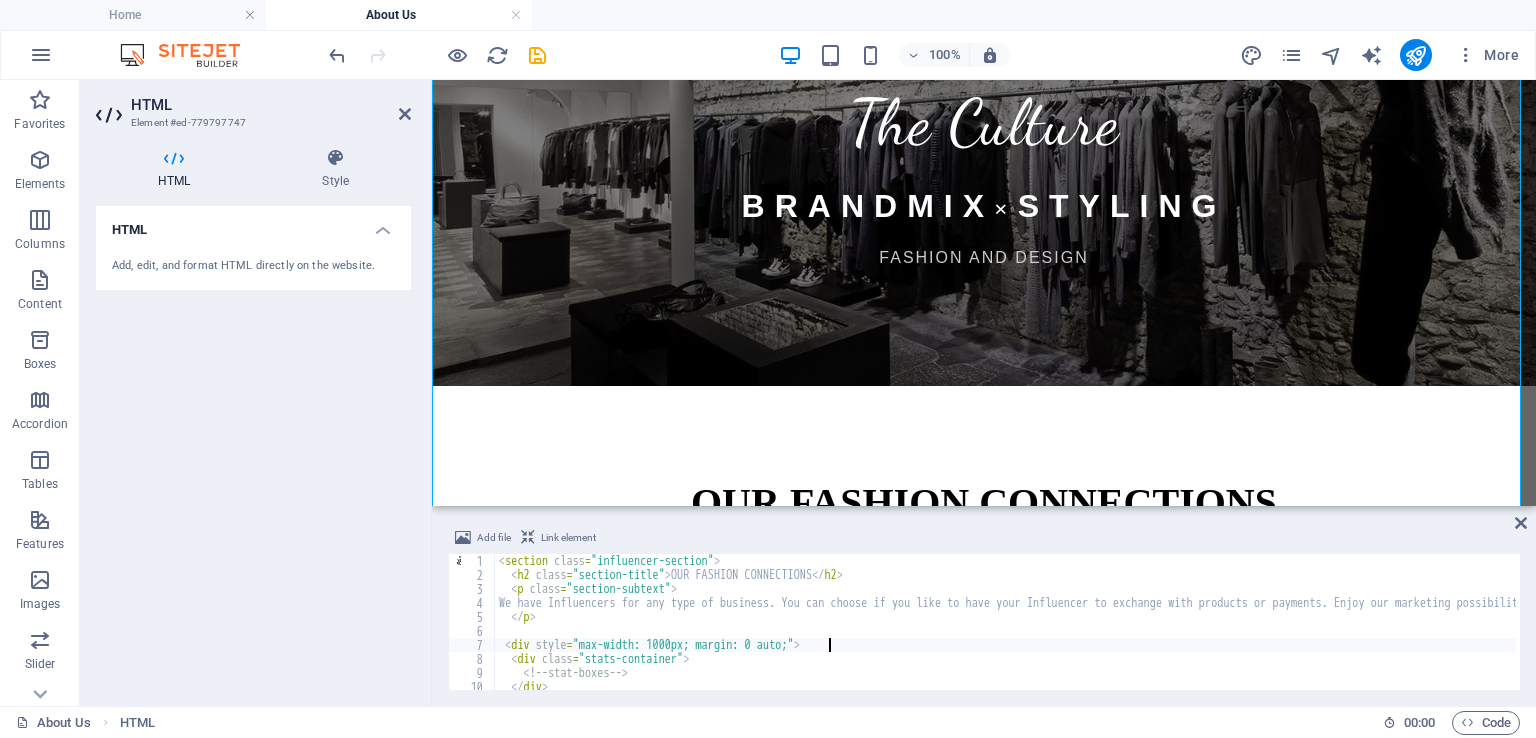click on "< section   class = "influencer-section" >    < h2   class = "section-title" > OUR FASHION CONNECTIONS </ h2 >    < p   class = "section-subtext" >     We have Influencers for any type of business. You can choose if you like to have your Influencer to exchange with products or payments. Enjoy our marketing possibilities!    </ p >   < div   style = "max-width: 1000px; margin: 0 auto;" >    < div   class = "stats-container" >      <!--  stat-boxes  -->    </ div > </ div >" at bounding box center [1294, 634] 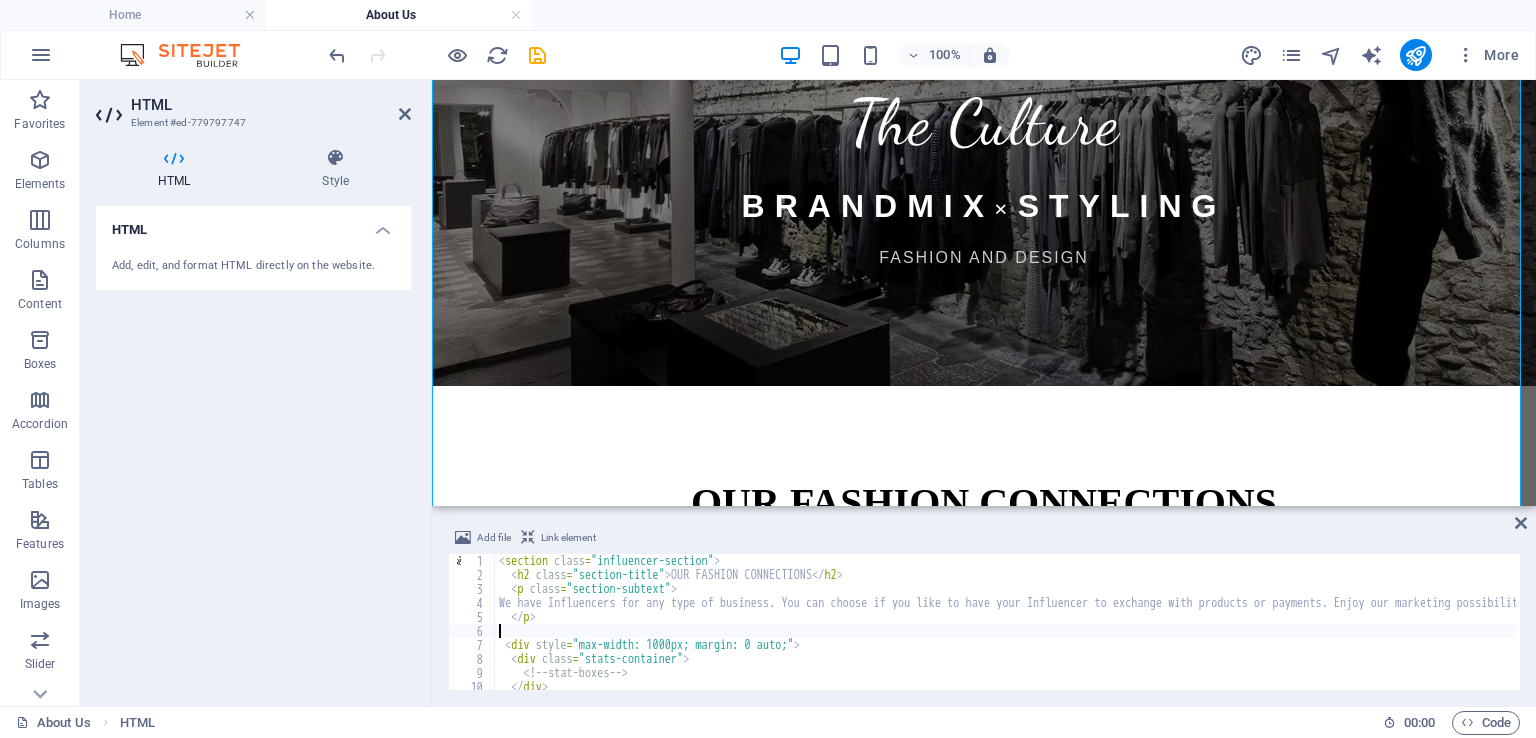 click on "< section   class = "influencer-section" >    < h2   class = "section-title" > OUR FASHION CONNECTIONS </ h2 >    < p   class = "section-subtext" >     We have Influencers for any type of business. You can choose if you like to have your Influencer to exchange with products or payments. Enjoy our marketing possibilities!    </ p >   < div   style = "max-width: 1000px; margin: 0 auto;" >    < div   class = "stats-container" >      <!--  stat-boxes  -->    </ div > </ div >" at bounding box center [1294, 634] 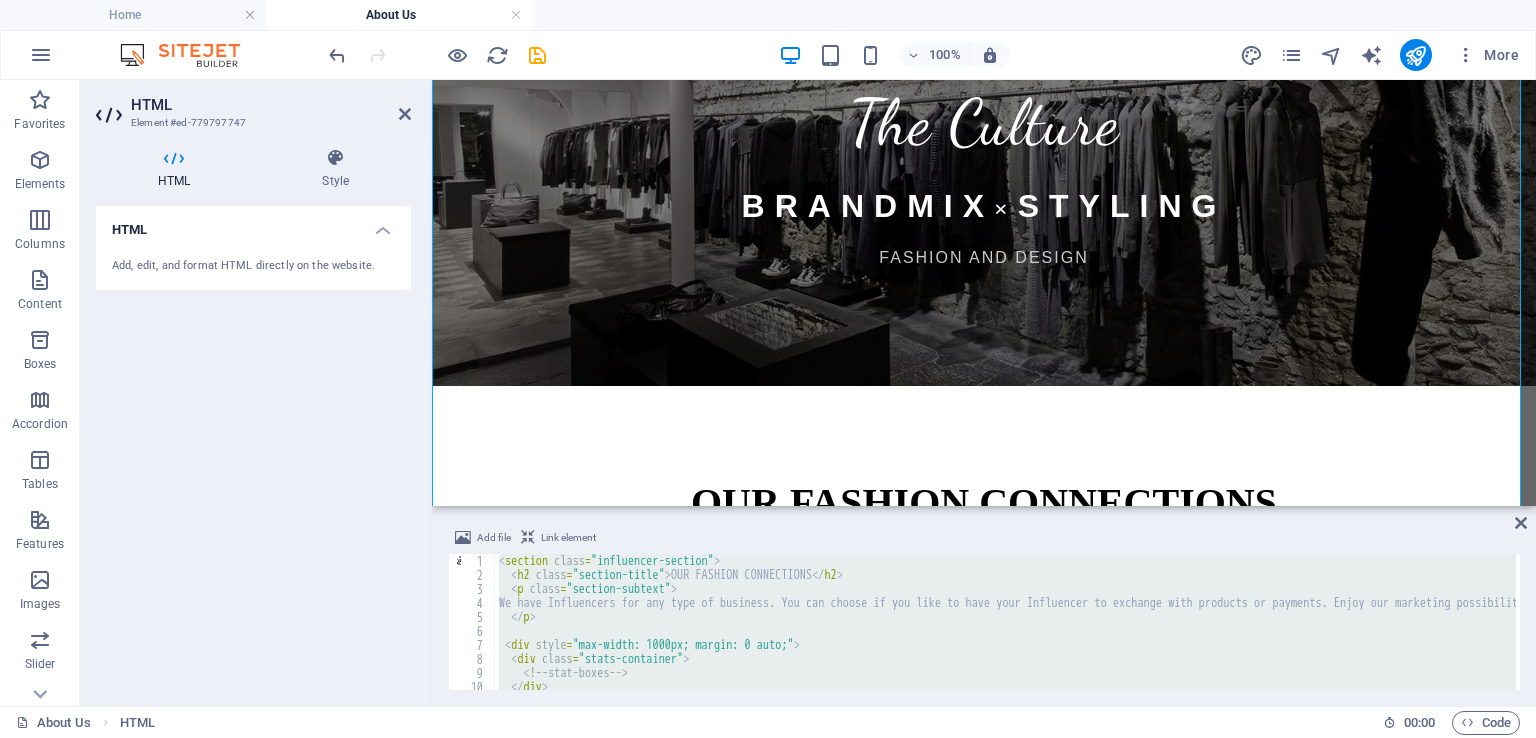 click on "< section   class = "influencer-section" >    < h2   class = "section-title" > OUR FASHION CONNECTIONS </ h2 >    < p   class = "section-subtext" >     We have Influencers for any type of business. You can choose if you like to have your Influencer to exchange with products or payments. Enjoy our marketing possibilities!    </ p >   < div   style = "max-width: 1000px; margin: 0 auto;" >    < div   class = "stats-container" >      <!--  stat-boxes  -->    </ div > </ div >" at bounding box center [1005, 622] 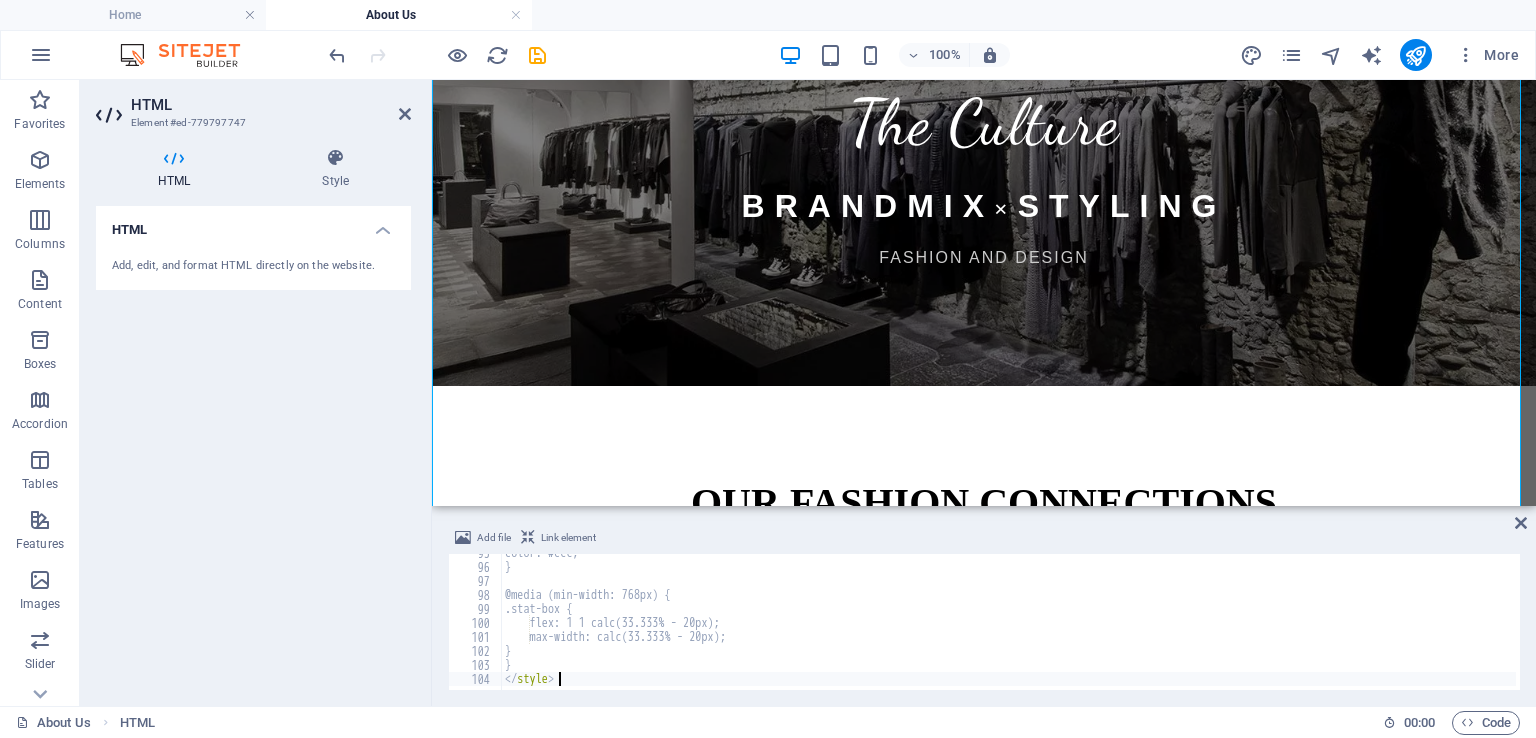 scroll, scrollTop: 1324, scrollLeft: 0, axis: vertical 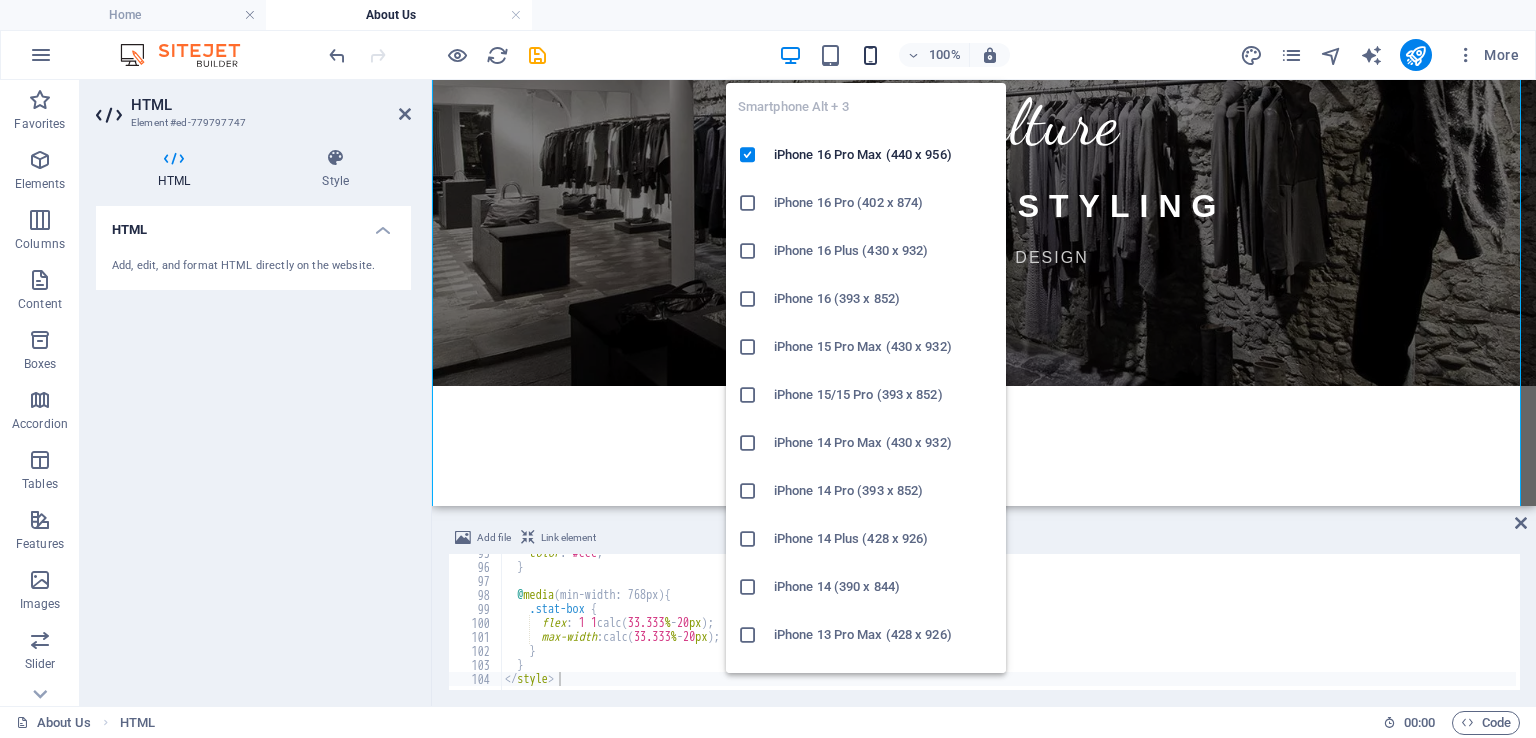 click at bounding box center (870, 55) 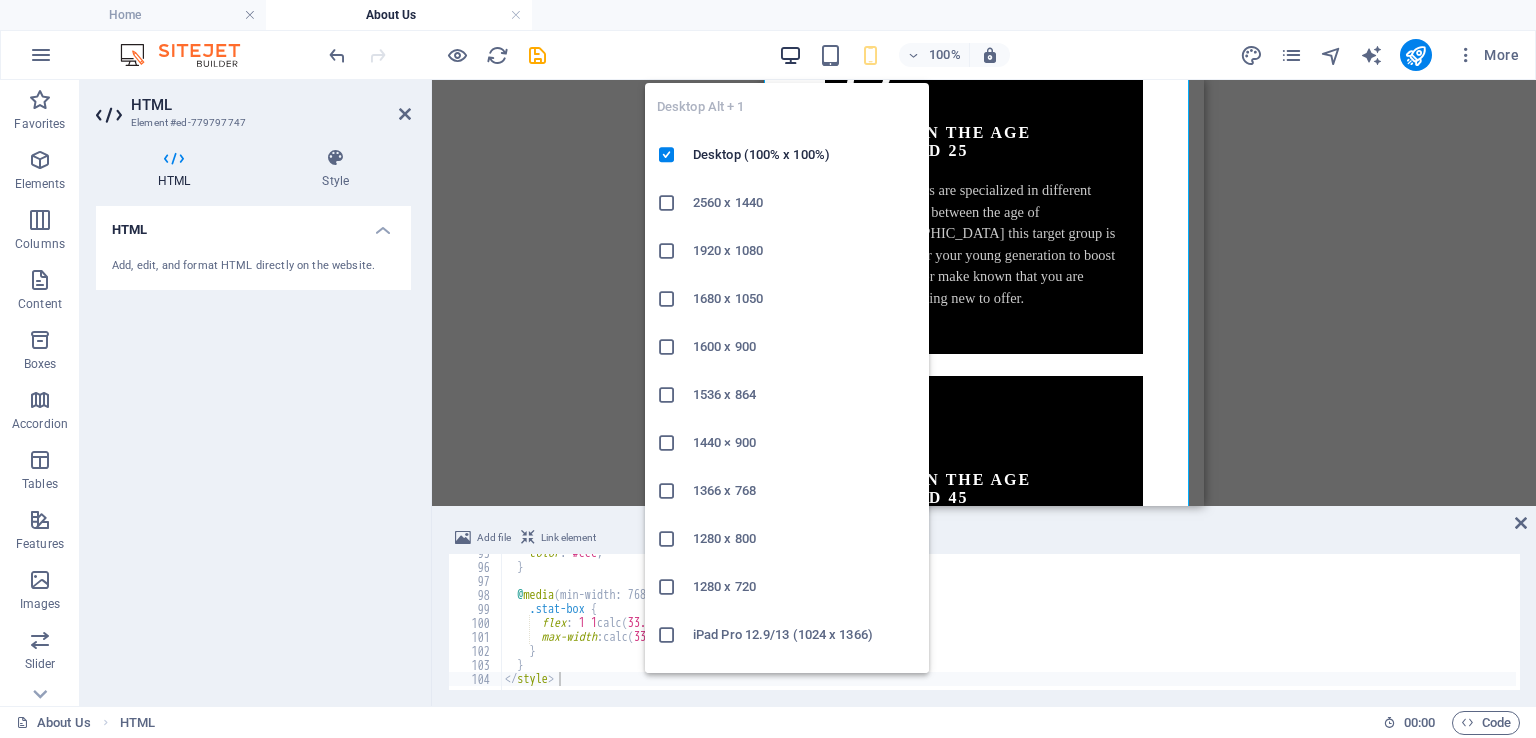 click at bounding box center [790, 55] 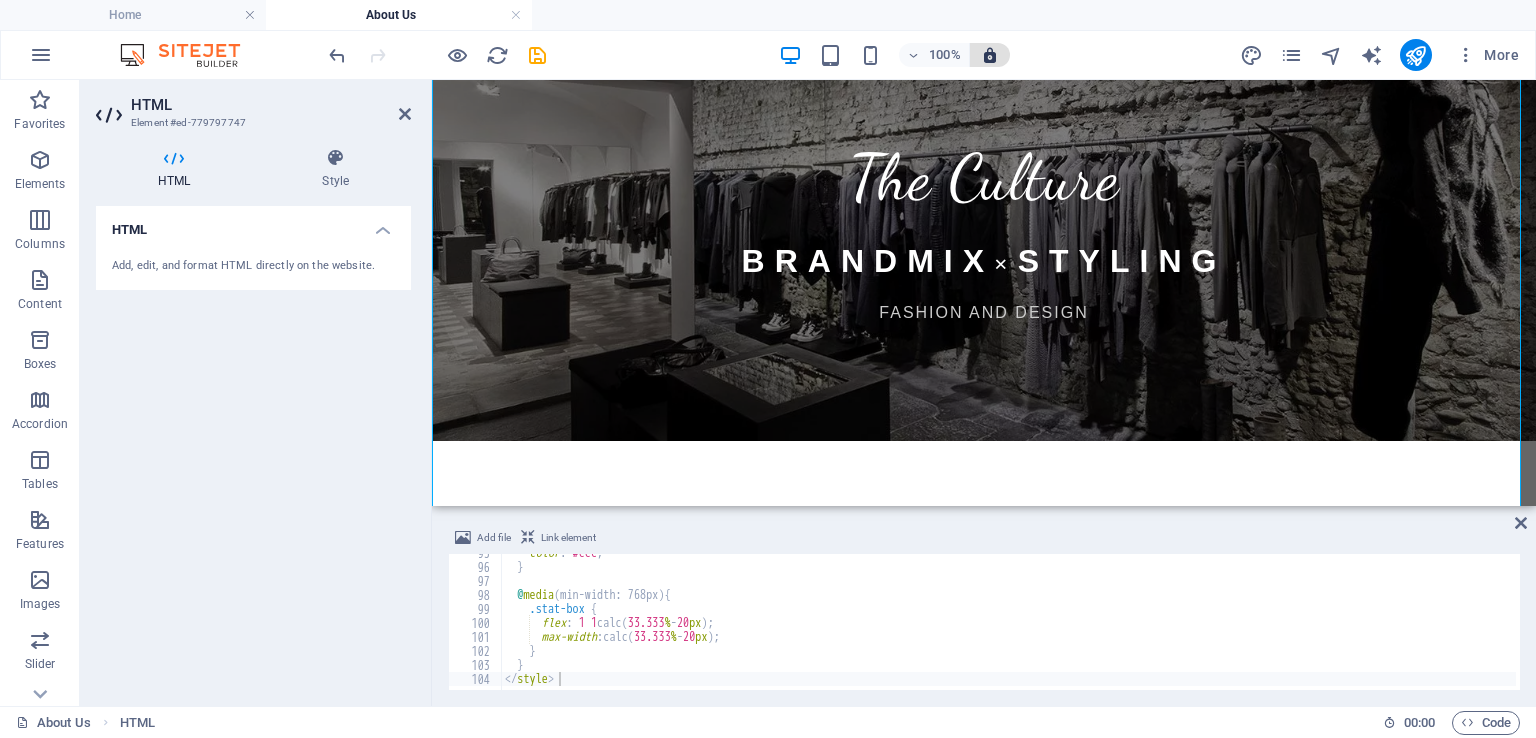 click at bounding box center (990, 55) 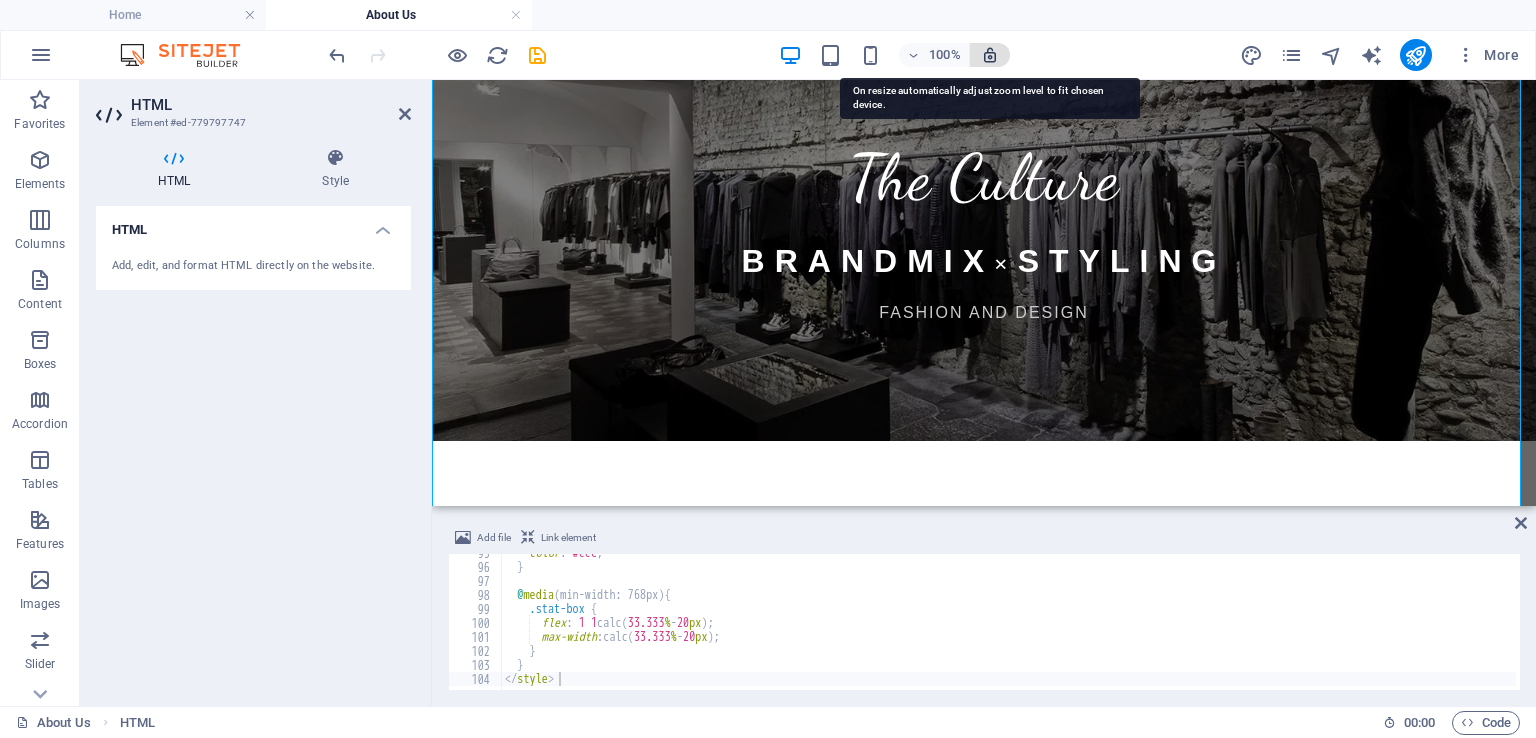 click at bounding box center [990, 55] 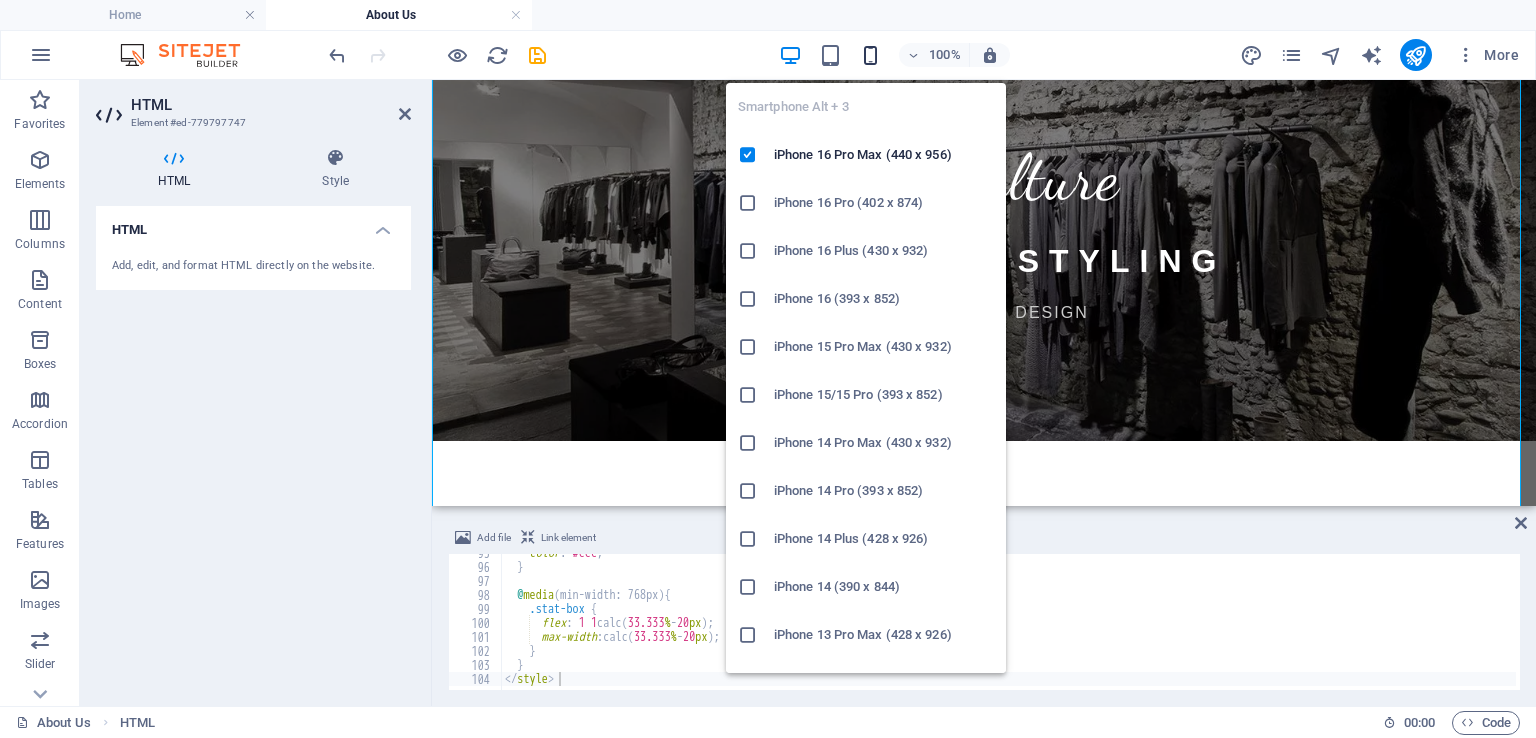 click at bounding box center [870, 55] 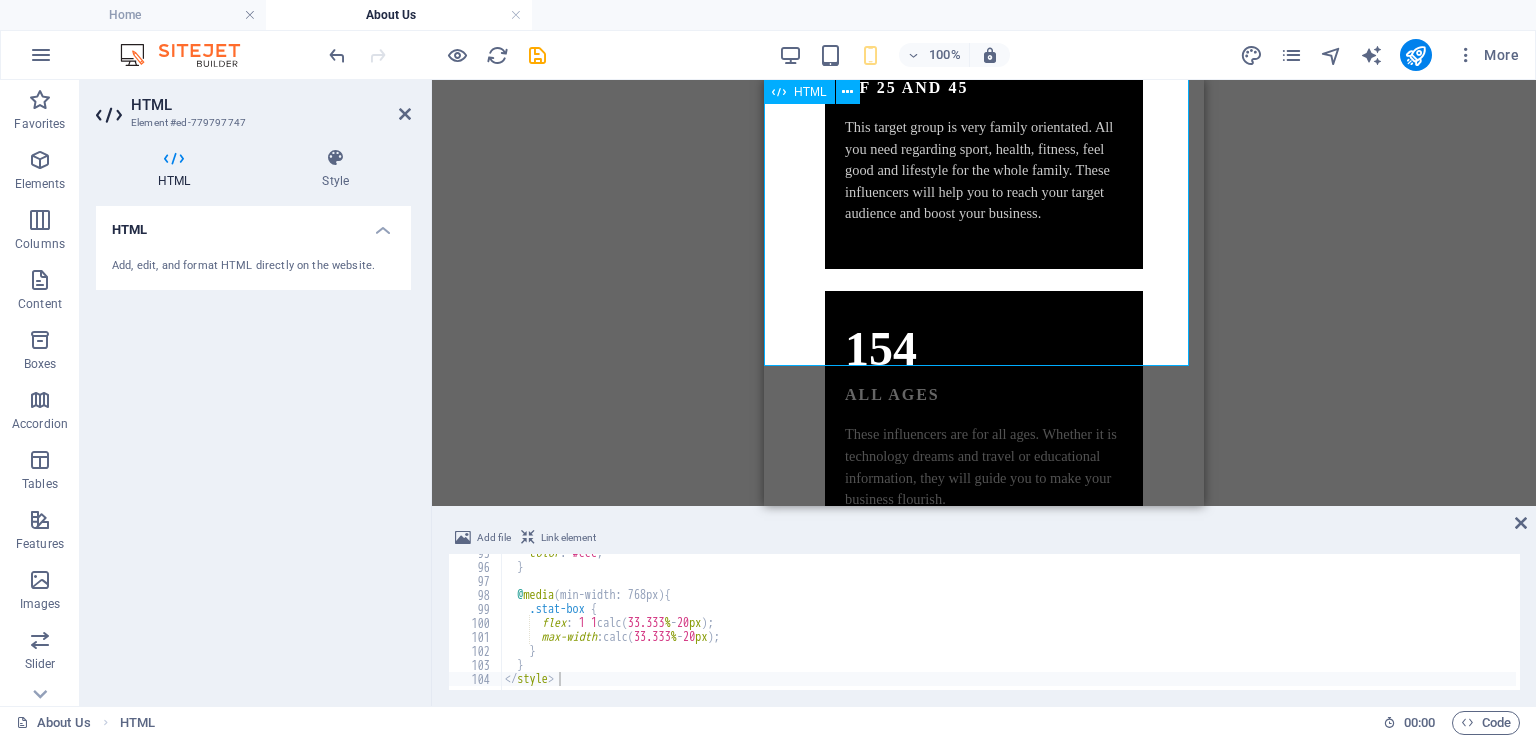 scroll, scrollTop: 6472, scrollLeft: 0, axis: vertical 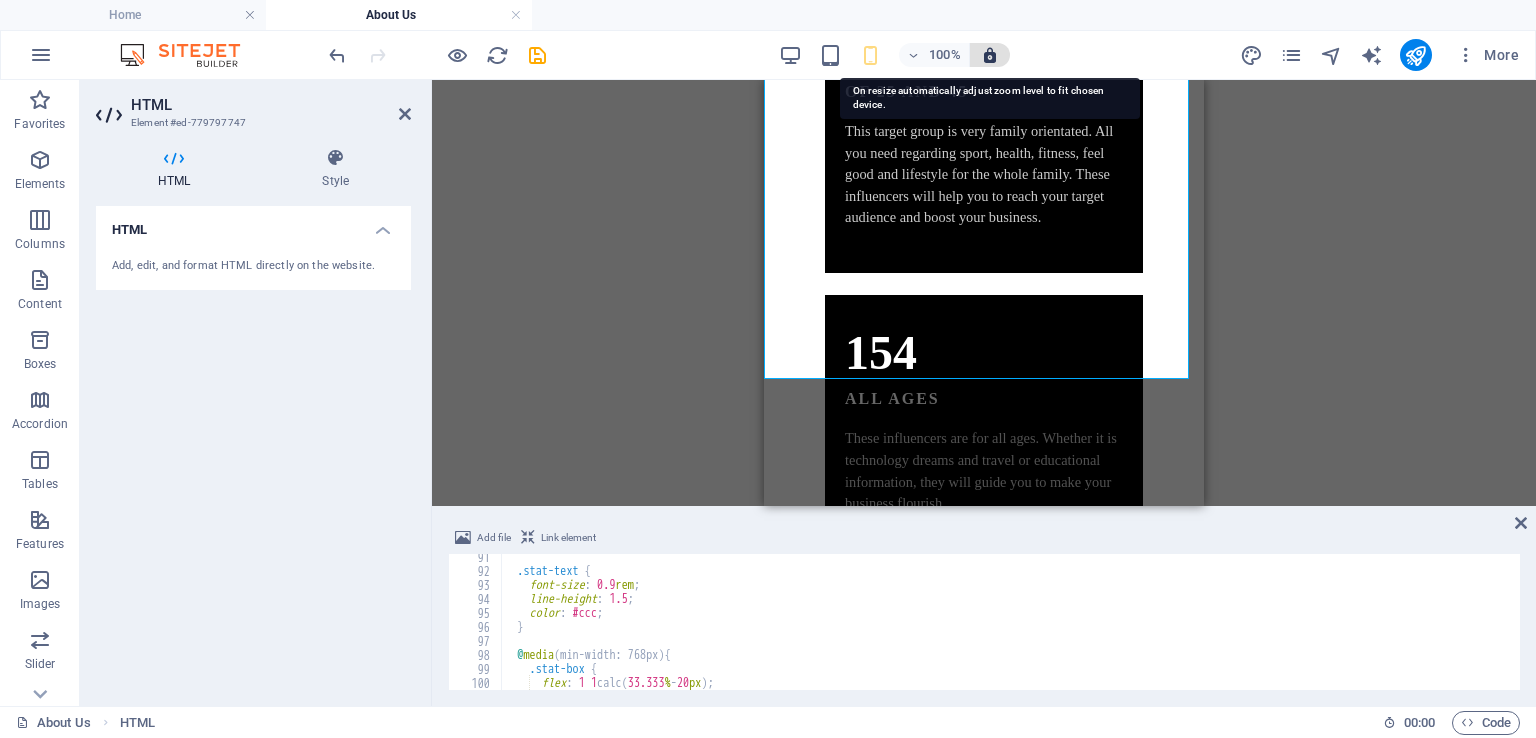 click at bounding box center [990, 55] 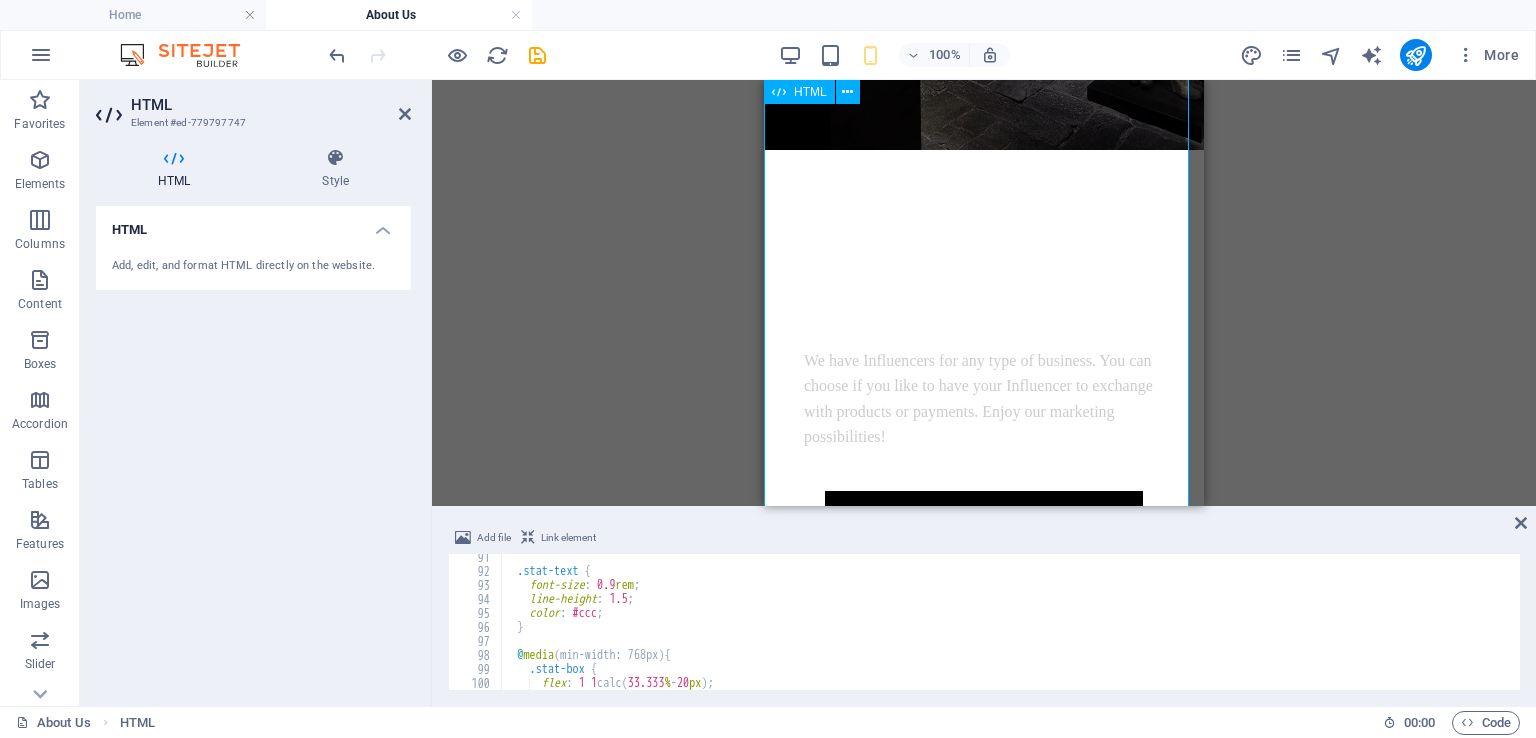 scroll, scrollTop: 5572, scrollLeft: 0, axis: vertical 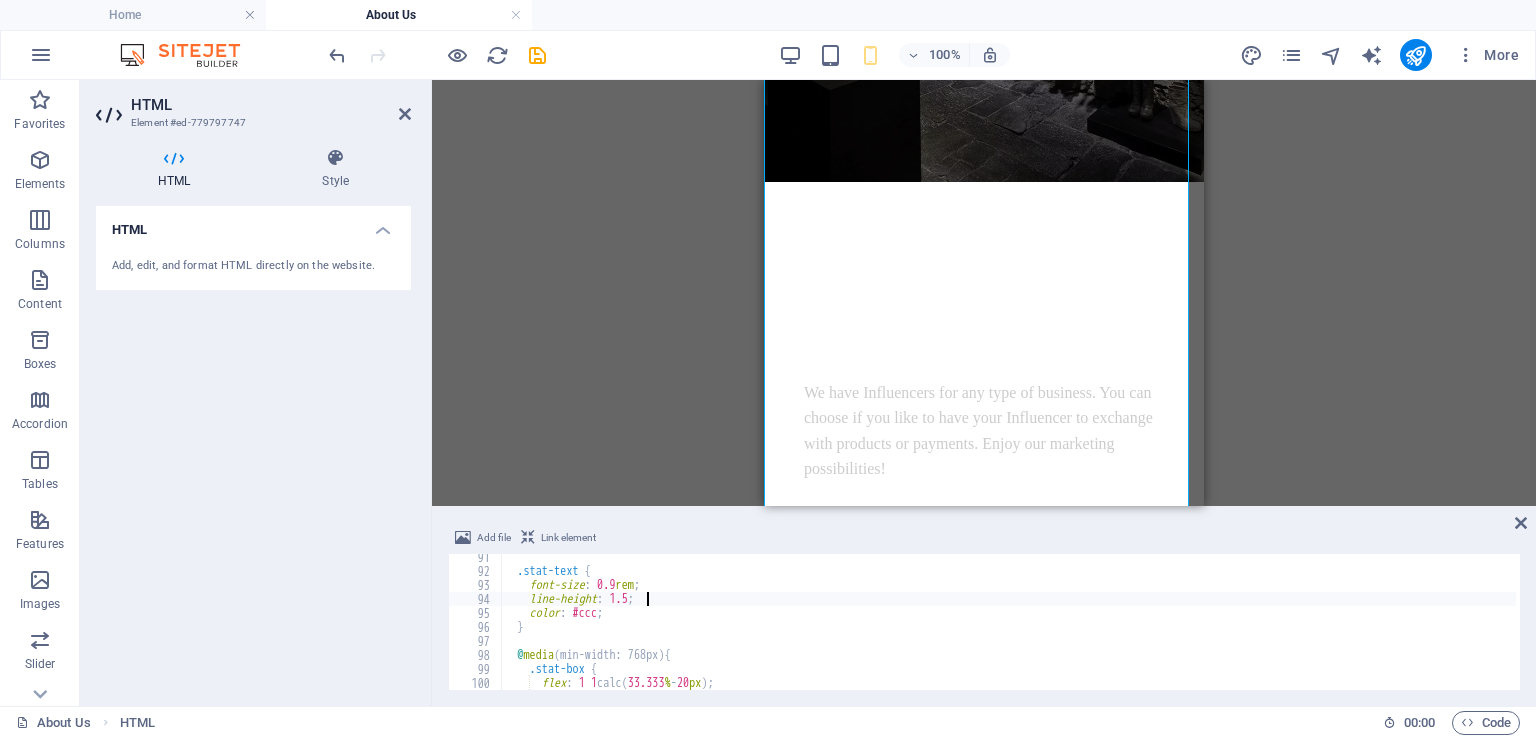 click on ".stat-text   {      font-size :   0.9 rem ;      line-height :   1.5 ;      color :   #ccc ;    }    @ media  (min-width: 768px)  {      .stat-box   {         flex :   1   1  calc( 33.333 %  -  20 px ) ;         max-width :  calc( 33.333 %  -  20 px ) ;" at bounding box center (1300, 630) 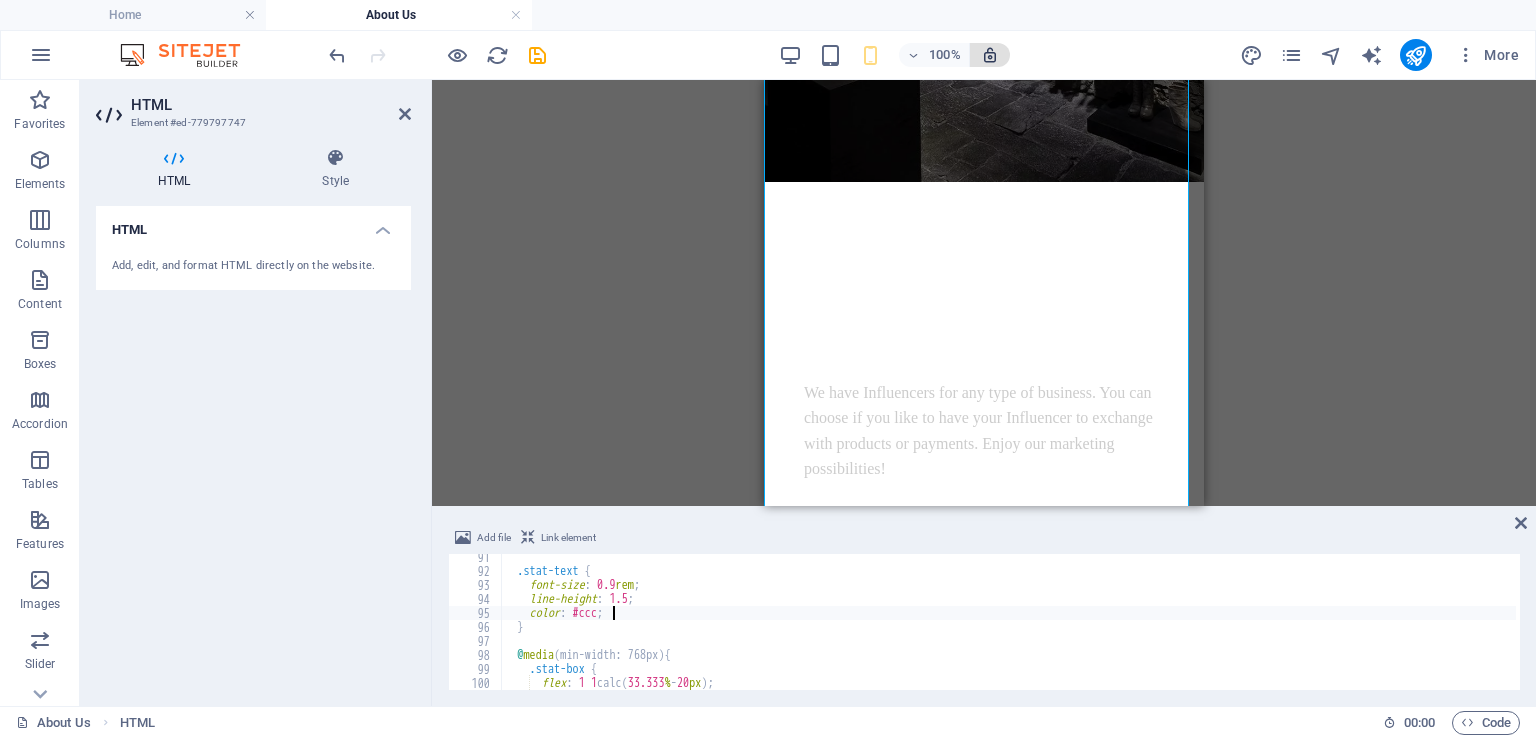click at bounding box center (990, 55) 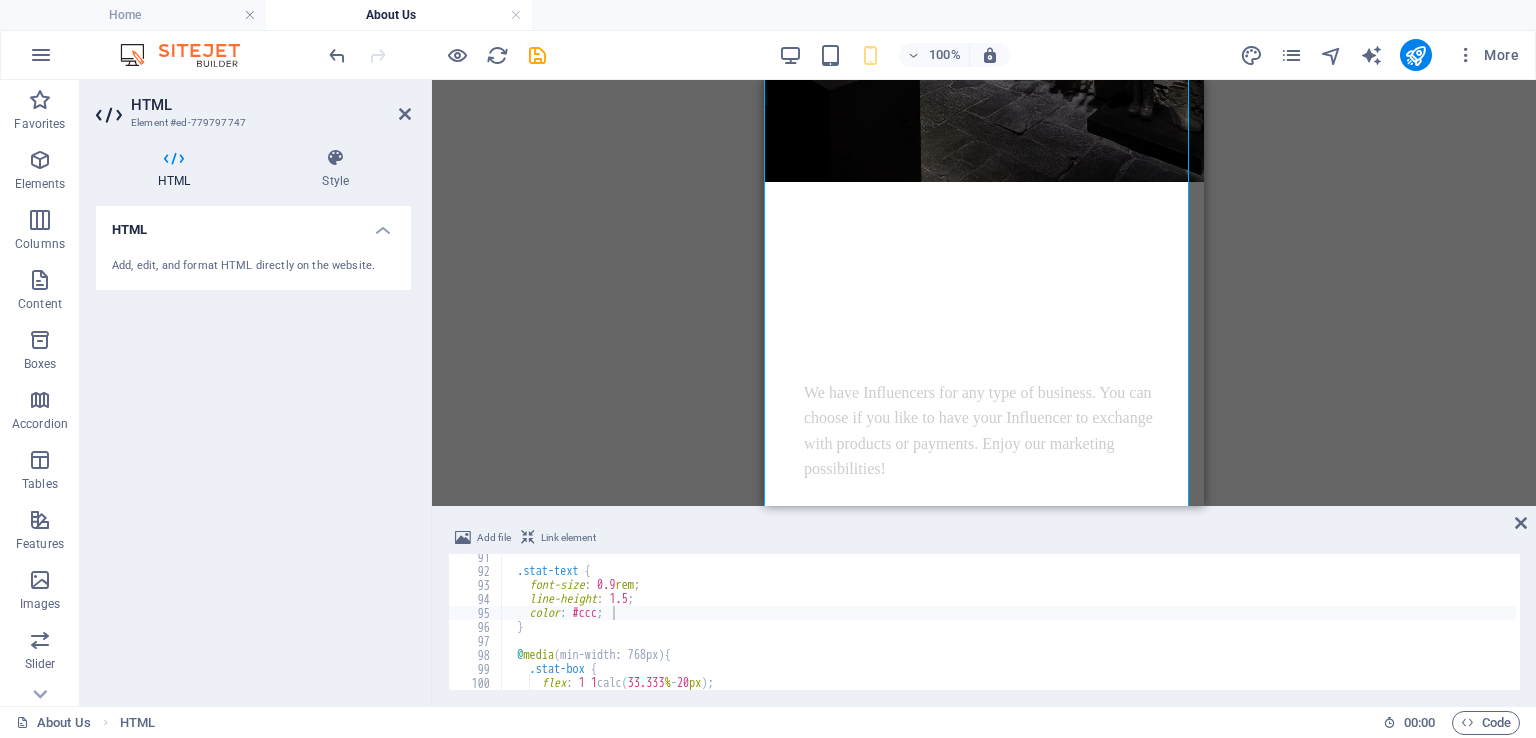 click on ".stat-text   {      font-size :   0.9 rem ;      line-height :   1.5 ;      color :   #ccc ;    }    @ media  (min-width: 768px)  {      .stat-box   {         flex :   1   1  calc( 33.333 %  -  20 px ) ;         max-width :  calc( 33.333 %  -  20 px ) ;" at bounding box center [1300, 630] 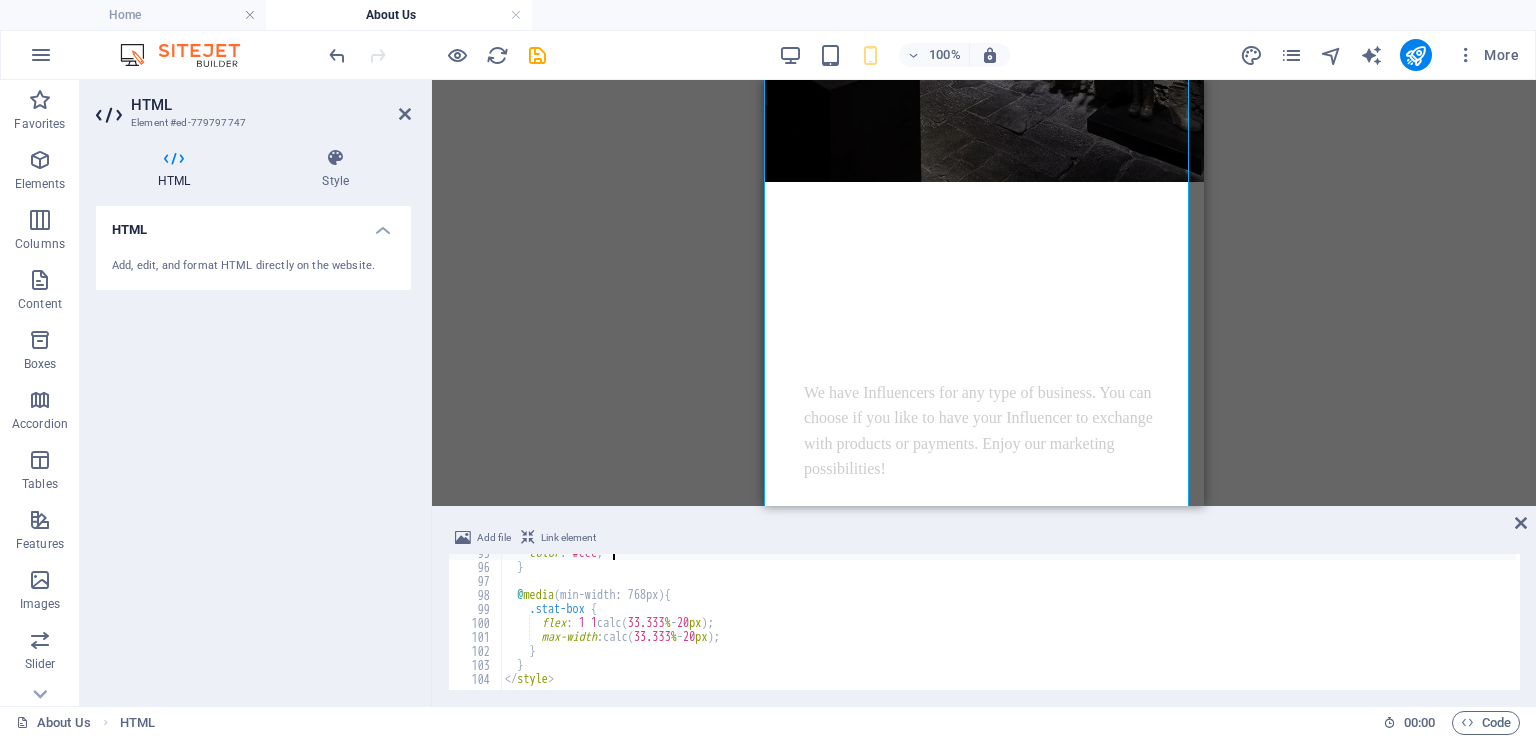 scroll, scrollTop: 1324, scrollLeft: 0, axis: vertical 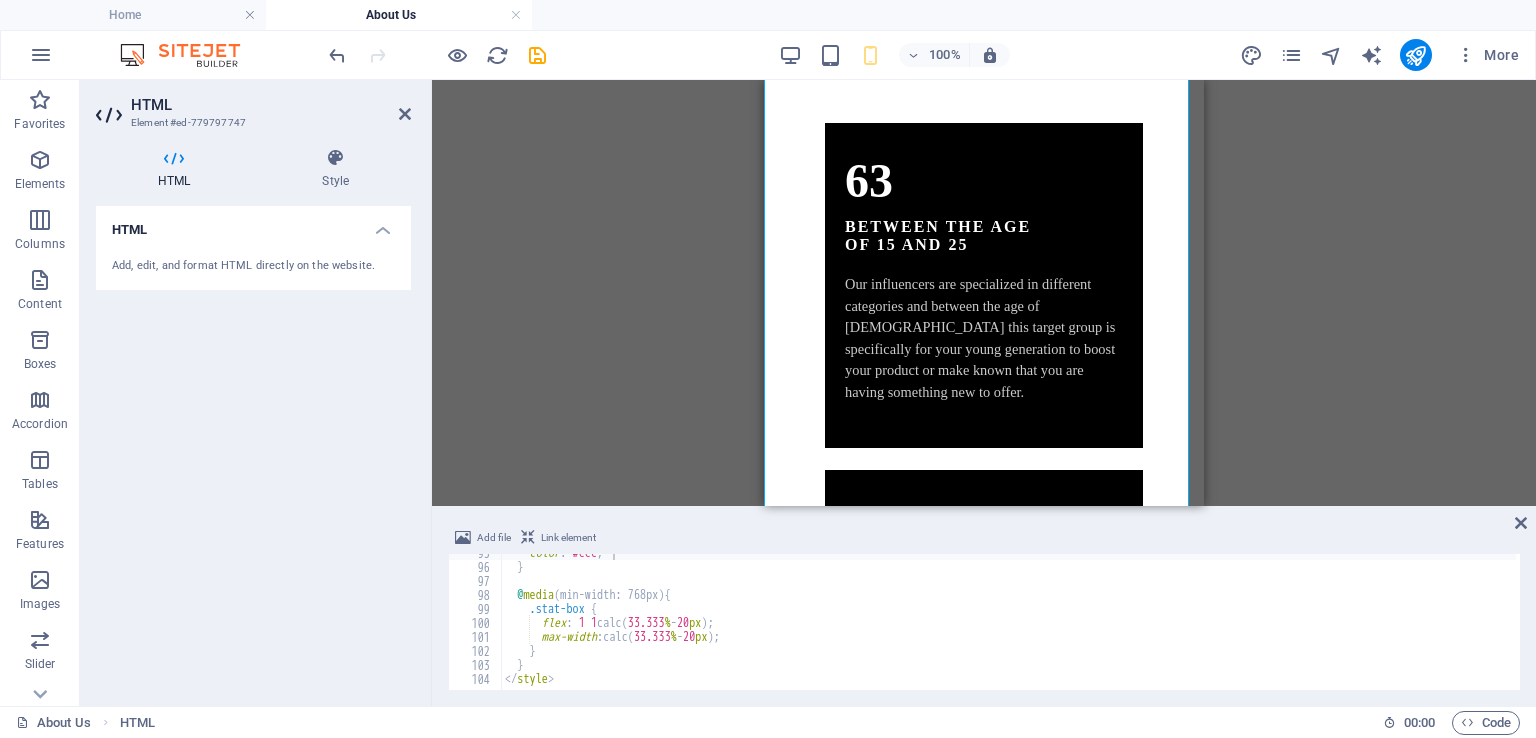 click on "color :   #ccc ;    }    @ media  (min-width: 768px)  {      .stat-box   {         flex :   1   1  calc( 33.333 %  -  20 px ) ;         max-width :  calc( 33.333 %  -  20 px ) ;      }    } </ style >" at bounding box center [1300, 626] 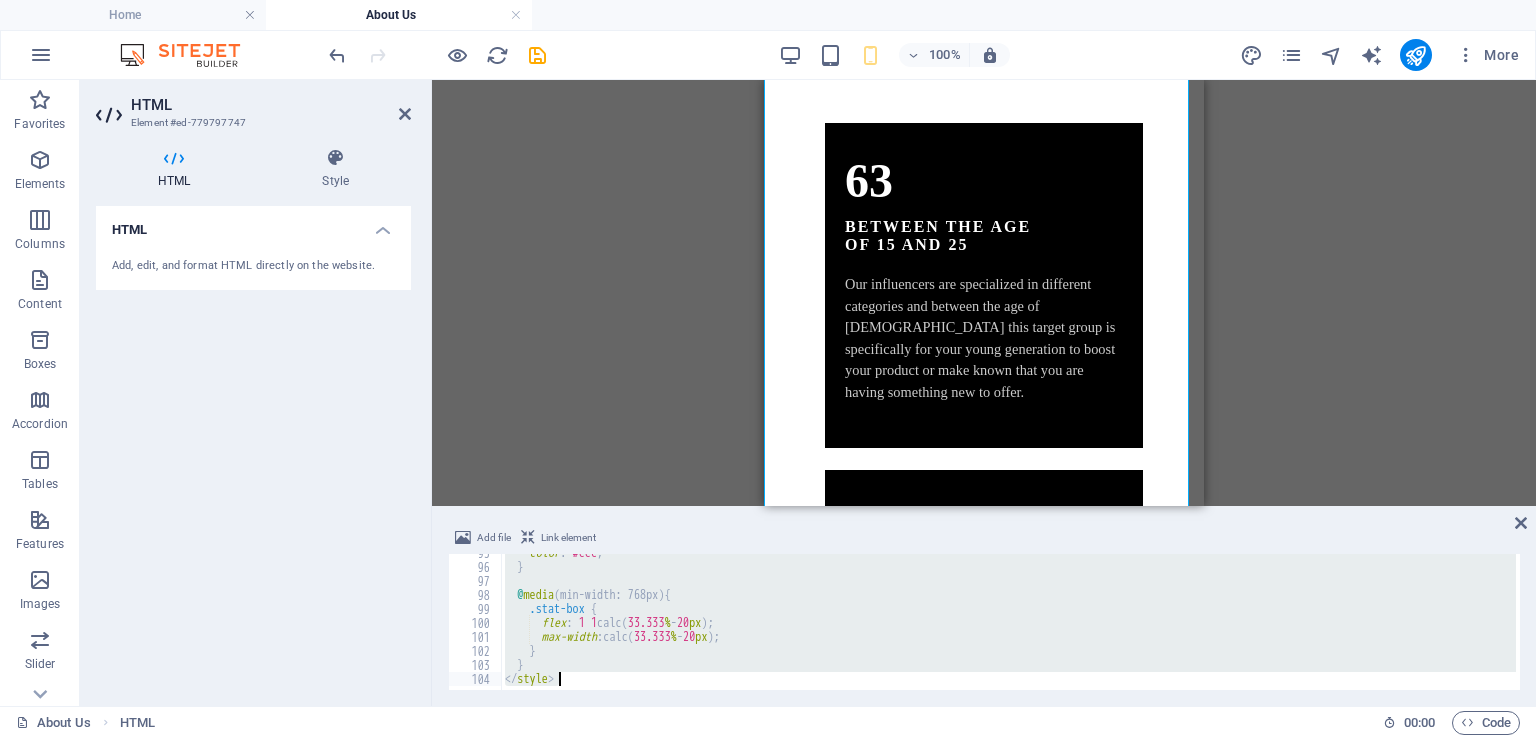 paste 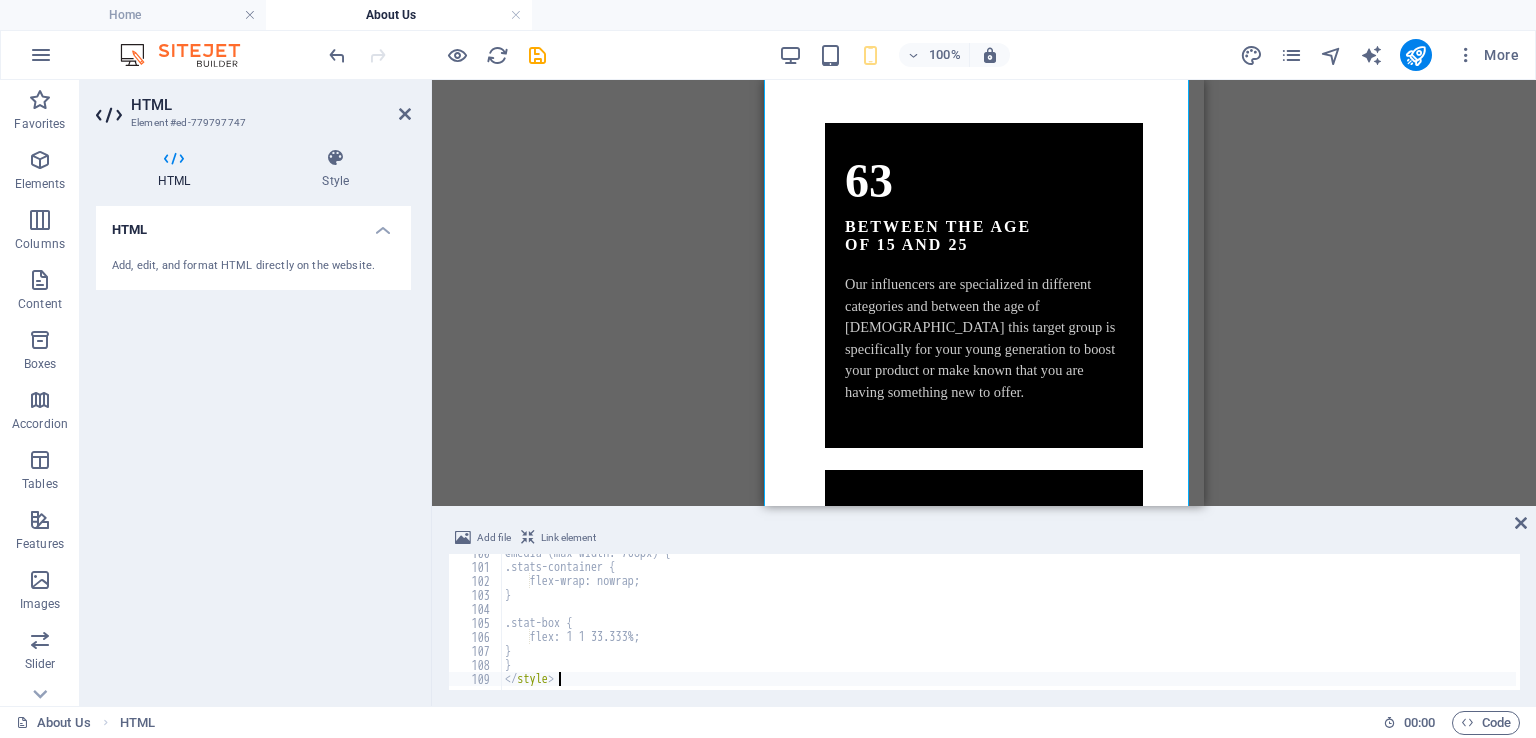 scroll, scrollTop: 1394, scrollLeft: 0, axis: vertical 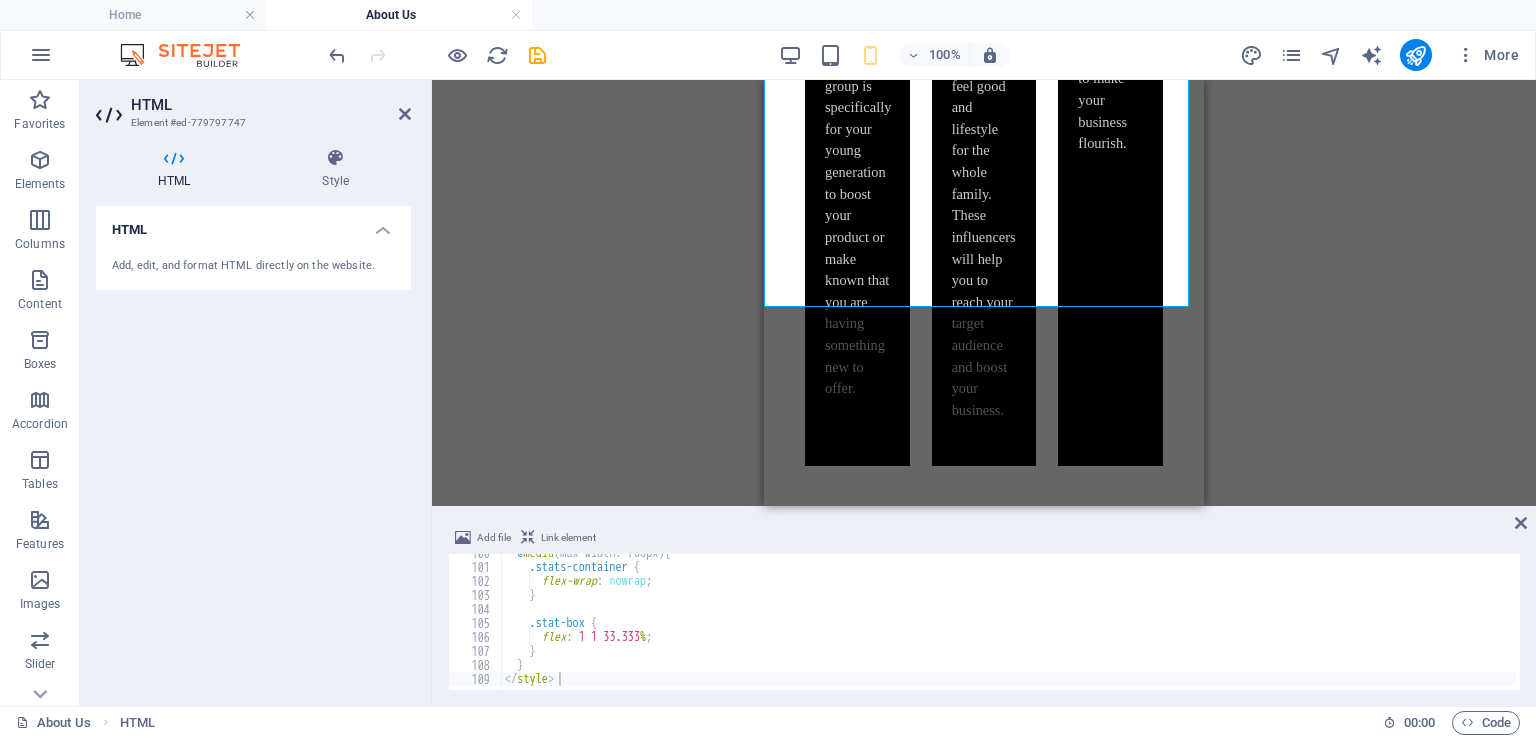 click on "@ media  (max-width: 768px)  {      .stats-container   {         flex-wrap :   nowrap ;      }      .stat-box   {         flex :   1   1   33.333 % ;      }    } </ style >" at bounding box center [1300, 626] 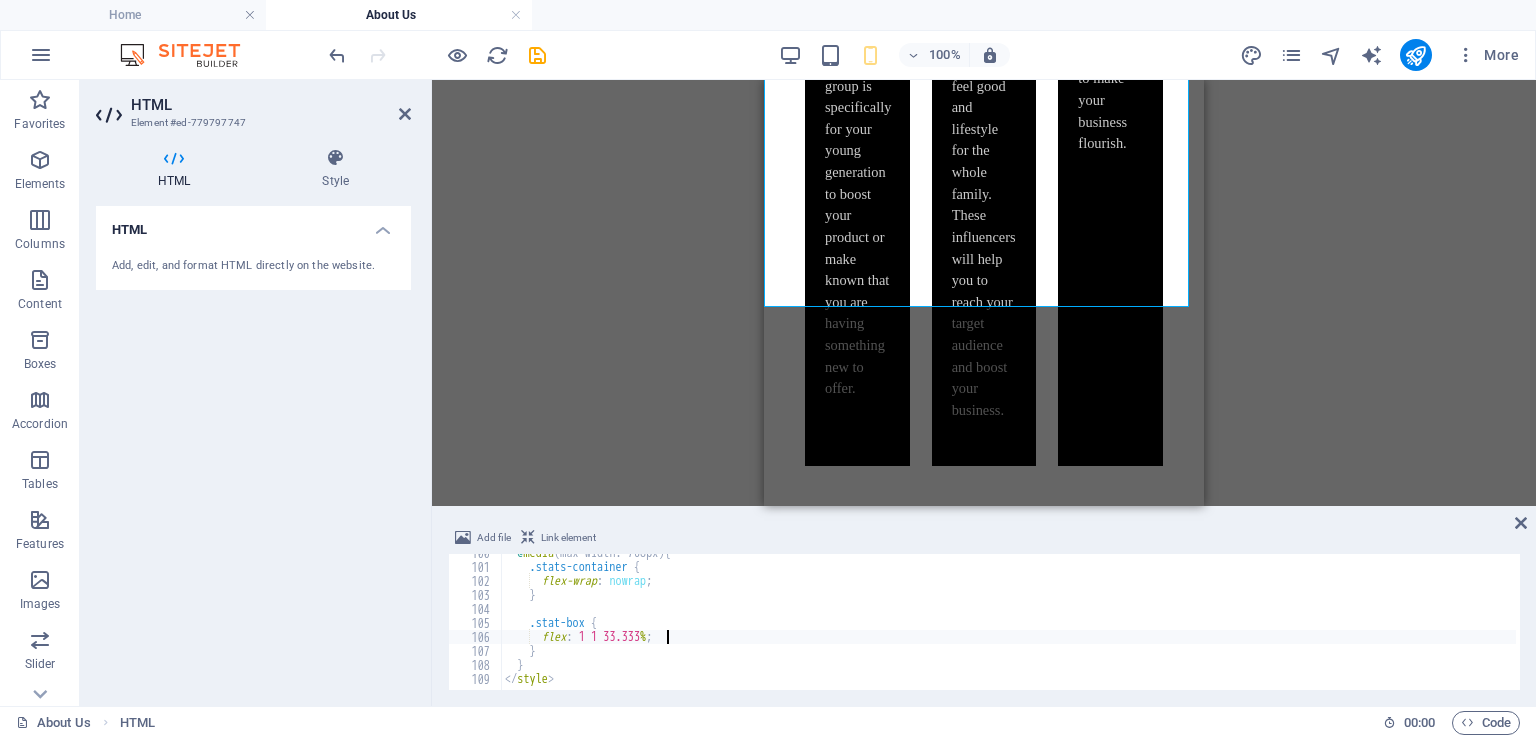 type on "}
</style>" 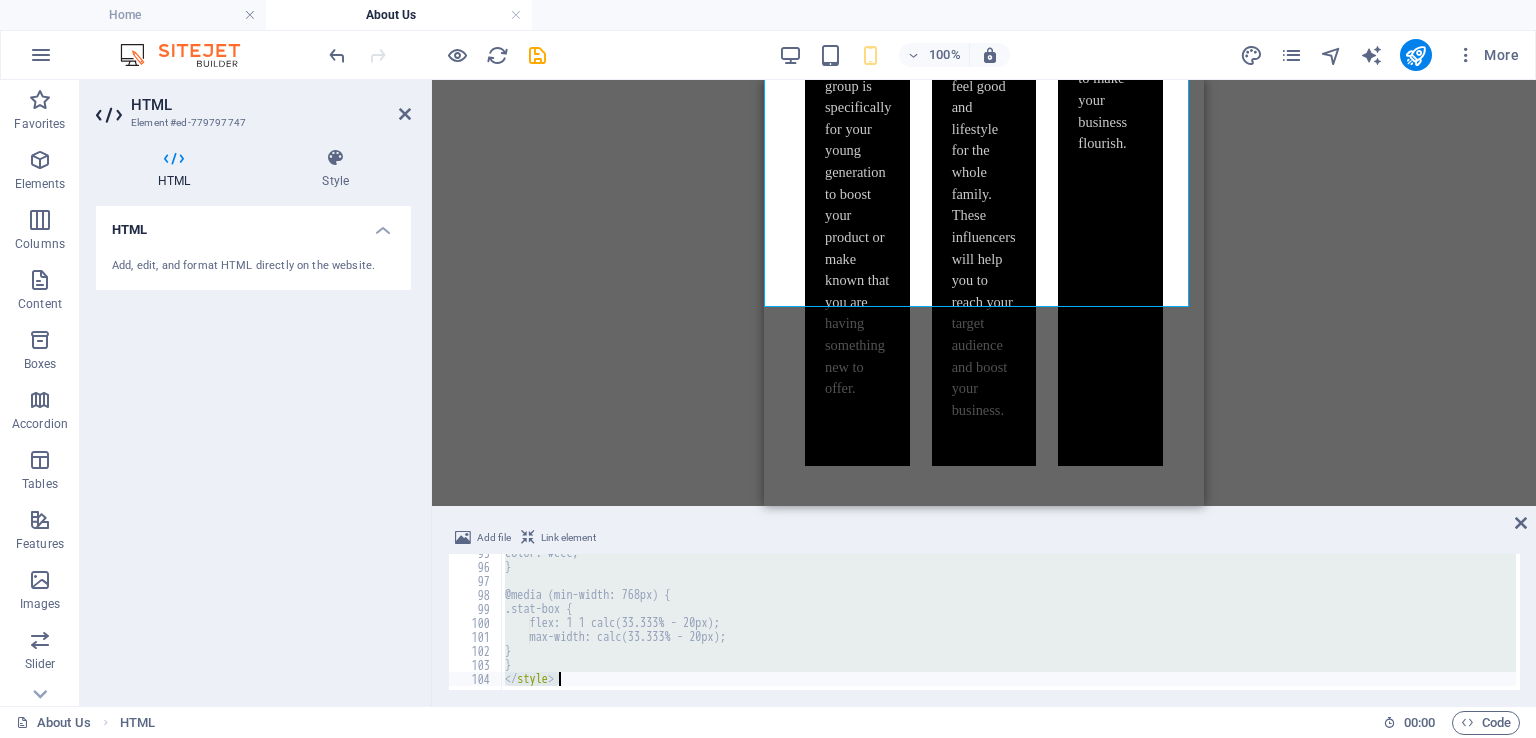 scroll, scrollTop: 1324, scrollLeft: 0, axis: vertical 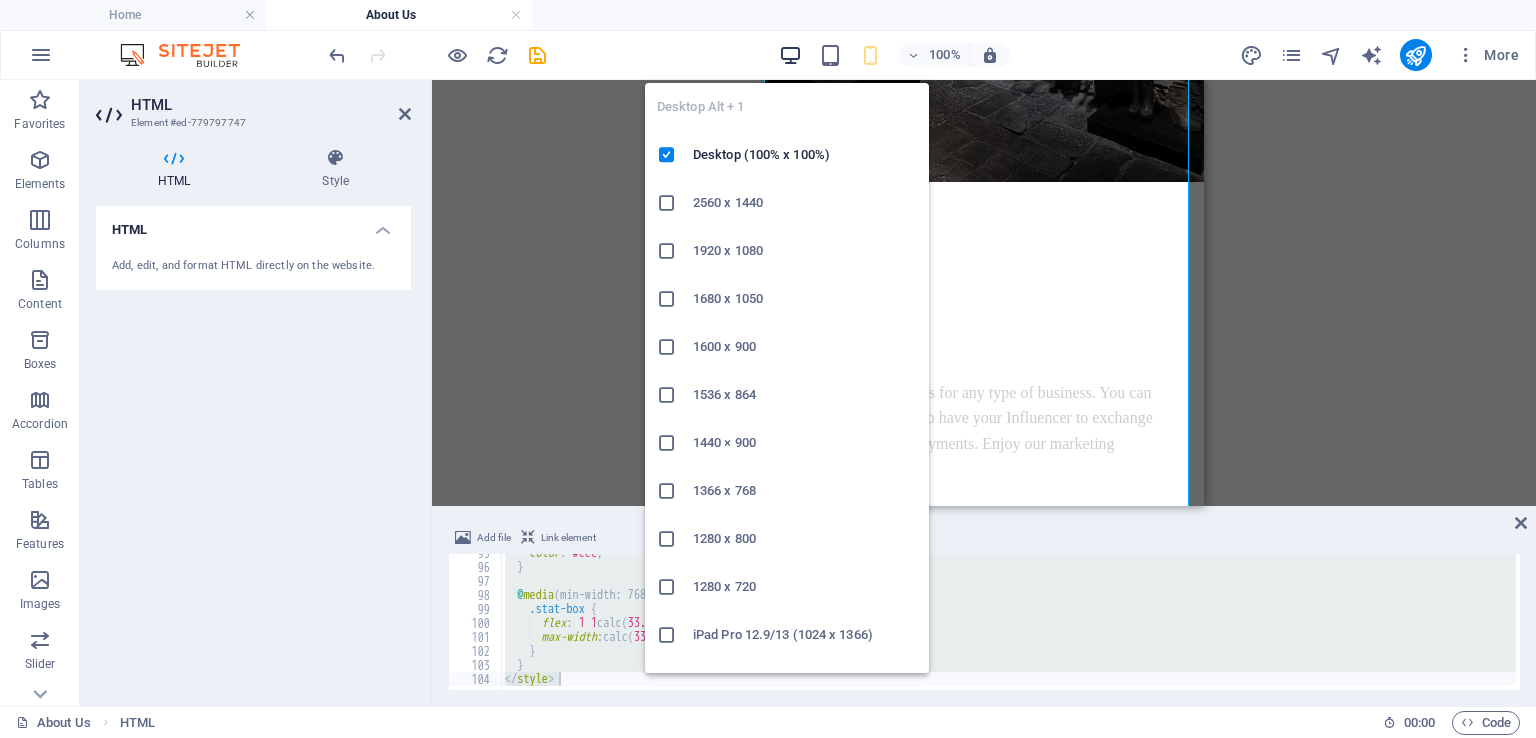 click at bounding box center [790, 55] 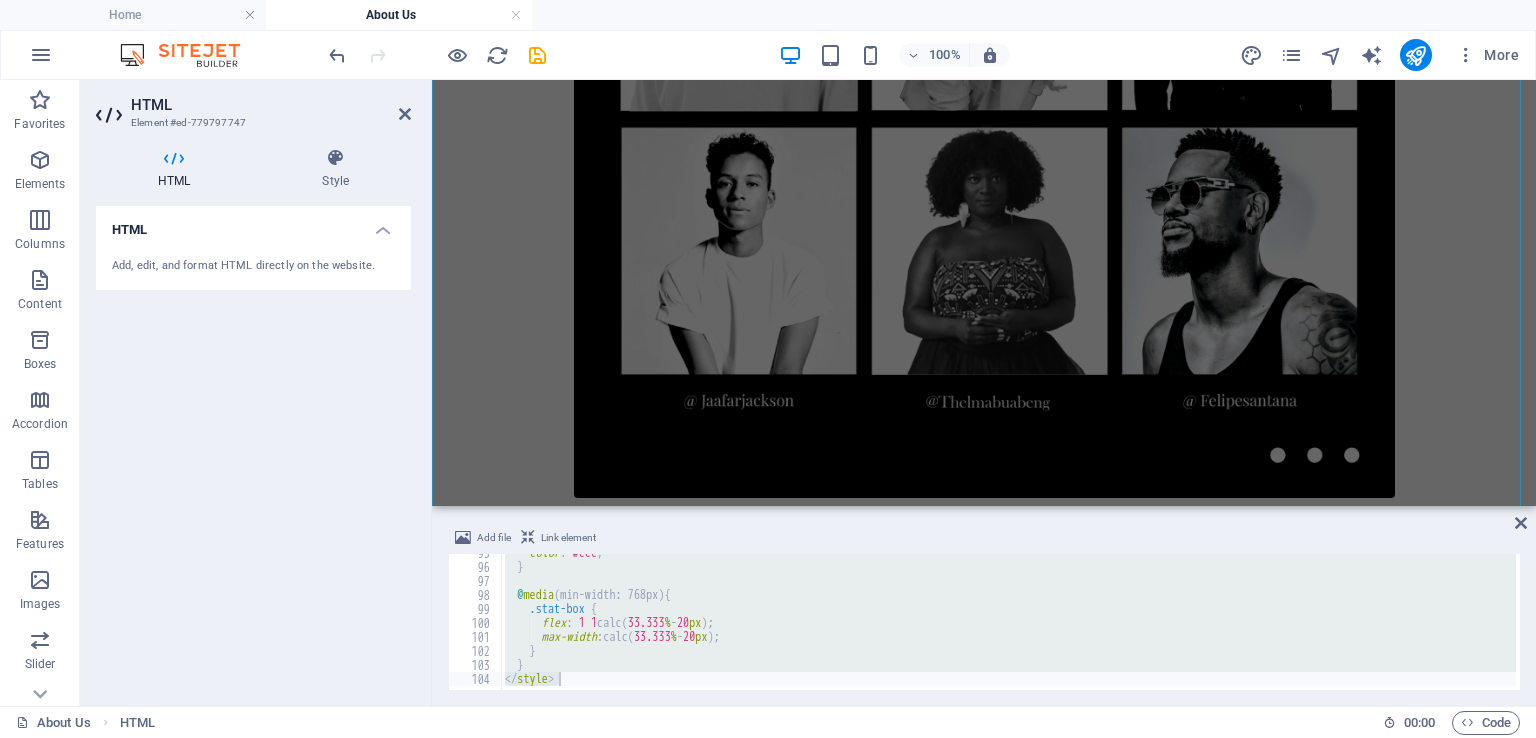 scroll, scrollTop: 6212, scrollLeft: 0, axis: vertical 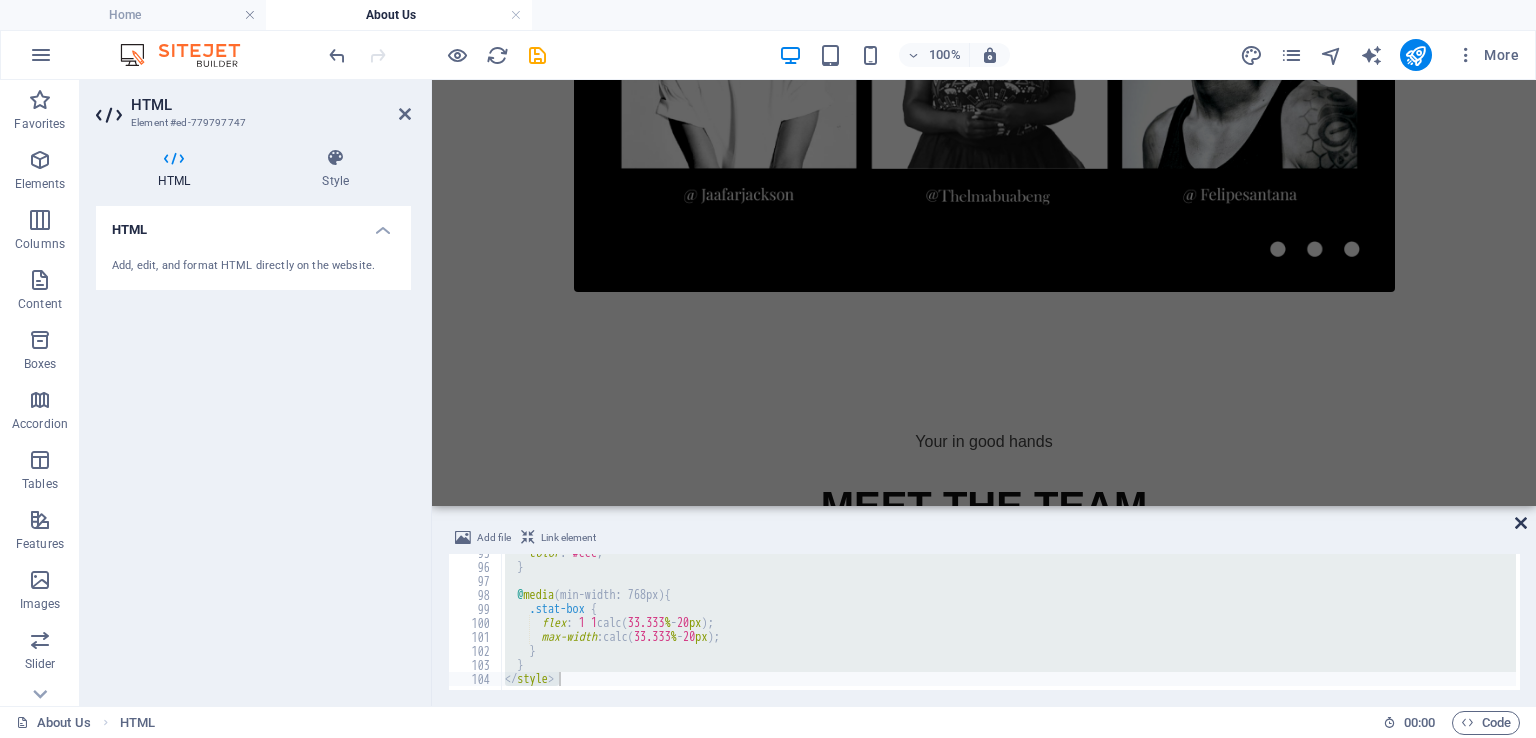 click at bounding box center (1521, 523) 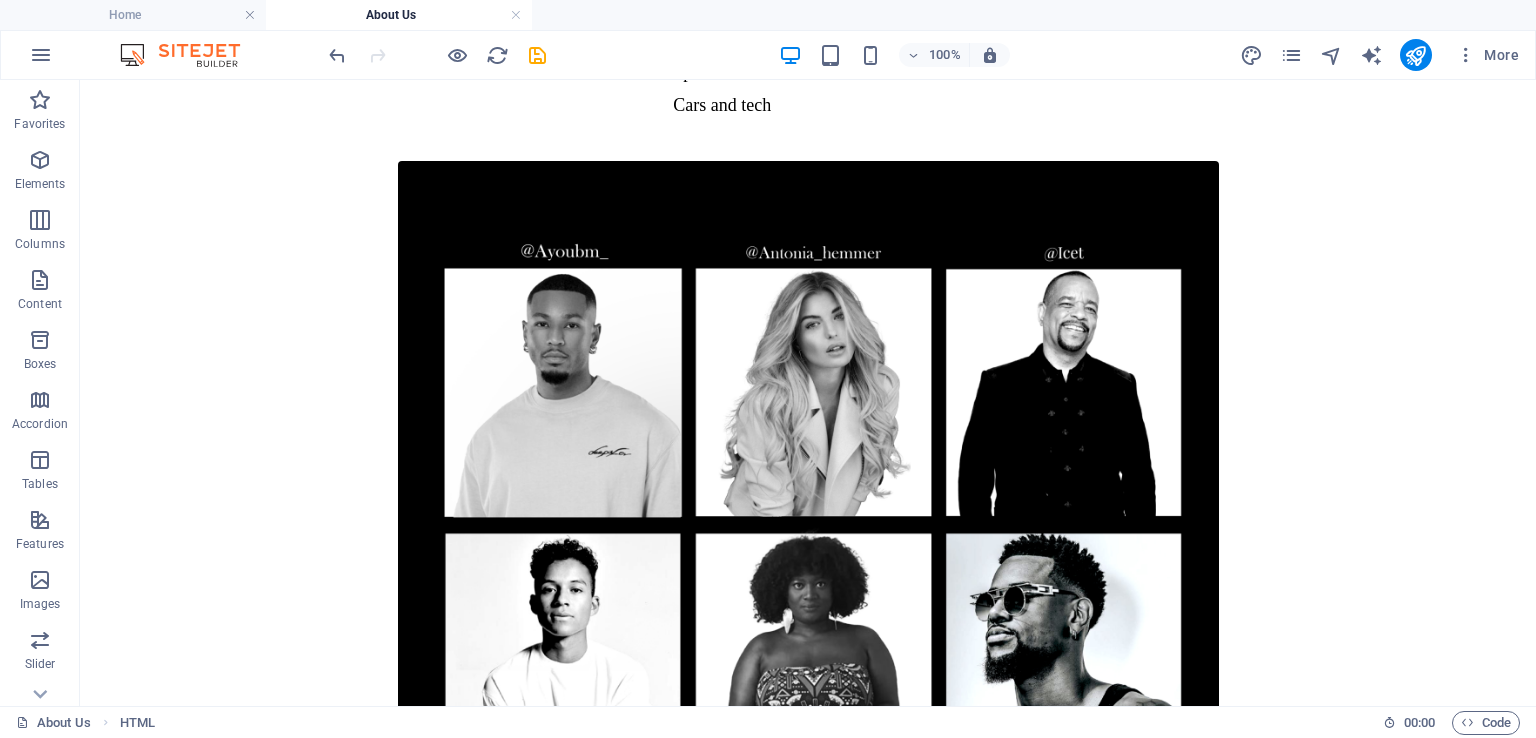 scroll, scrollTop: 5989, scrollLeft: 0, axis: vertical 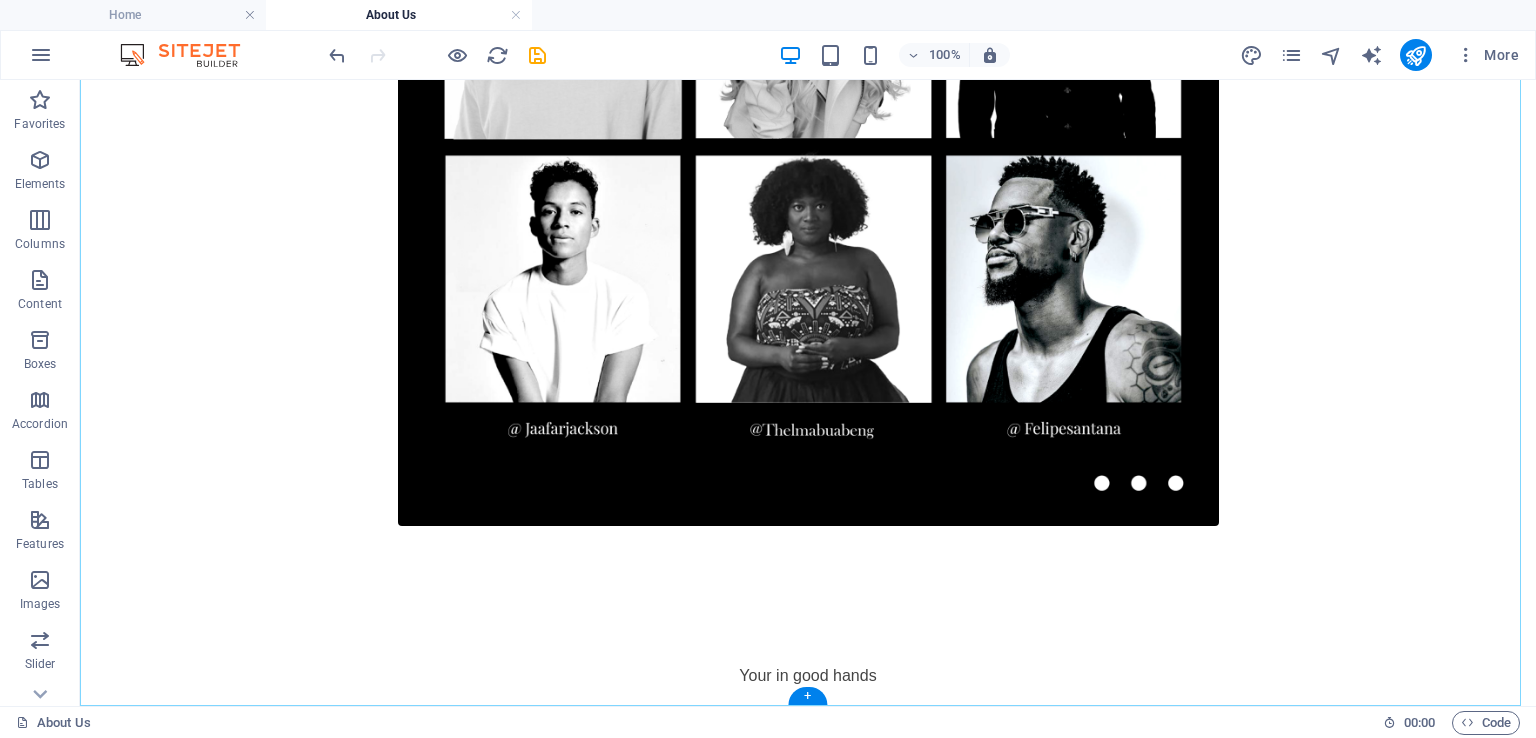 click on "+" at bounding box center (807, 696) 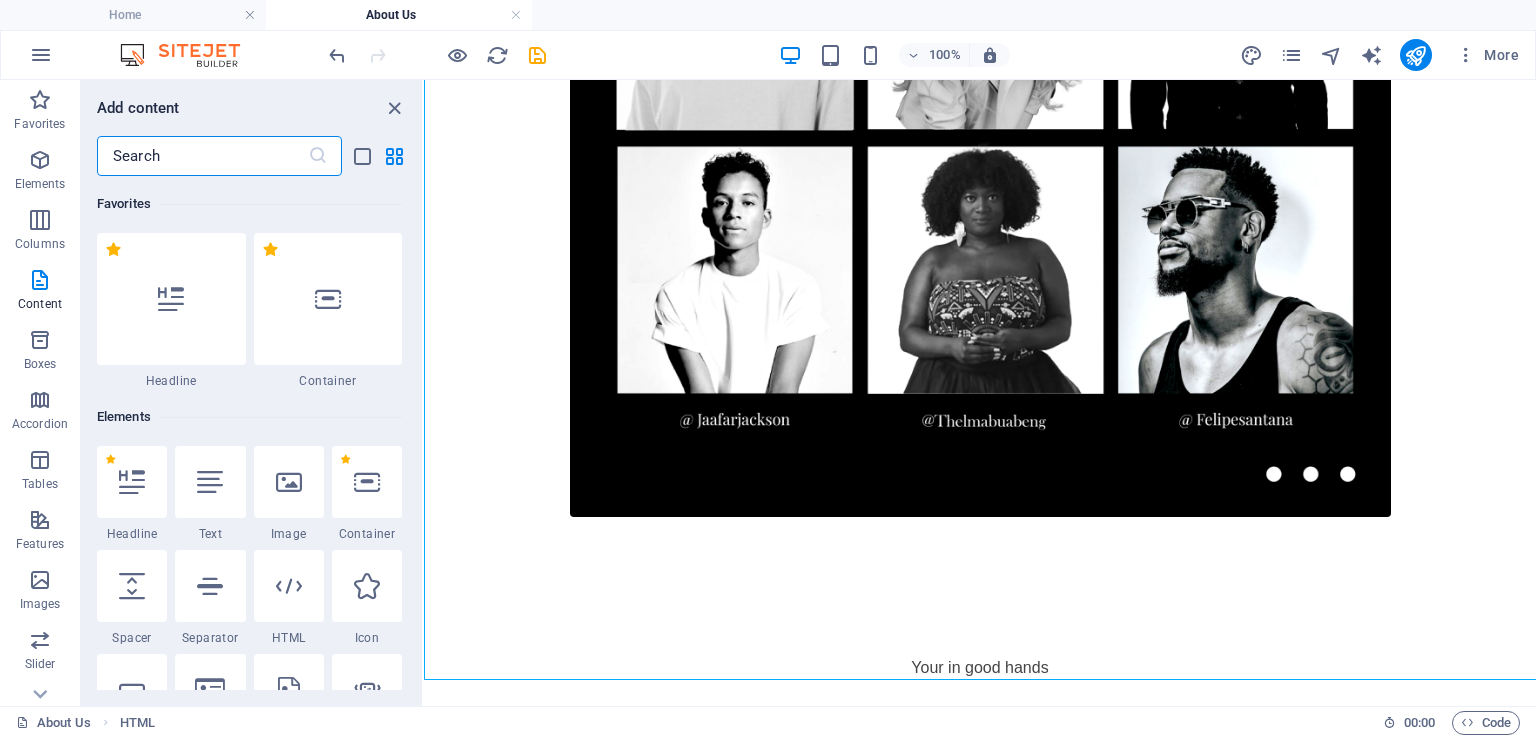 scroll, scrollTop: 6015, scrollLeft: 0, axis: vertical 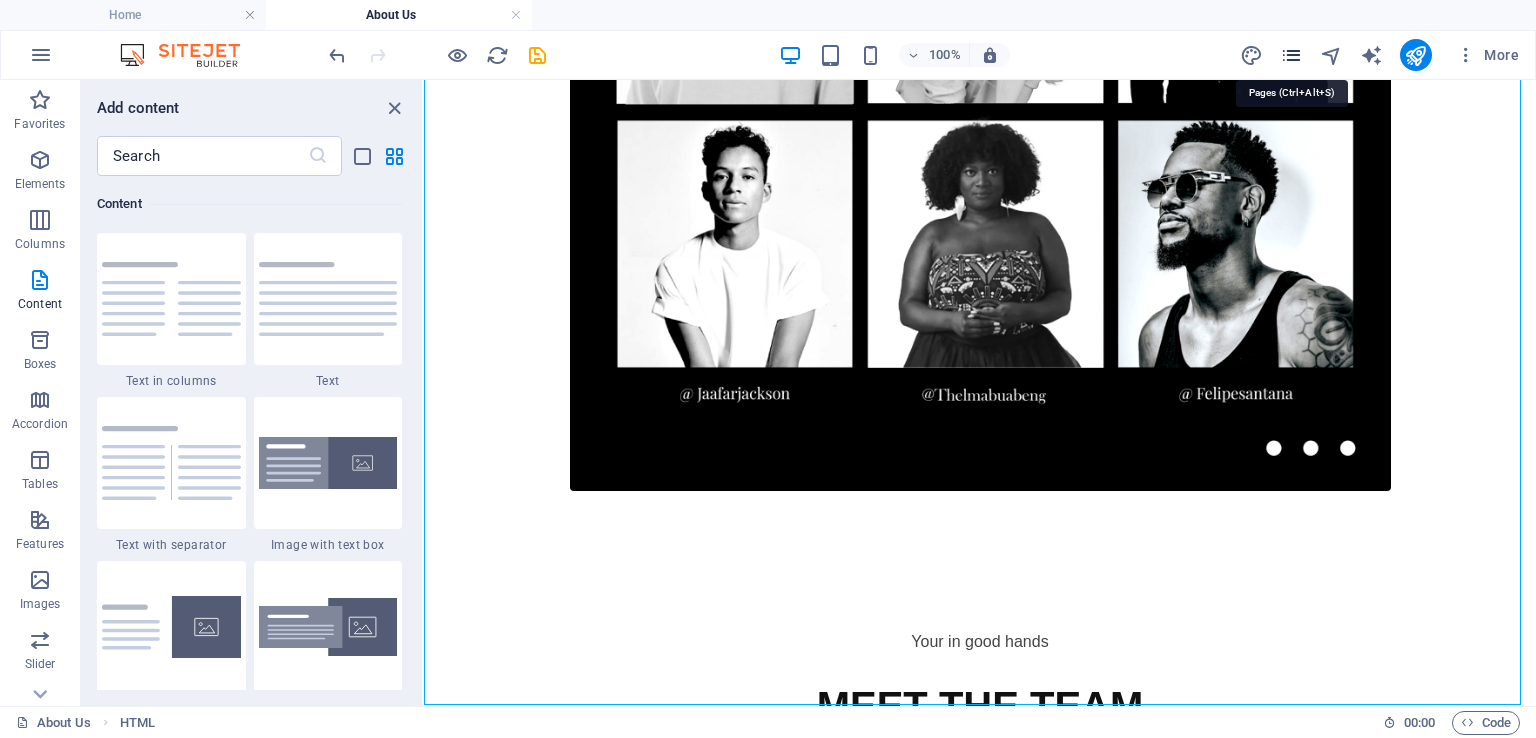click at bounding box center [1291, 55] 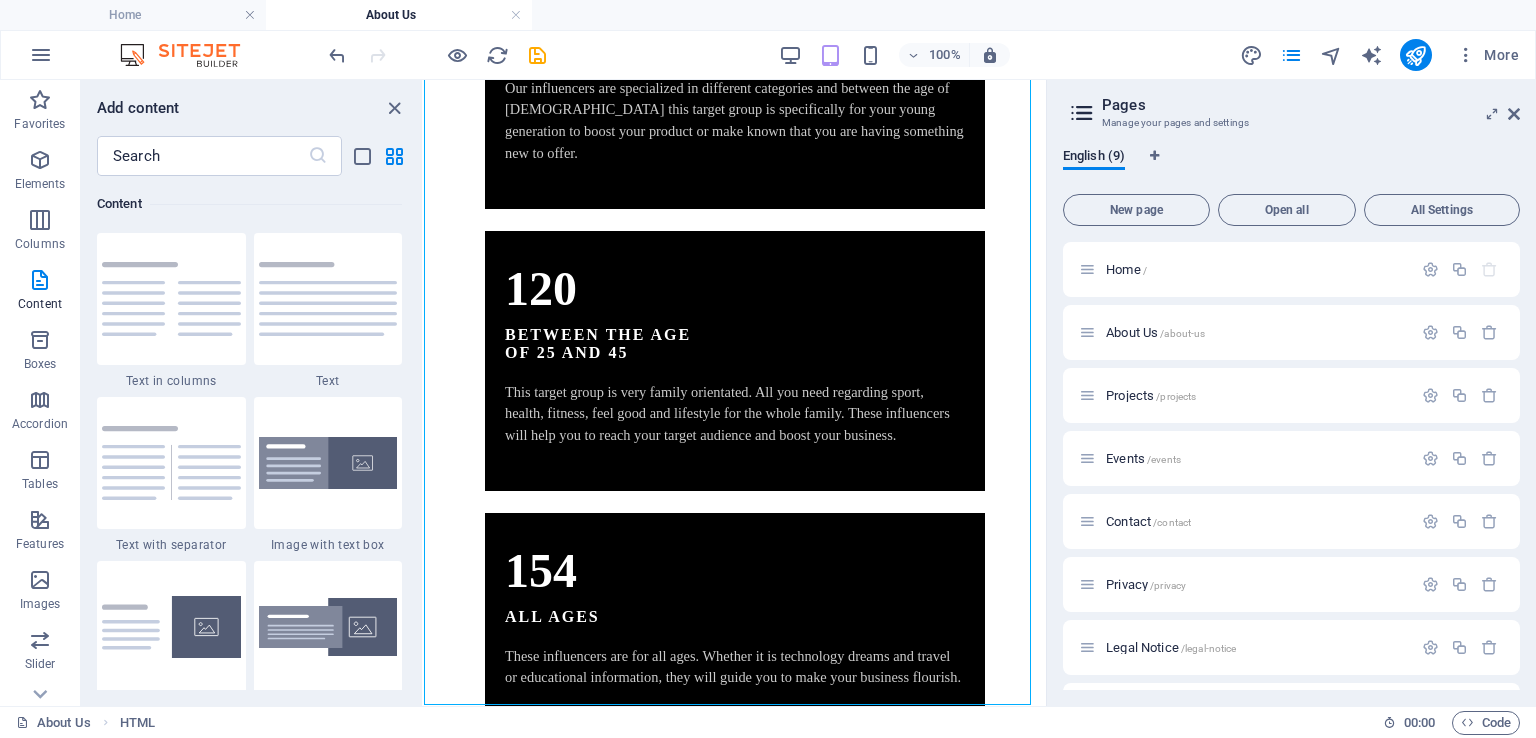 scroll, scrollTop: 7208, scrollLeft: 0, axis: vertical 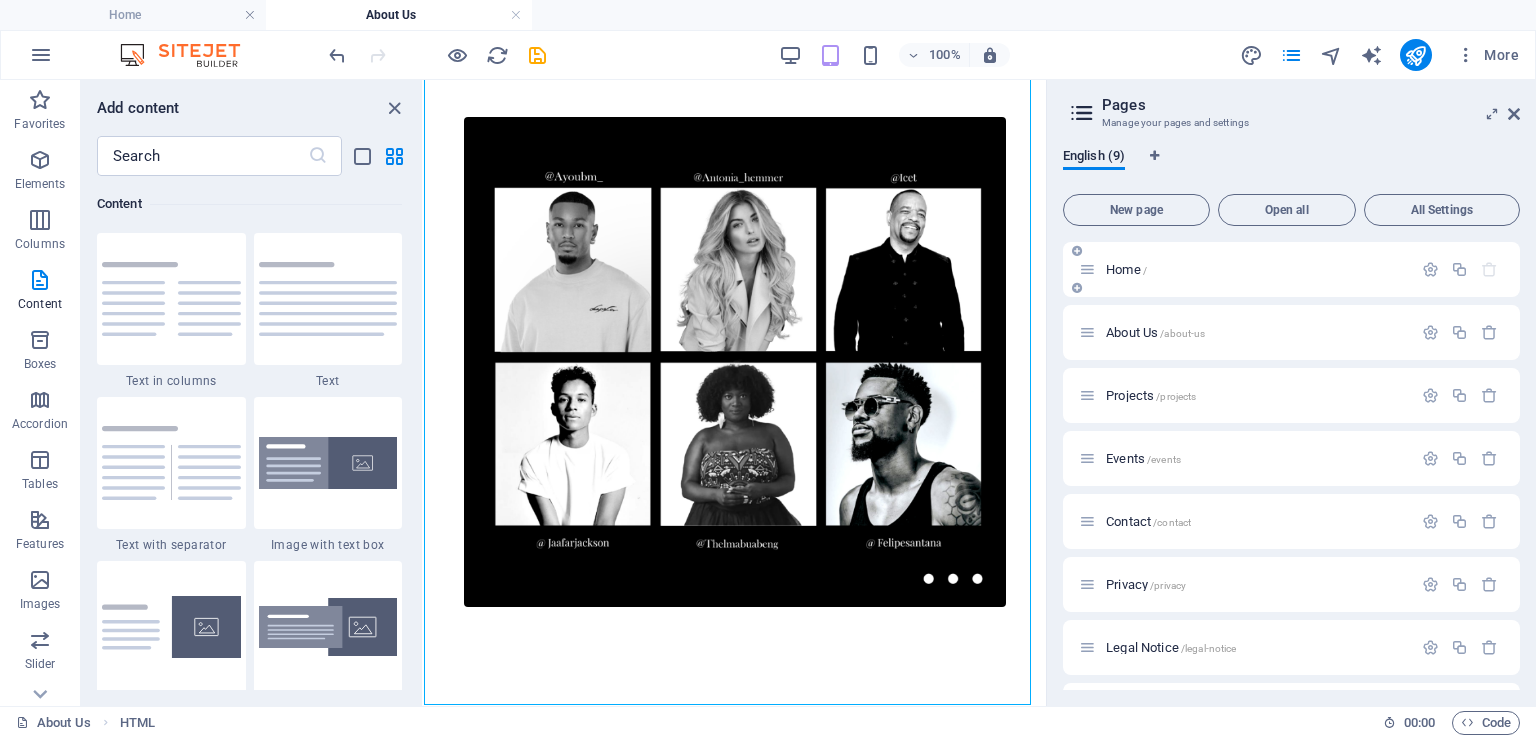 click on "Home /" at bounding box center (1126, 269) 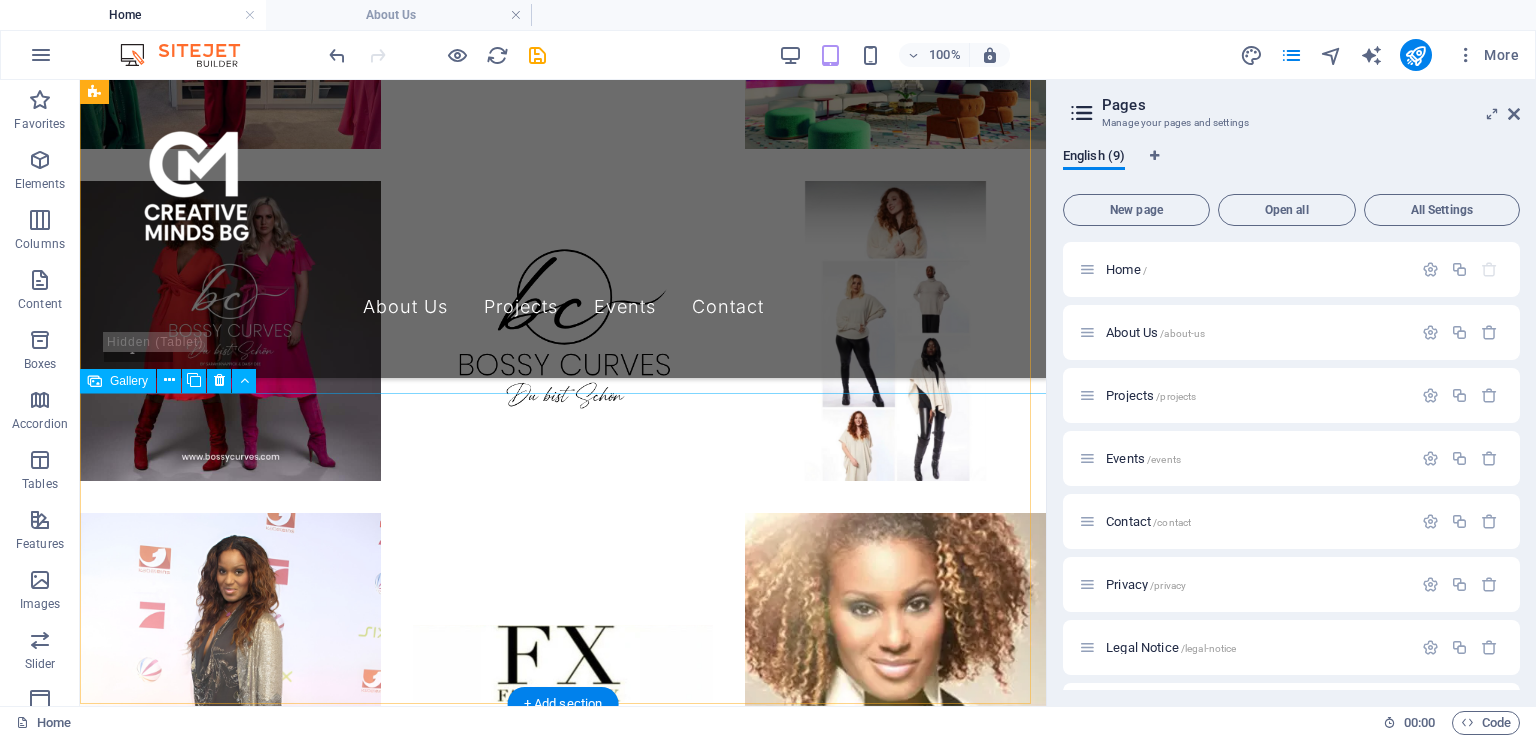 scroll, scrollTop: 4430, scrollLeft: 0, axis: vertical 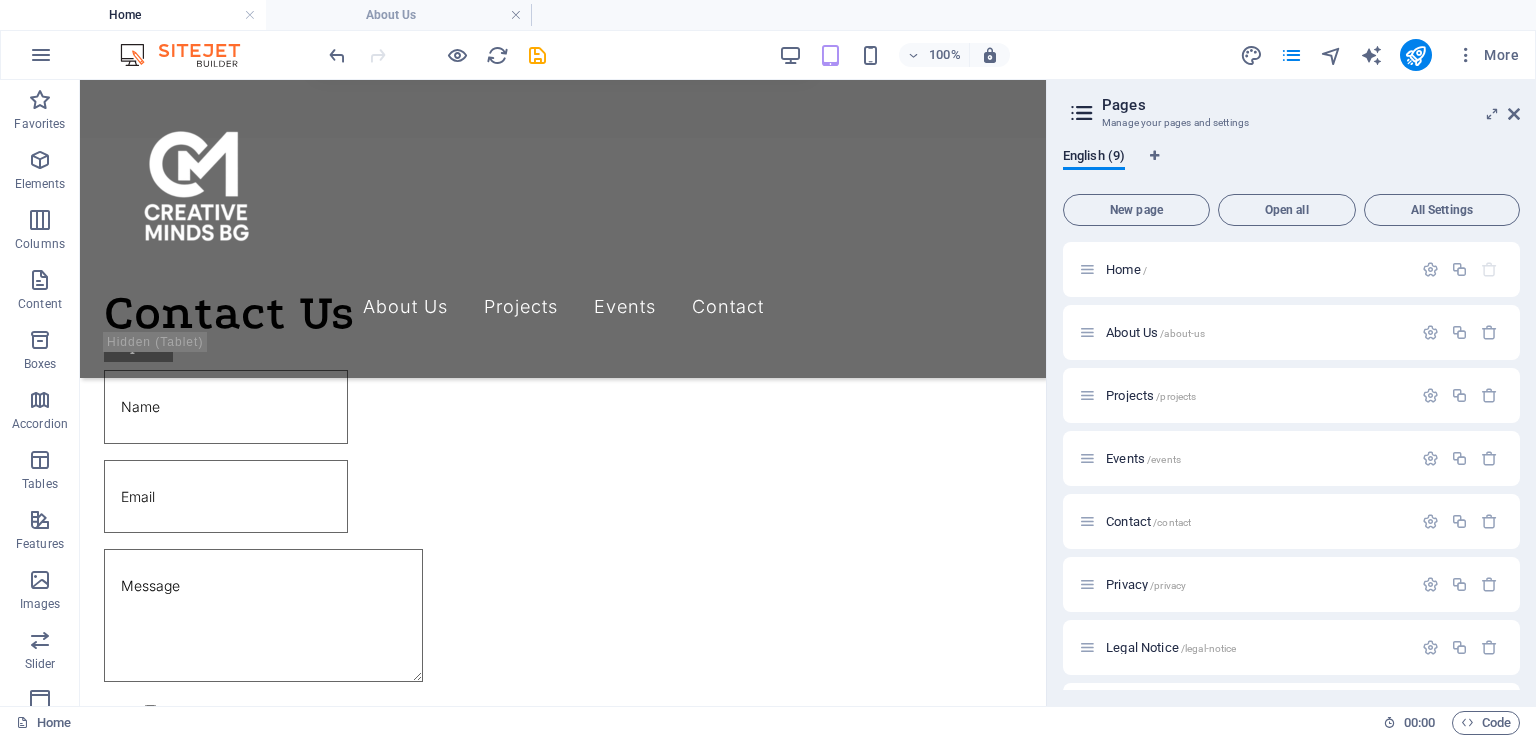 drag, startPoint x: 1039, startPoint y: 507, endPoint x: 1075, endPoint y: 797, distance: 292.22595 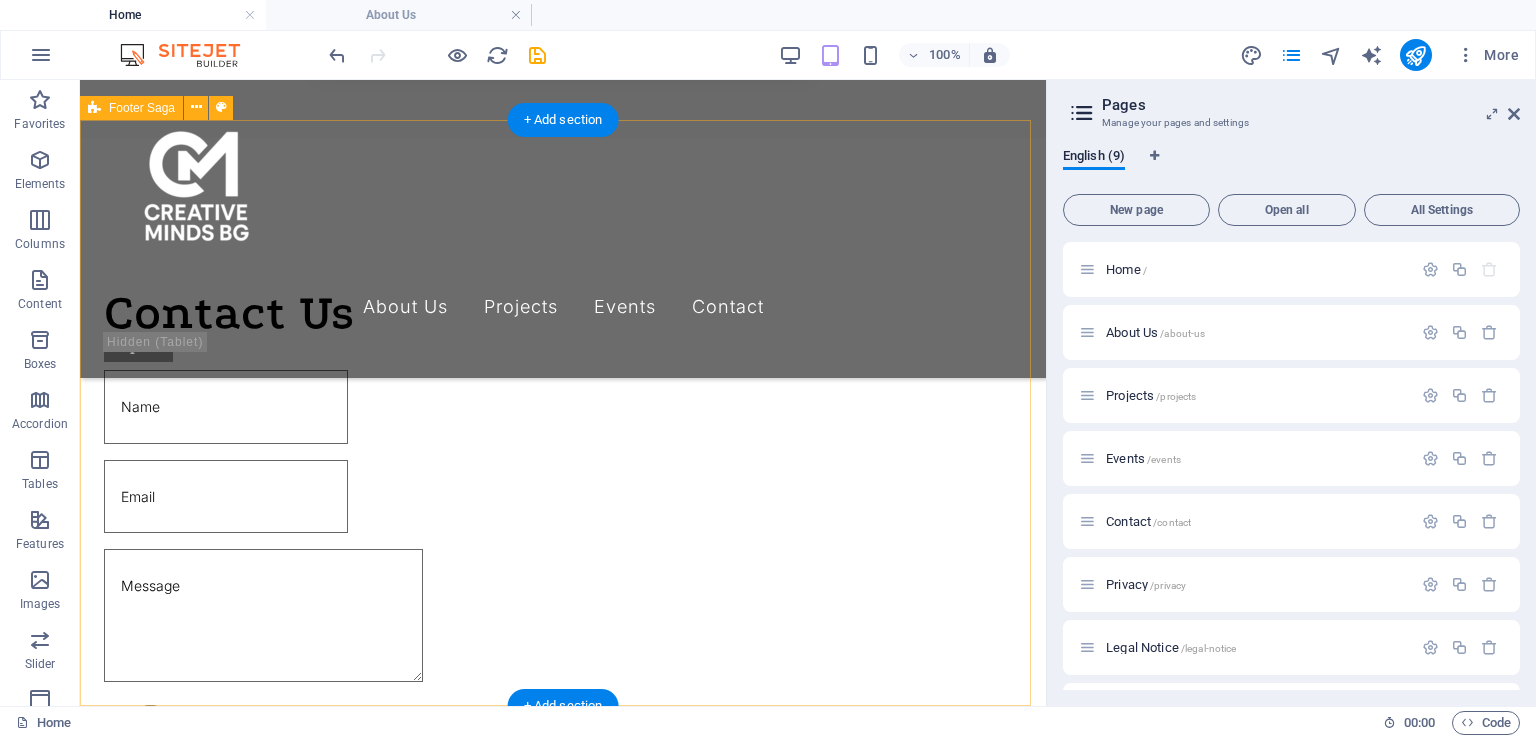 click on "Creative Minds [GEOGRAPHIC_DATA]   We are shaping bold ideas into unforgettable brand stories. This is just the beginning. Contact Creative Minds Bulgaria LTD [GEOGRAPHIC_DATA]  [GEOGRAPHIC_DATA]   Email:  info@creativeminds-bg Navigation Home About Service Contact Legal Notice Privacy Policy Social media Facebook Twitter Instagram" at bounding box center [563, 2147] 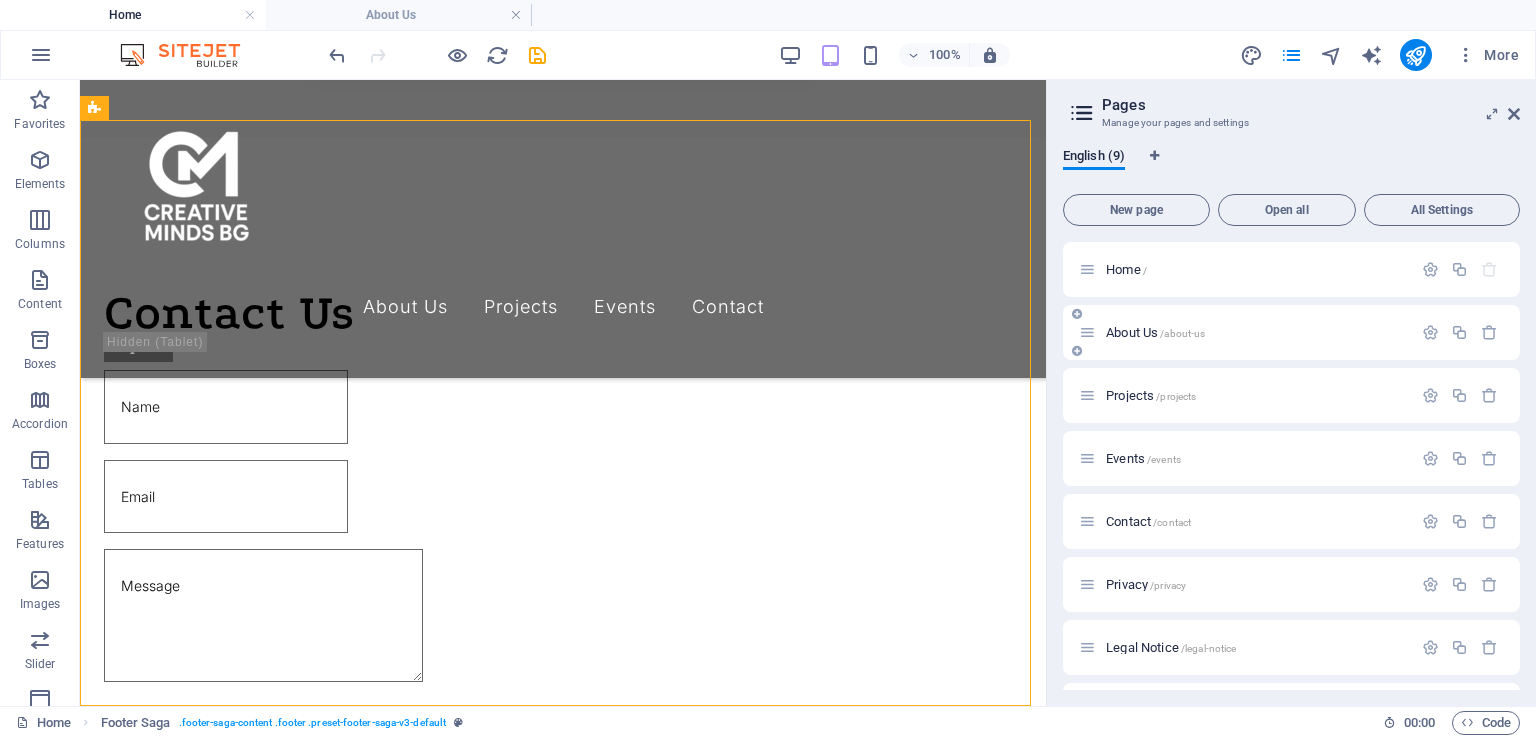 click on "About Us /about-us" at bounding box center [1155, 332] 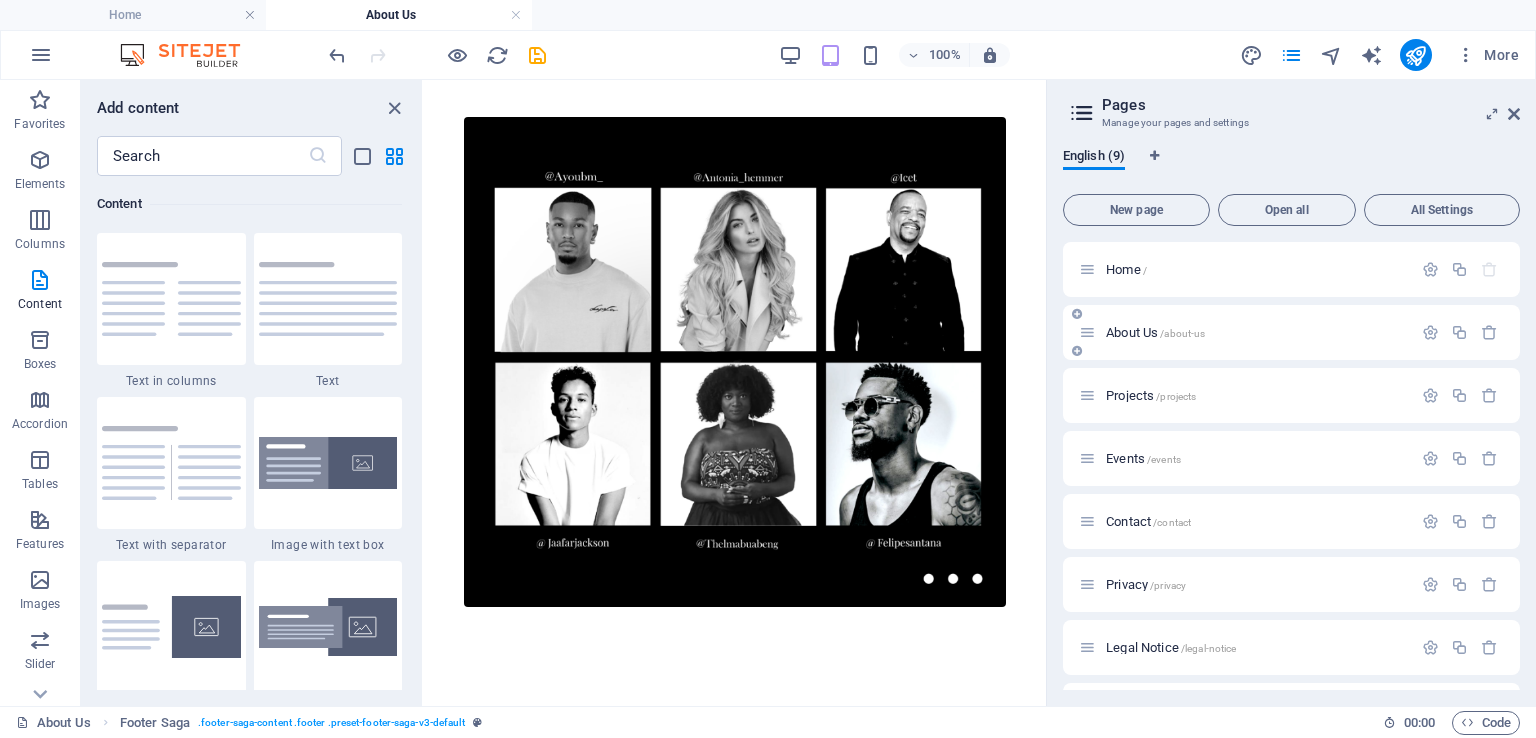 scroll, scrollTop: 0, scrollLeft: 0, axis: both 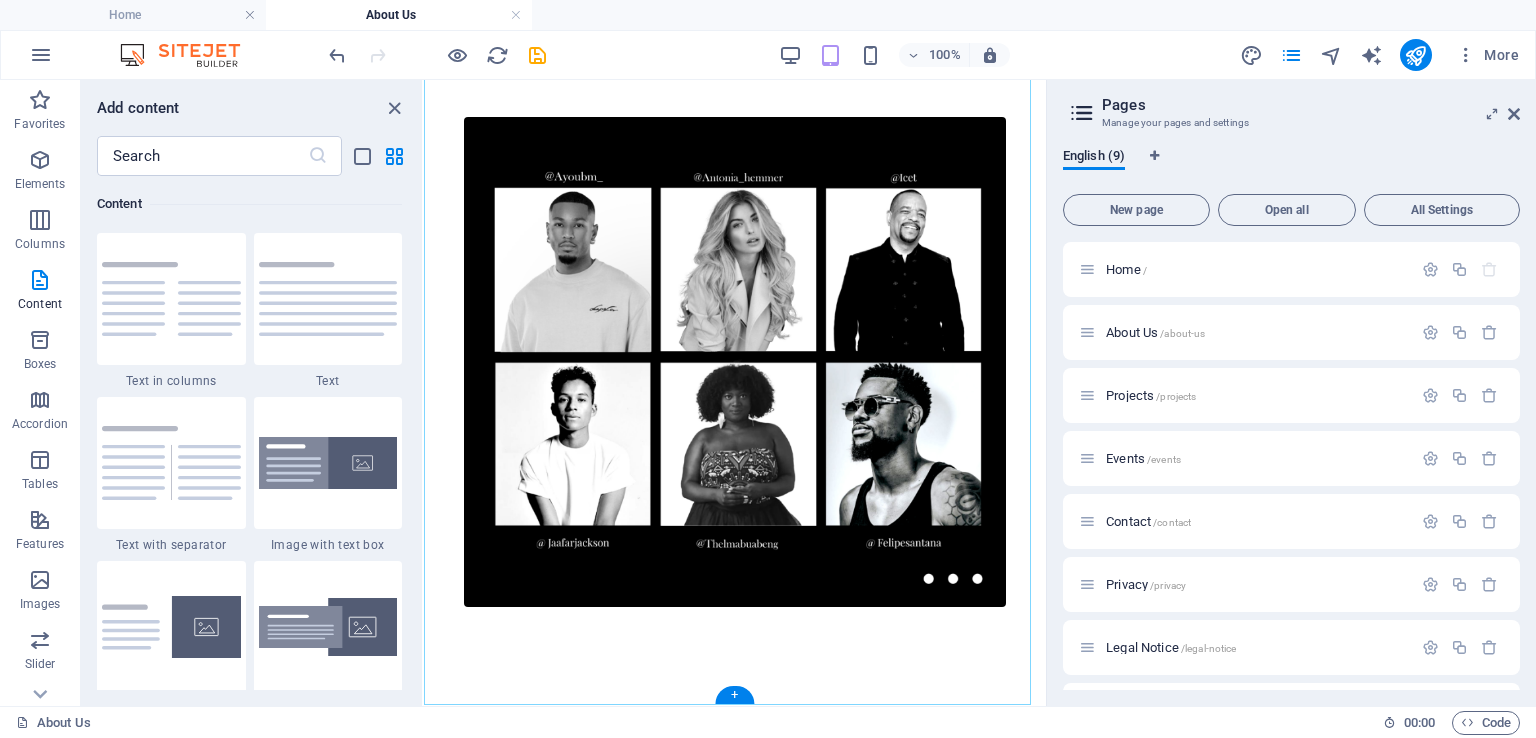 click on "+" at bounding box center (734, 695) 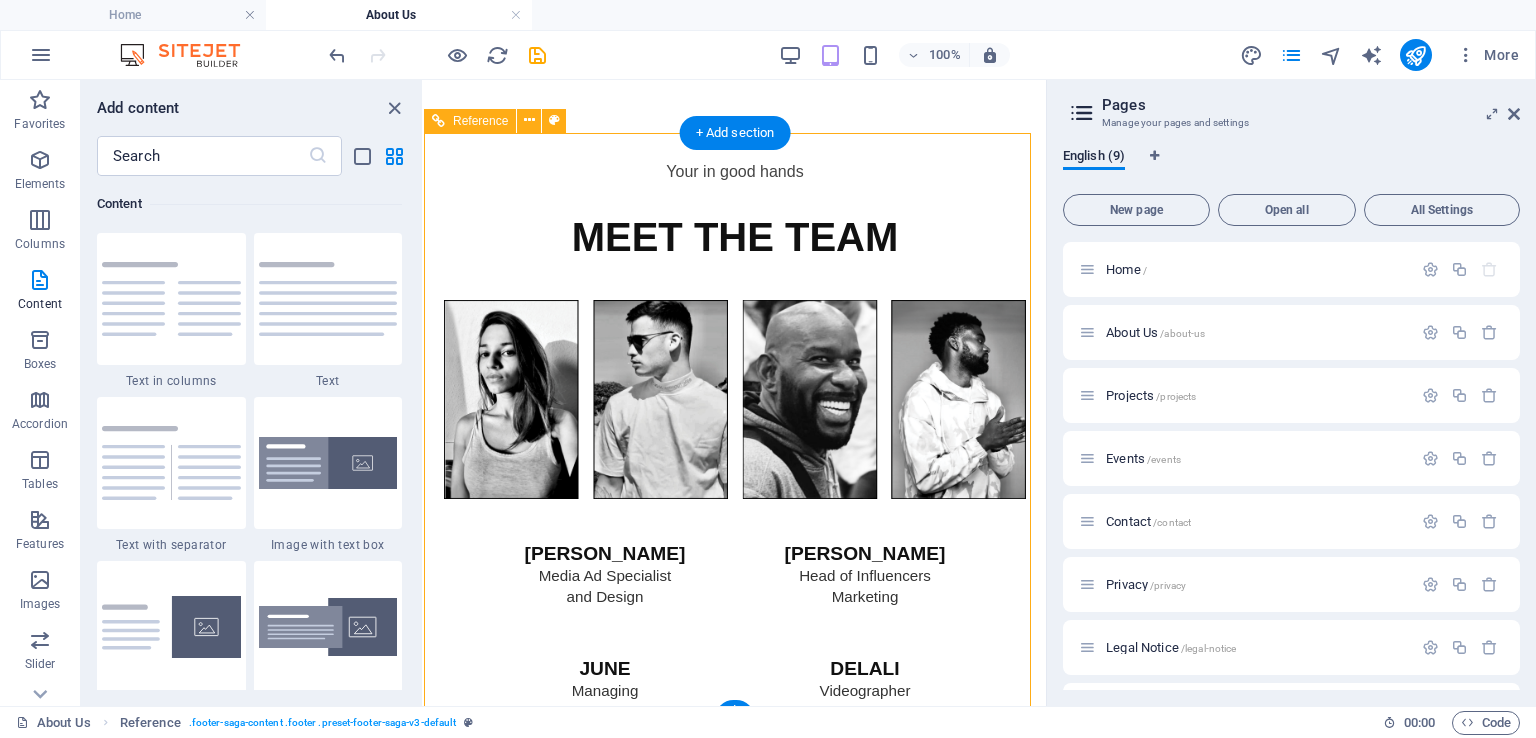 scroll, scrollTop: 7793, scrollLeft: 0, axis: vertical 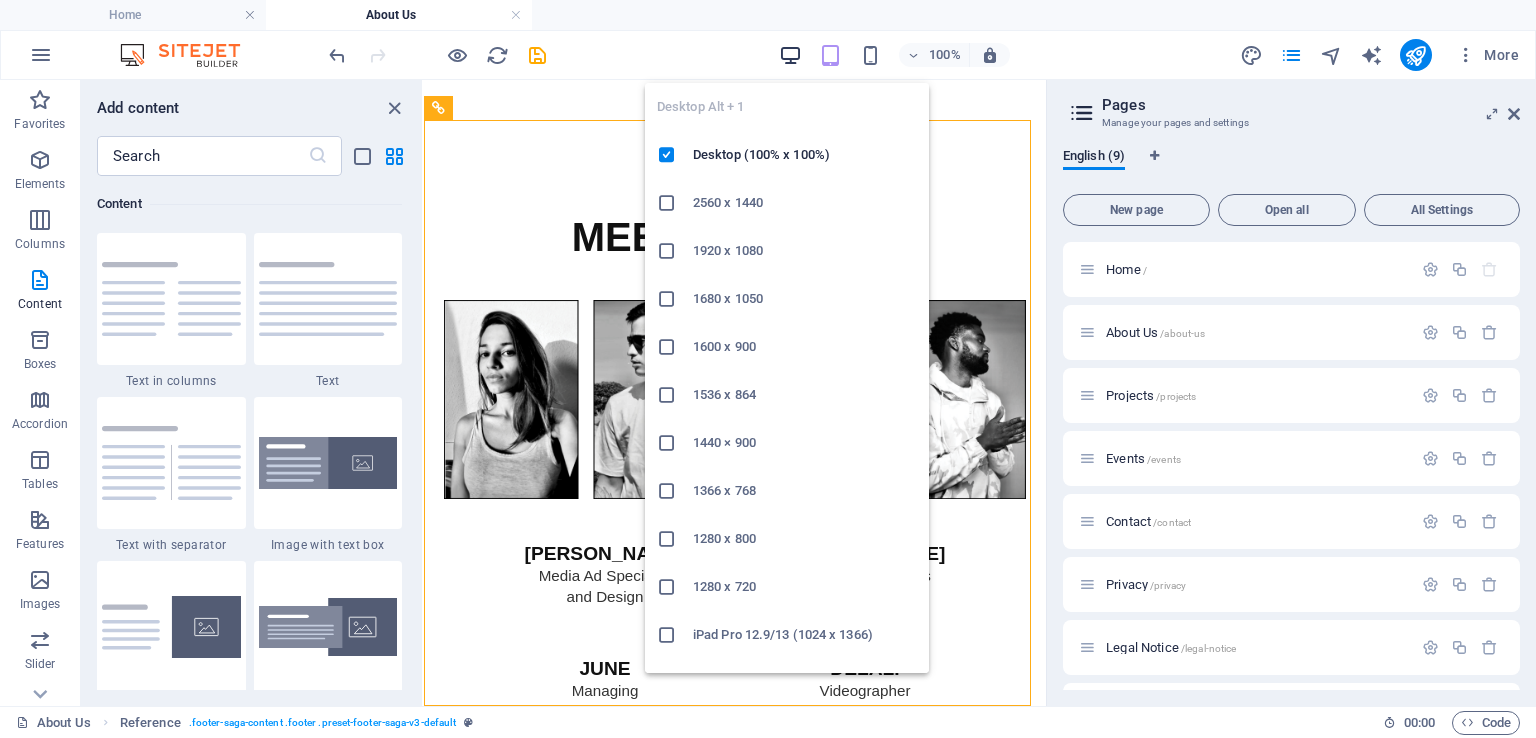 click at bounding box center (790, 55) 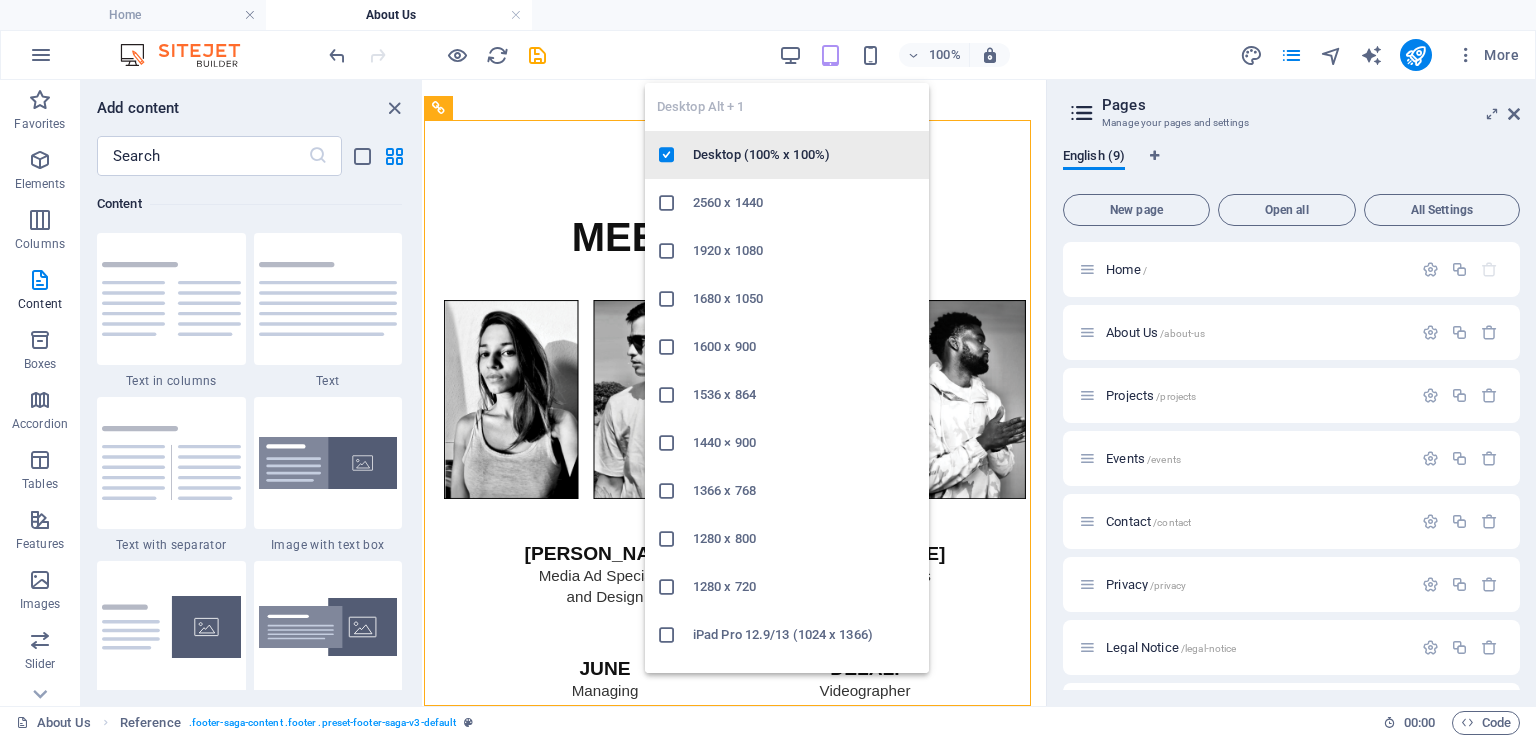 click on "Desktop (100% x 100%)" at bounding box center (805, 155) 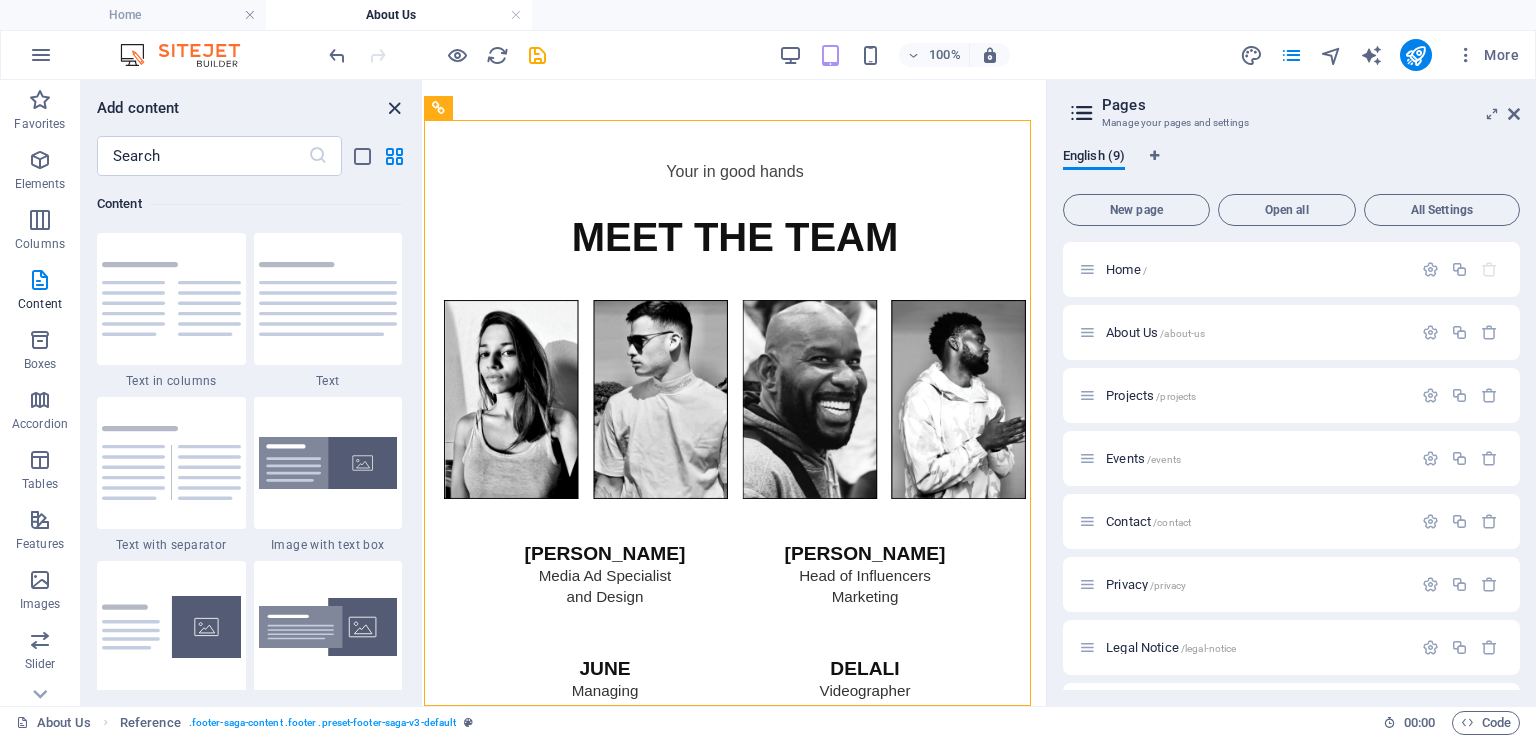 drag, startPoint x: 389, startPoint y: 109, endPoint x: 315, endPoint y: 34, distance: 105.36128 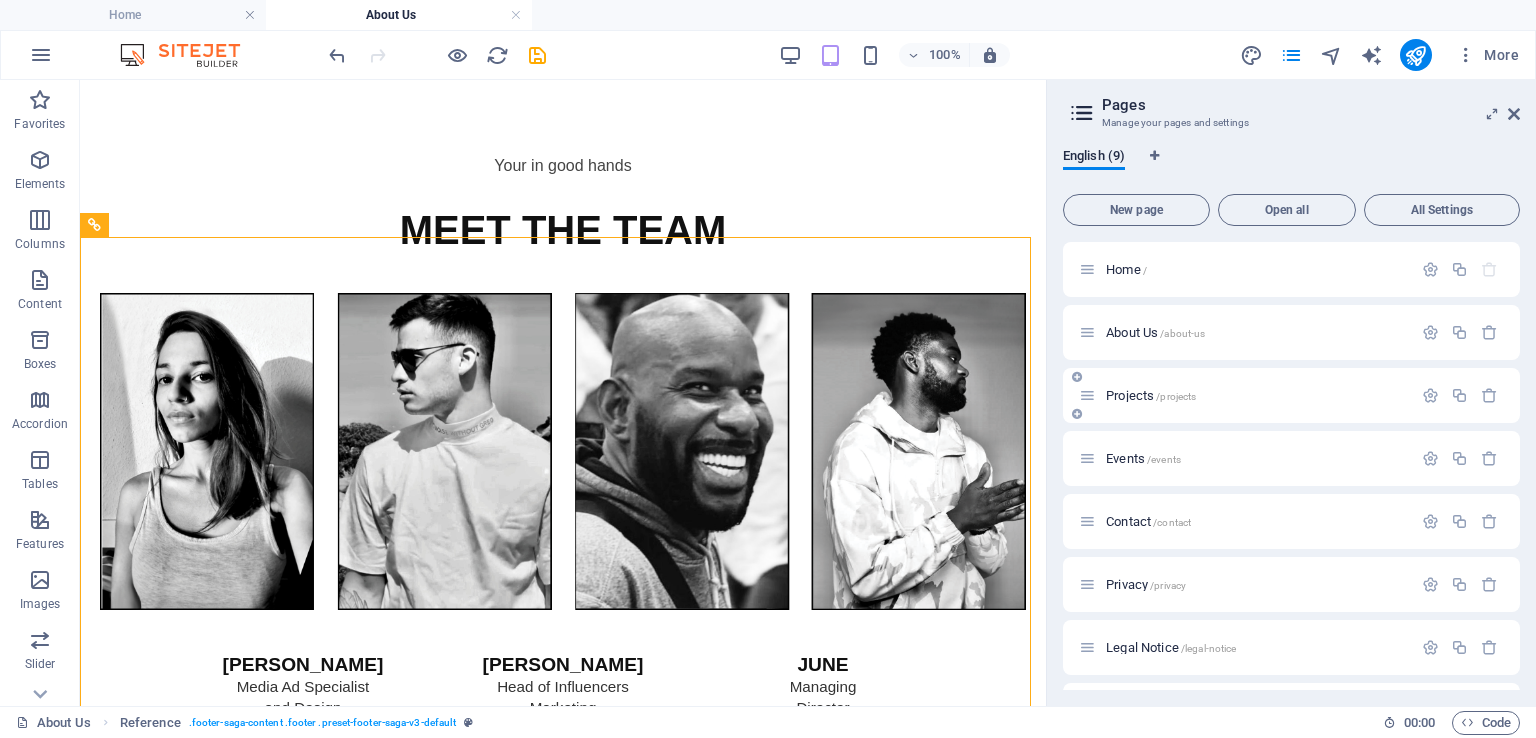 click on "Projects /projects" at bounding box center (1151, 395) 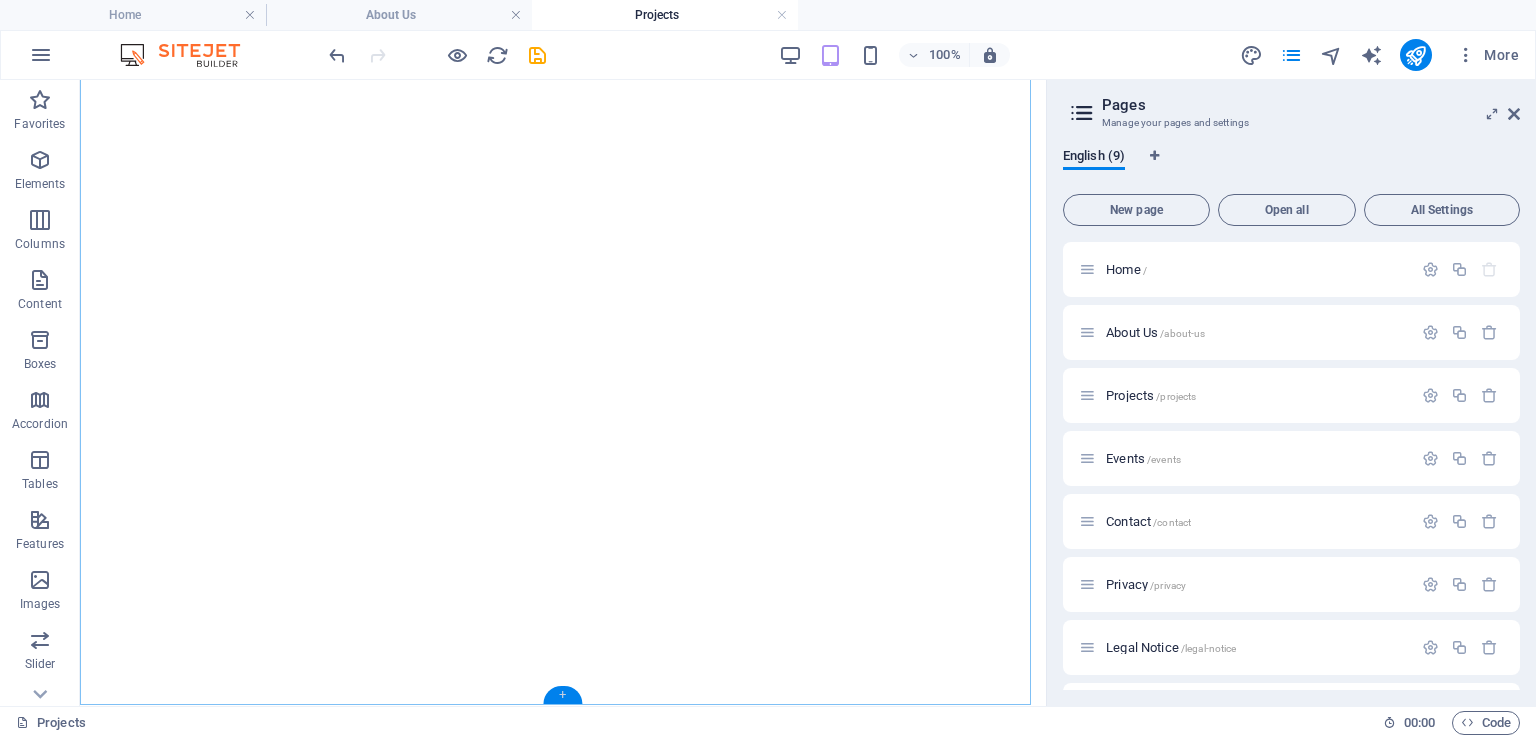 click on "+" at bounding box center [562, 695] 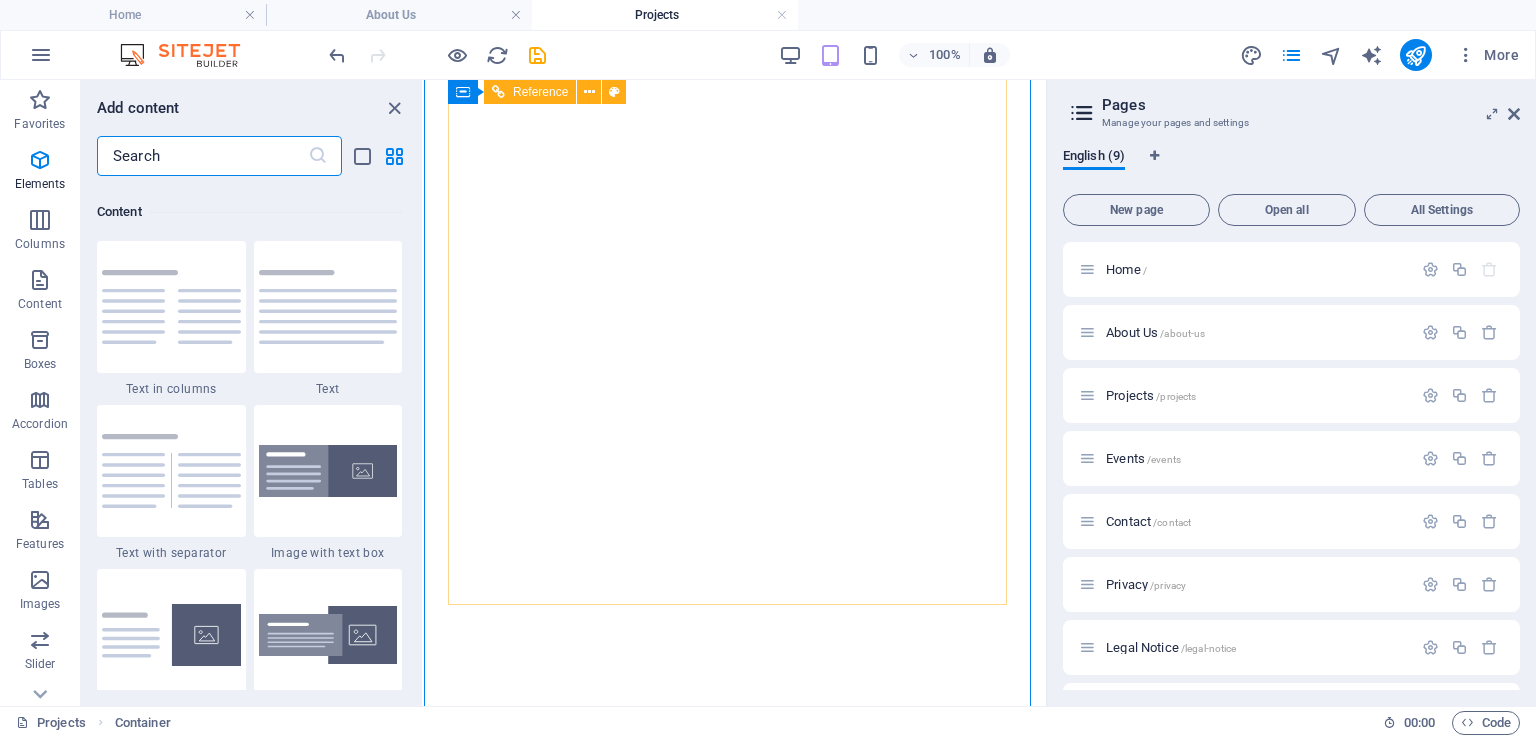 scroll, scrollTop: 3499, scrollLeft: 0, axis: vertical 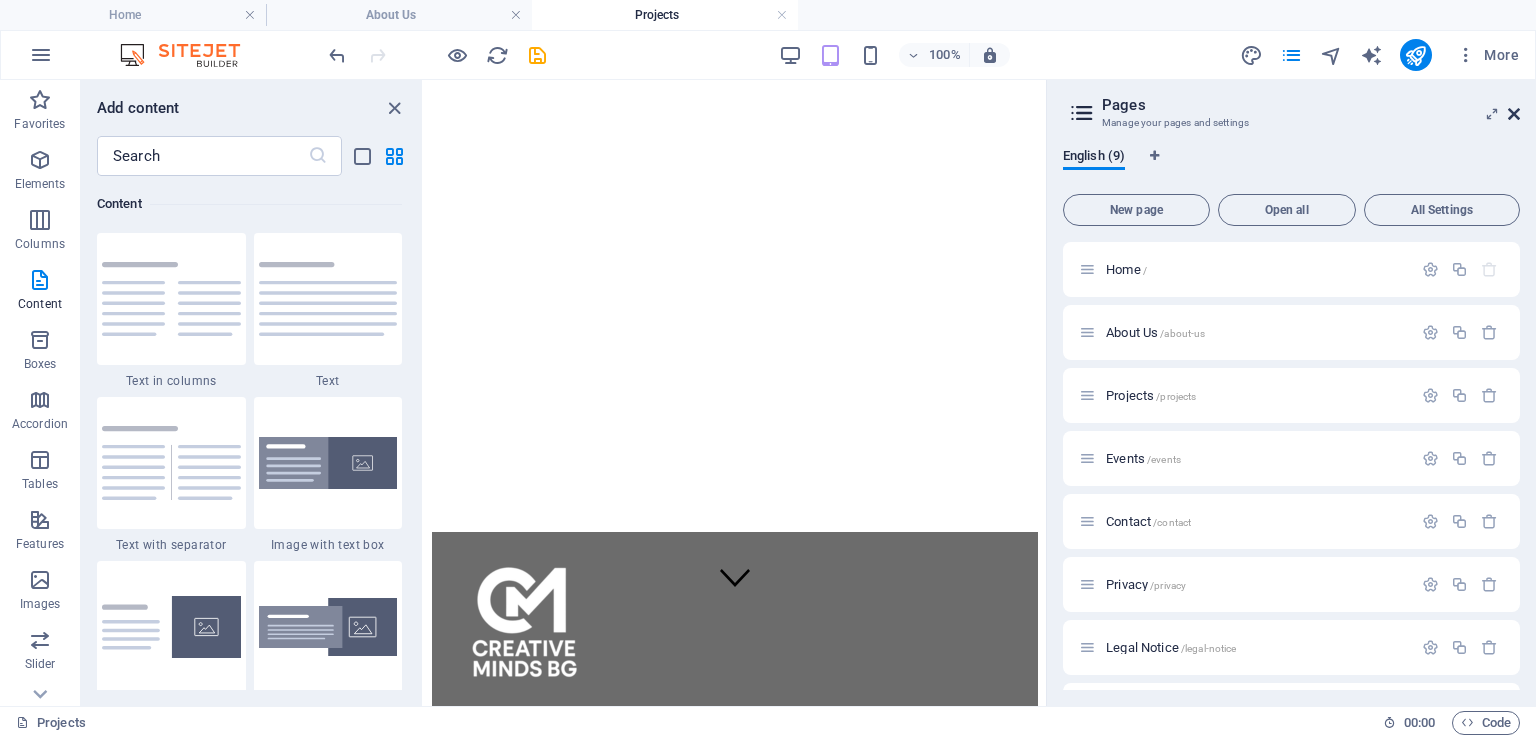 click at bounding box center [1514, 114] 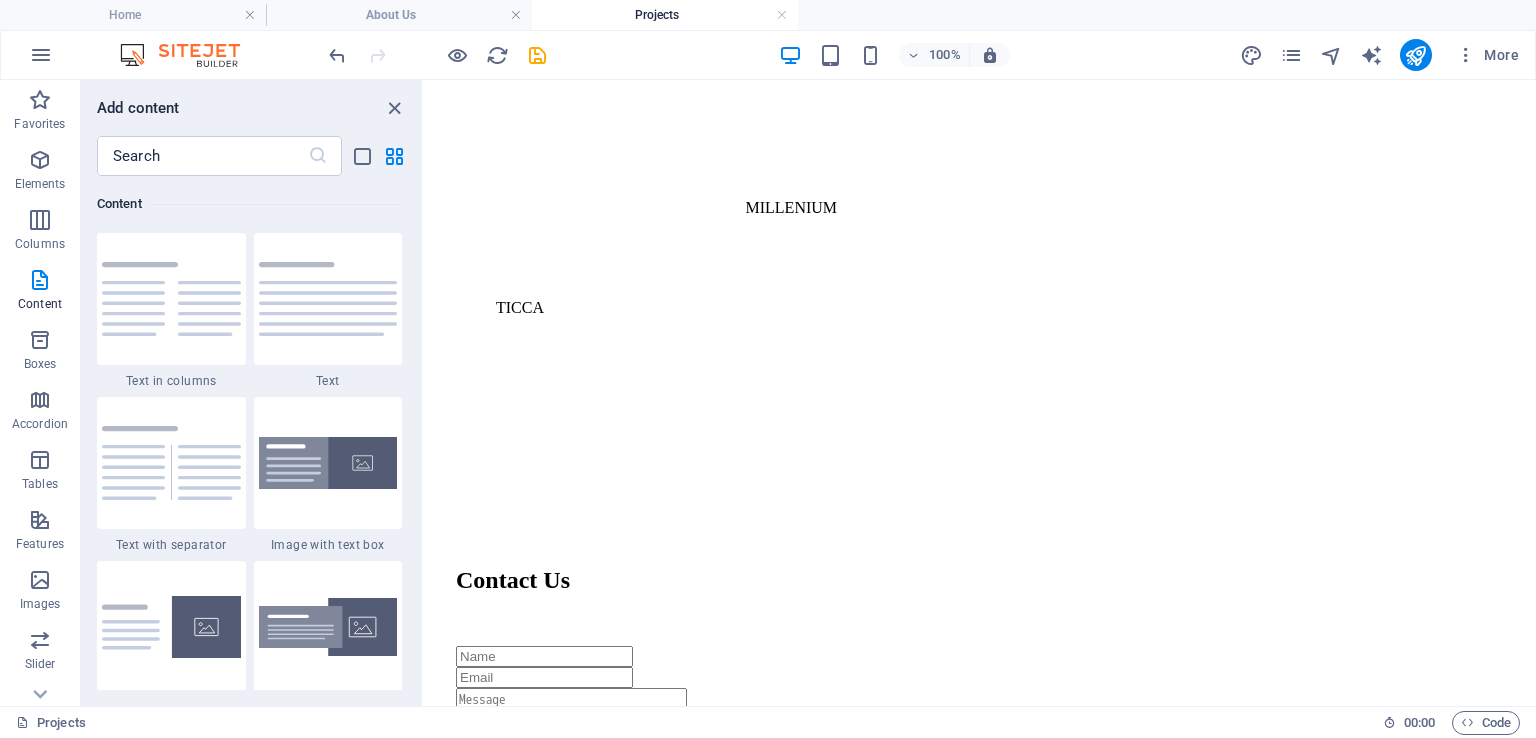 scroll, scrollTop: 2092, scrollLeft: 0, axis: vertical 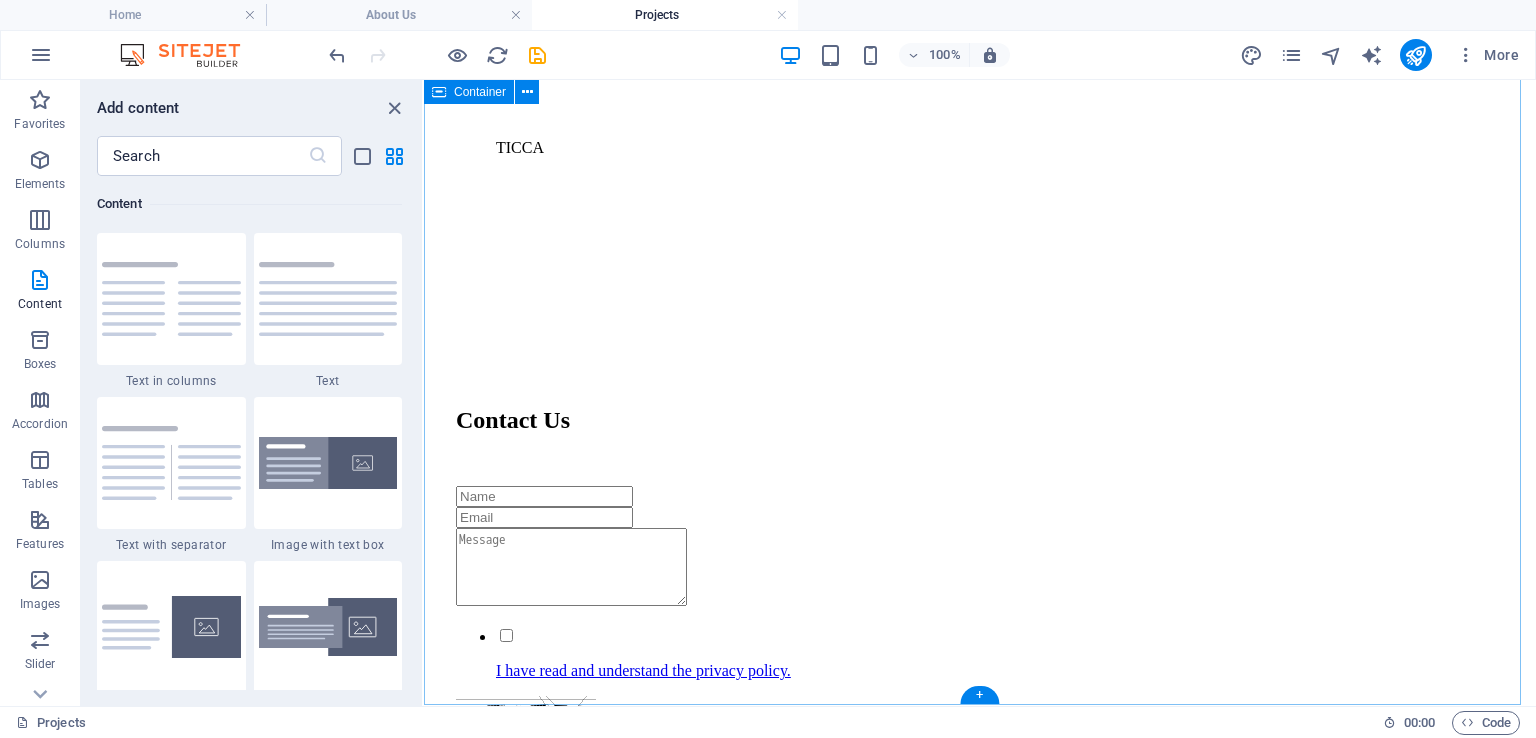 click on "Contact Us   I have read and understand the privacy policy. Unreadable? Regenerate Submit message" at bounding box center (980, 930) 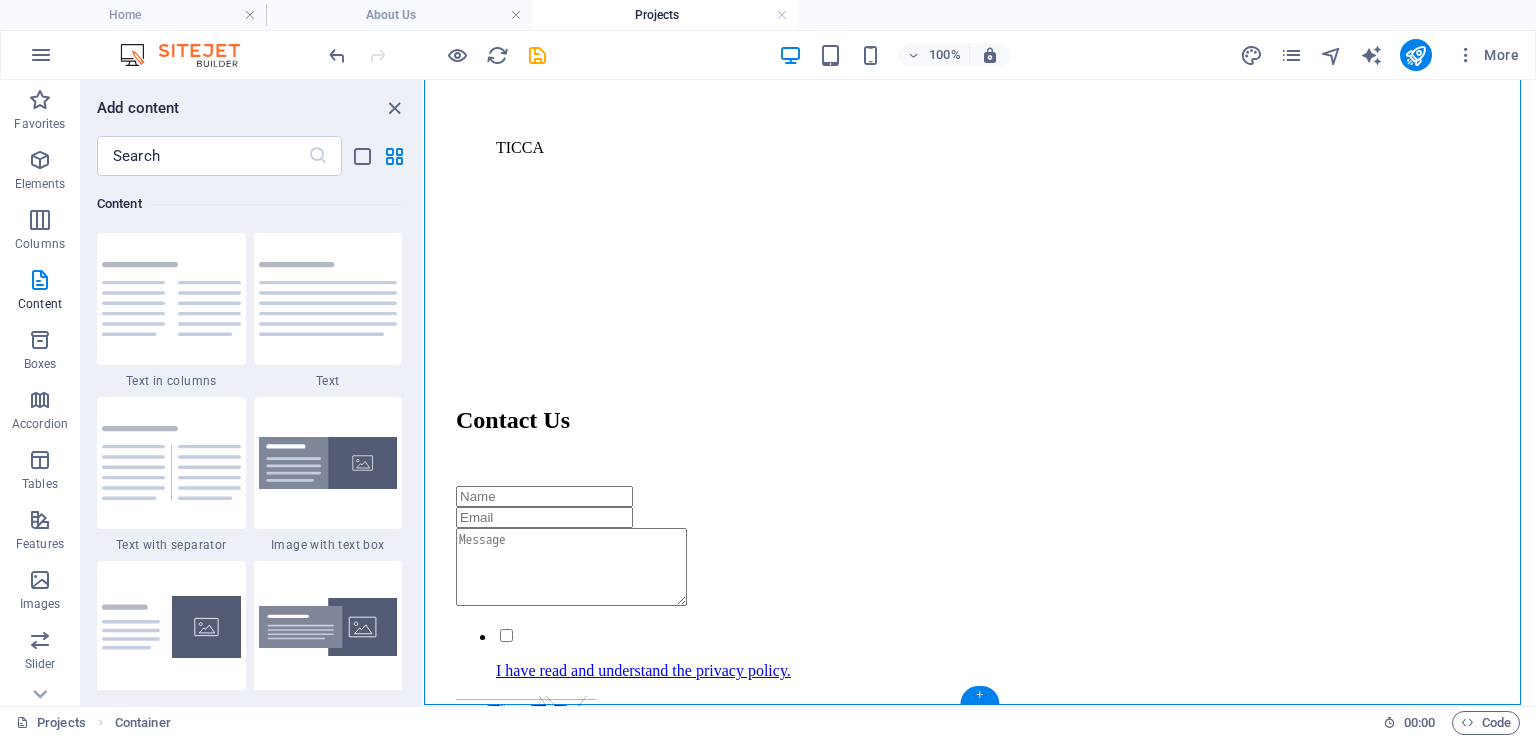 click on "+" at bounding box center [979, 695] 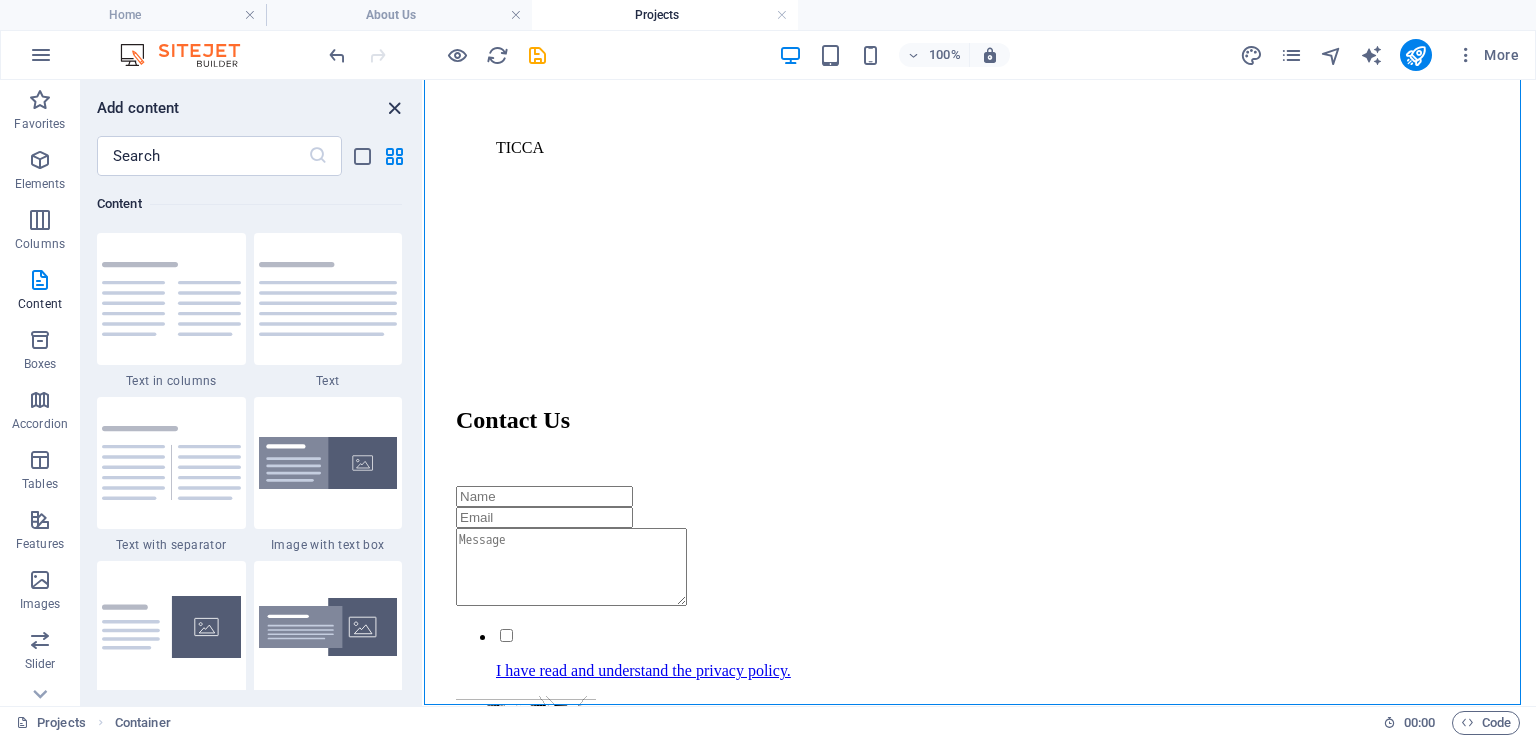 click at bounding box center [394, 108] 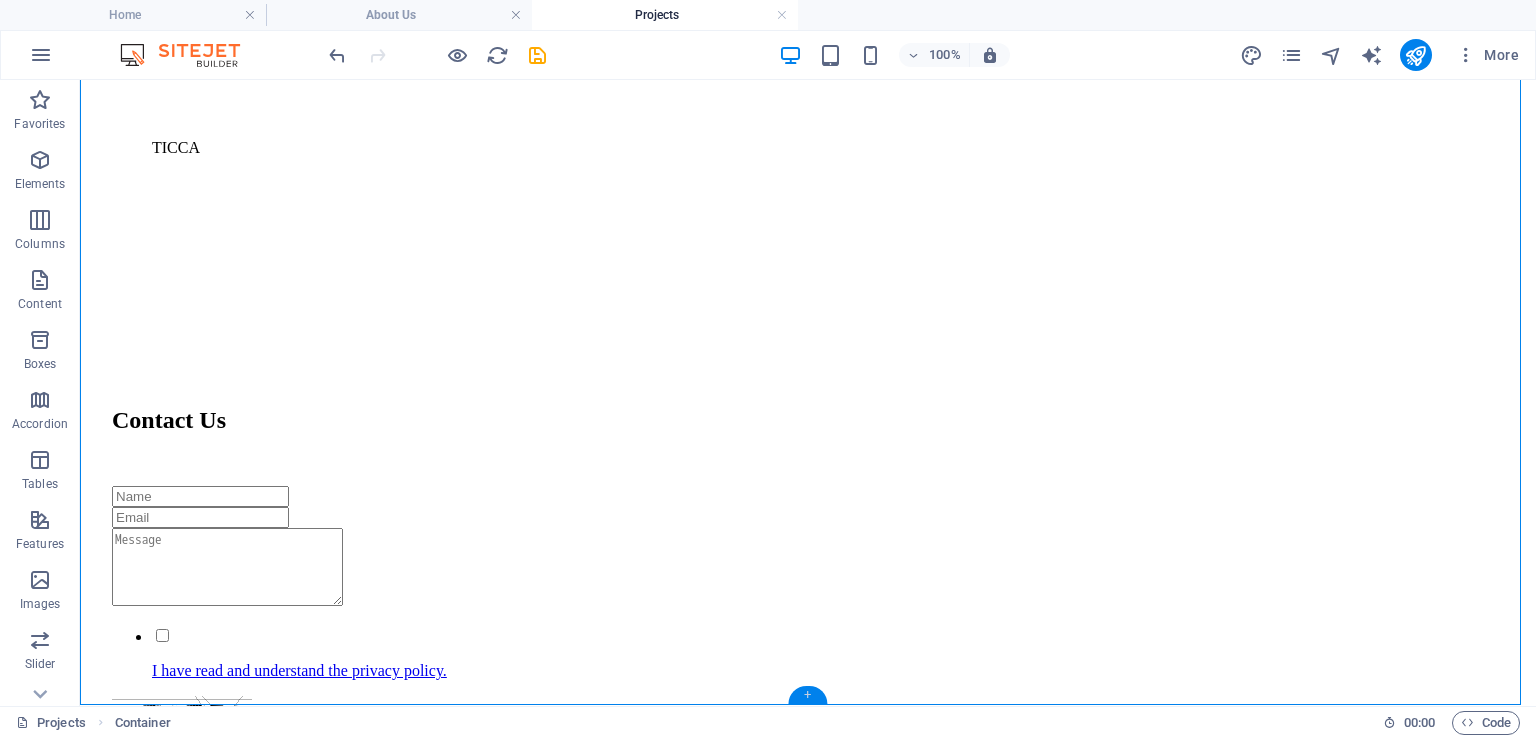 click on "+" at bounding box center [807, 695] 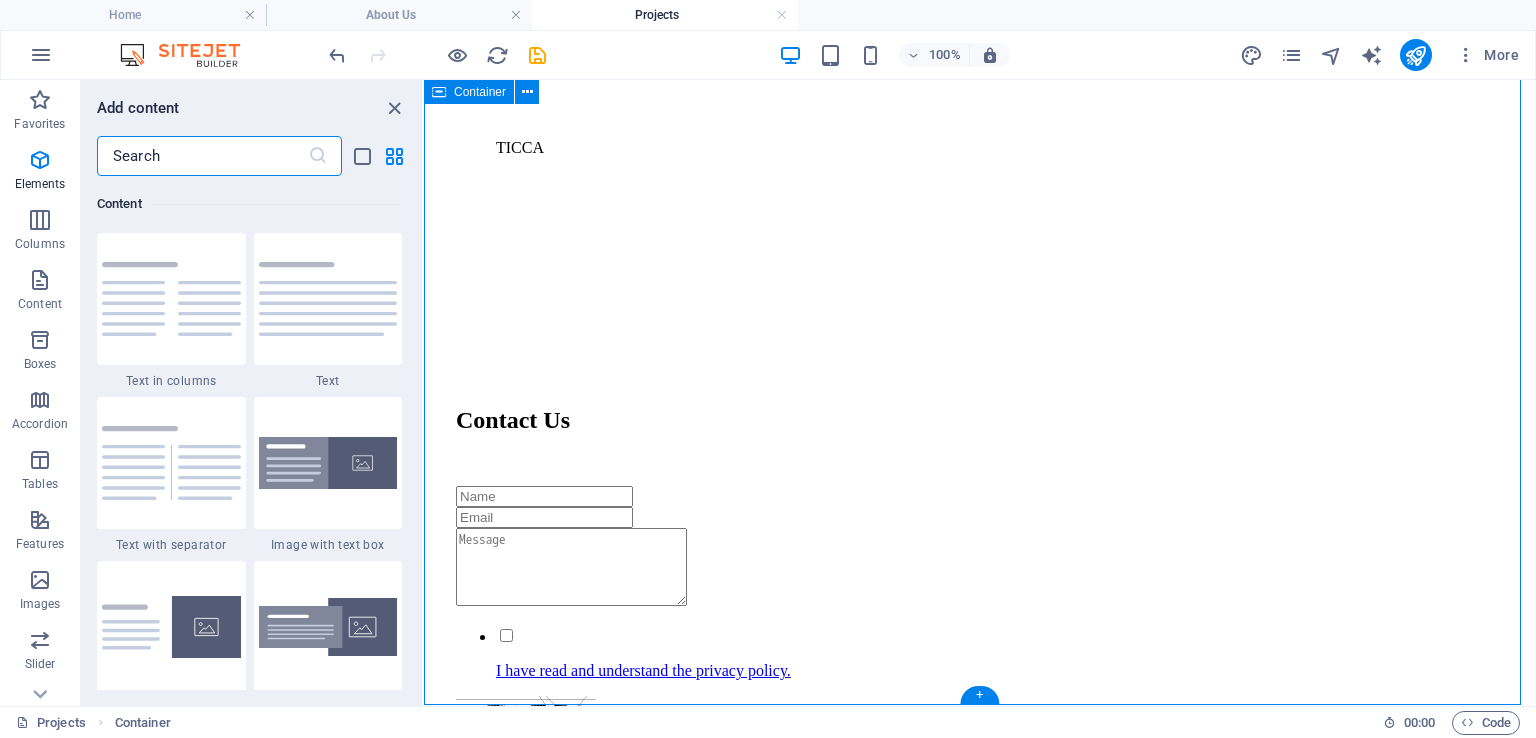 scroll, scrollTop: 3499, scrollLeft: 0, axis: vertical 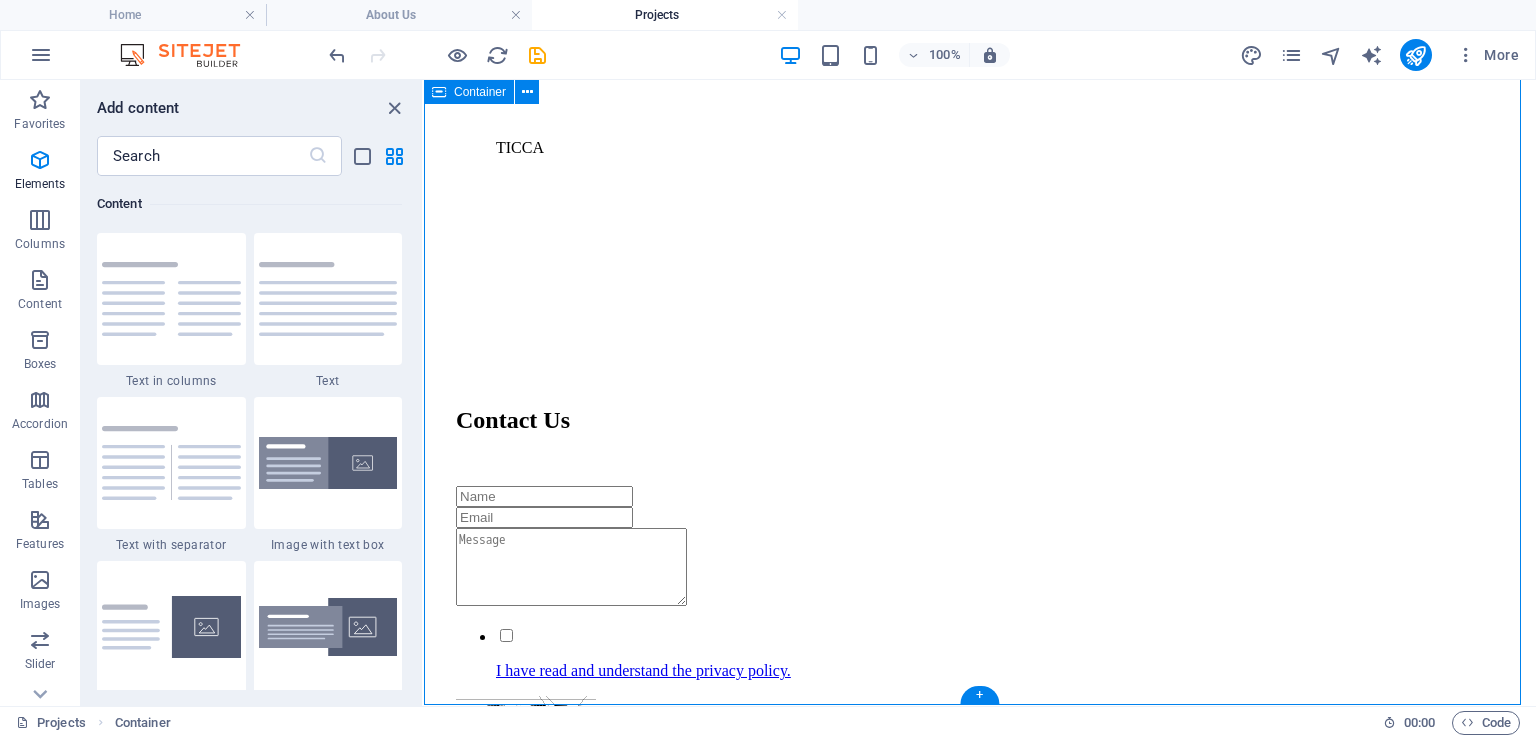 click on "Contact Us   I have read and understand the privacy policy. Unreadable? Regenerate Submit message" at bounding box center (980, 930) 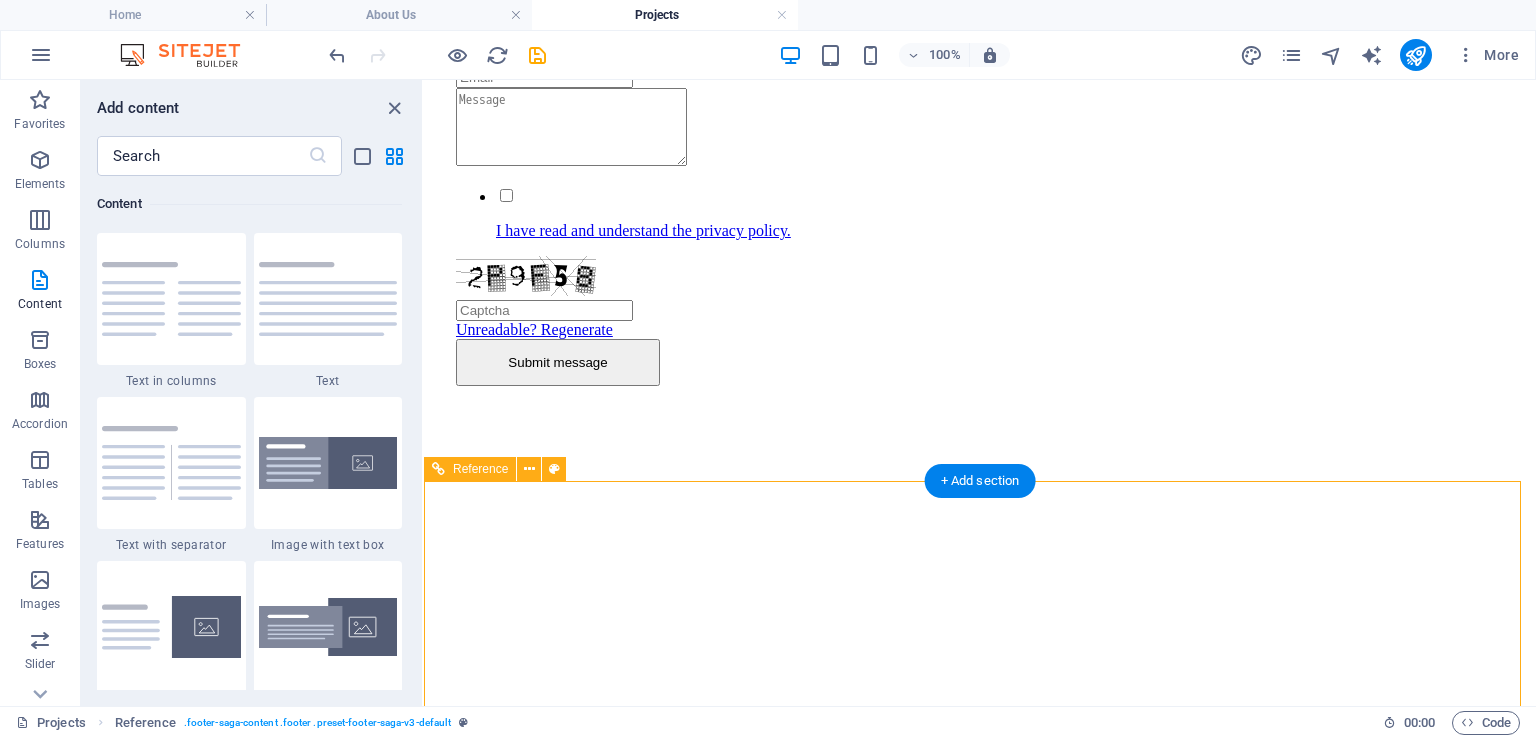 scroll, scrollTop: 2546, scrollLeft: 0, axis: vertical 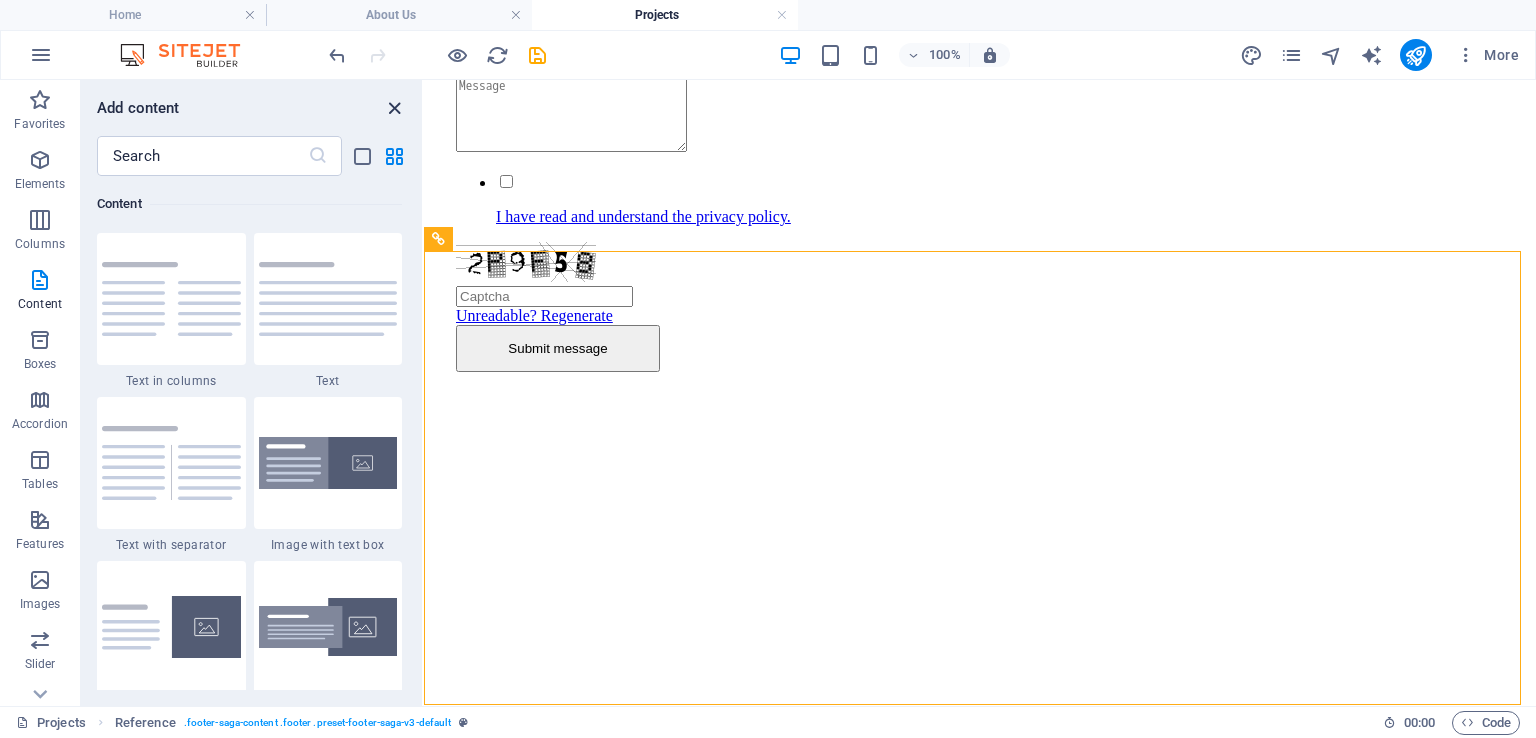 click at bounding box center (394, 108) 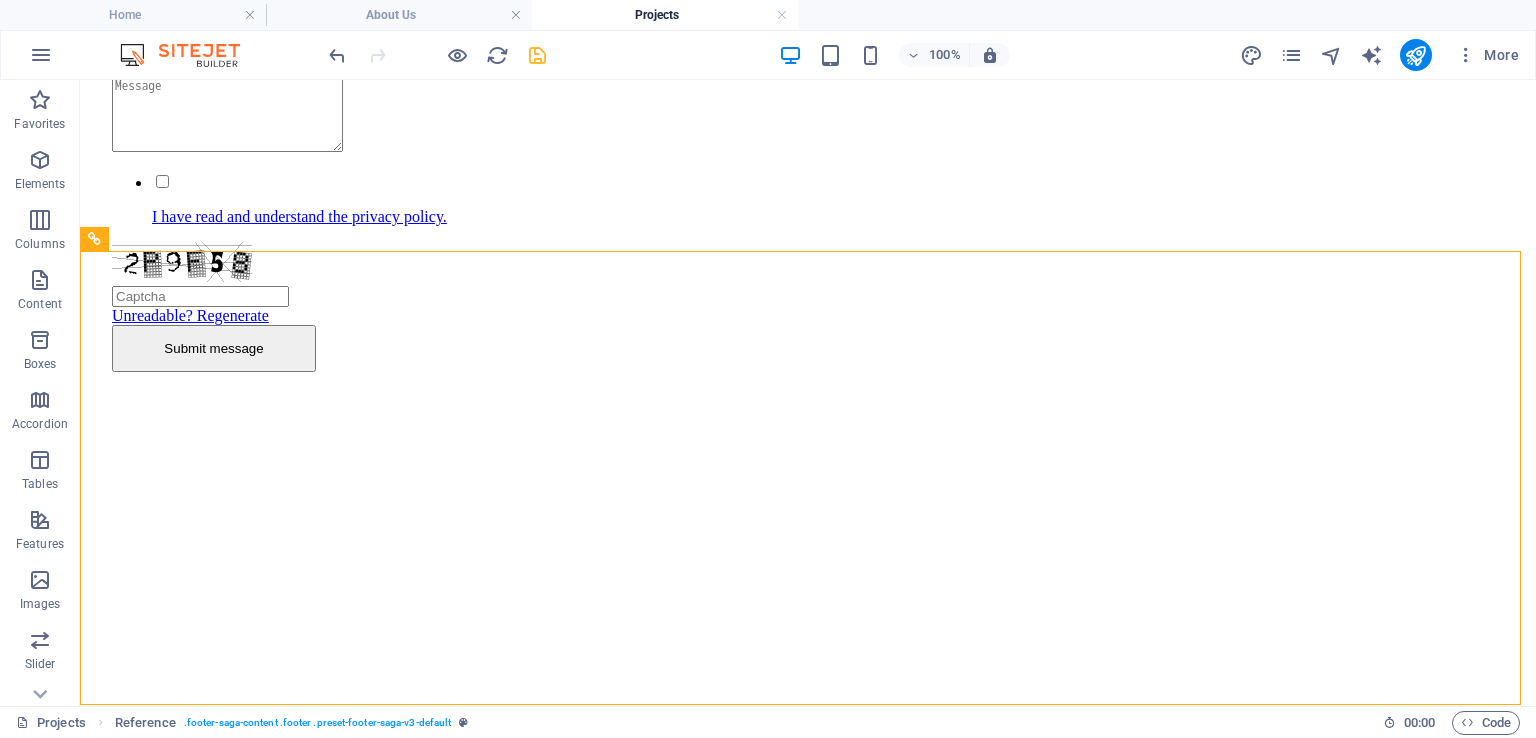 click at bounding box center [537, 55] 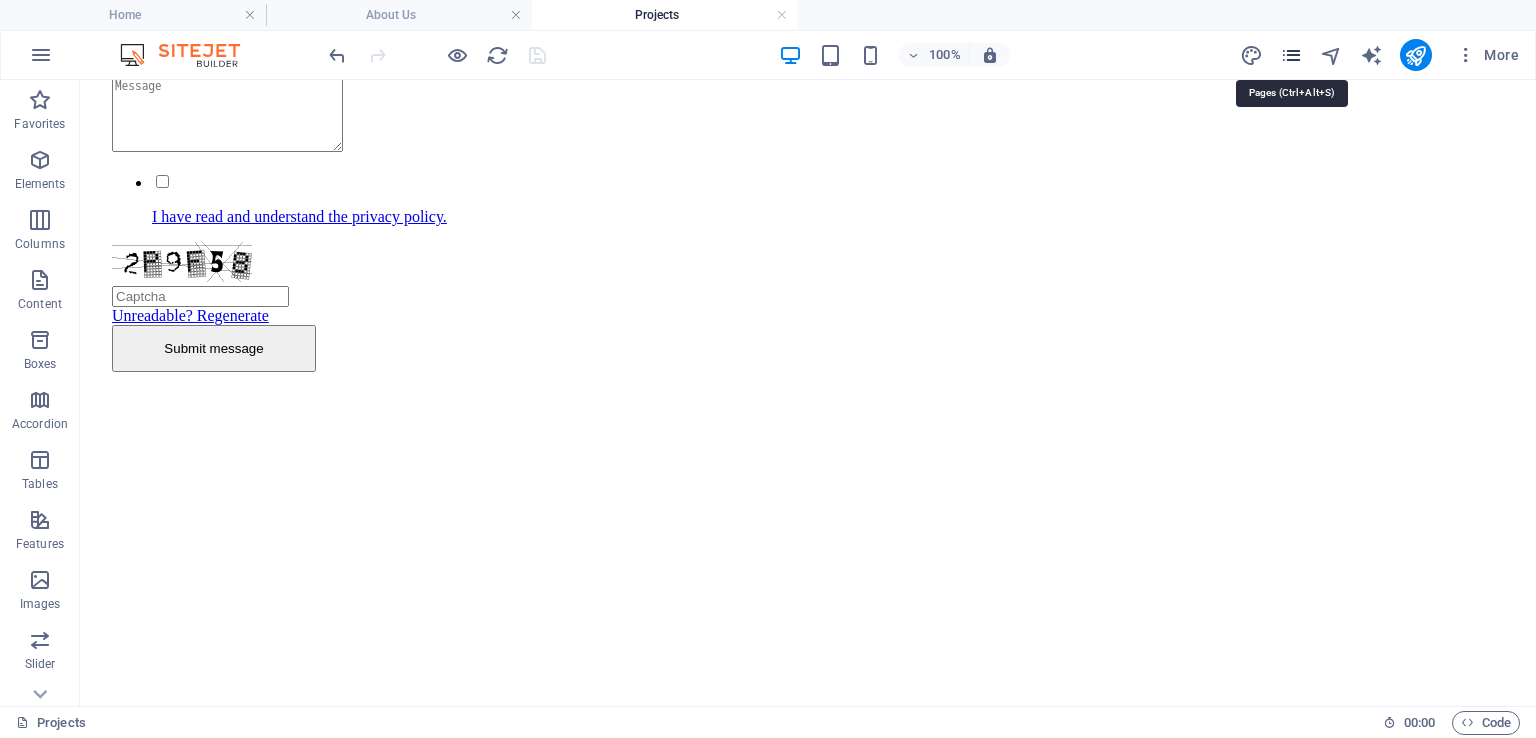 click at bounding box center [1291, 55] 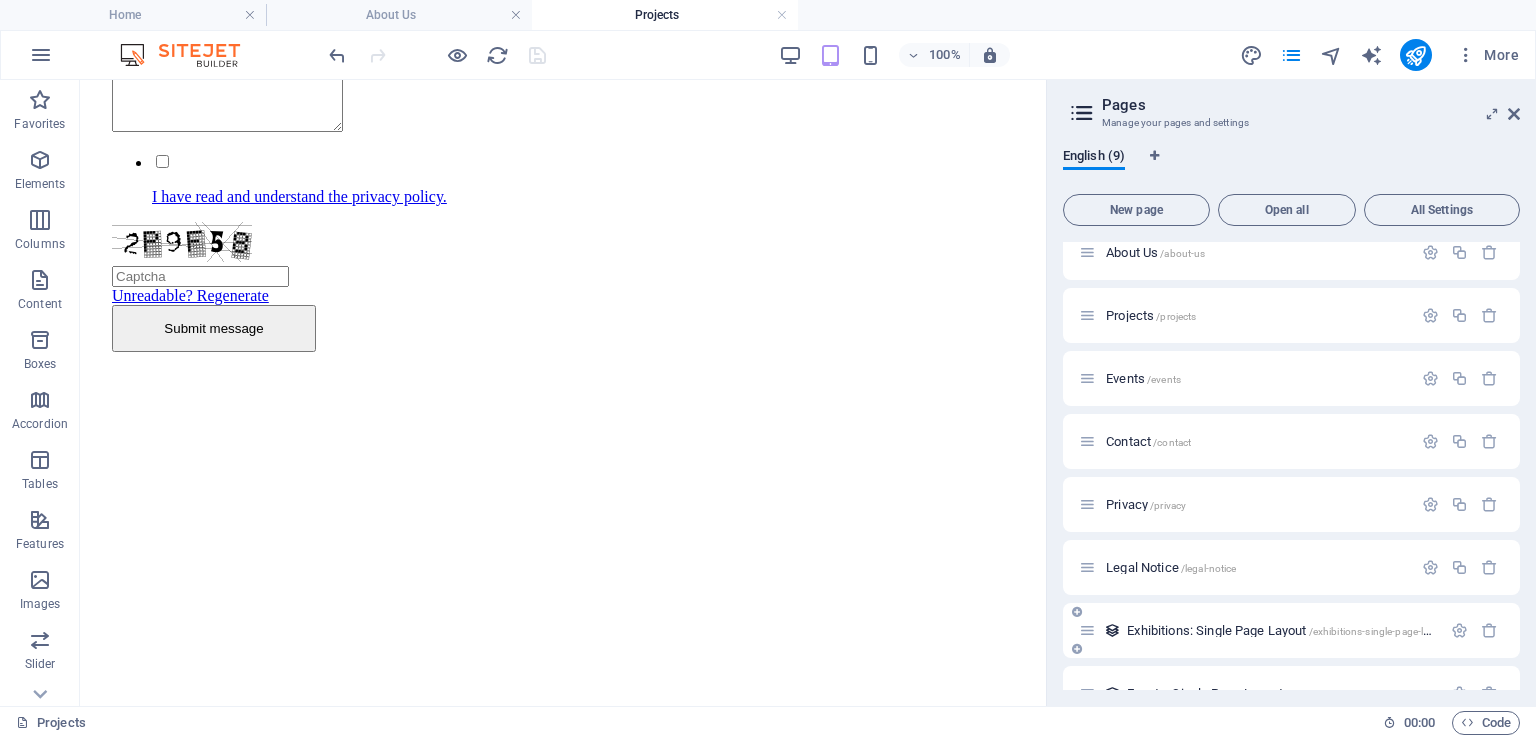 scroll, scrollTop: 119, scrollLeft: 0, axis: vertical 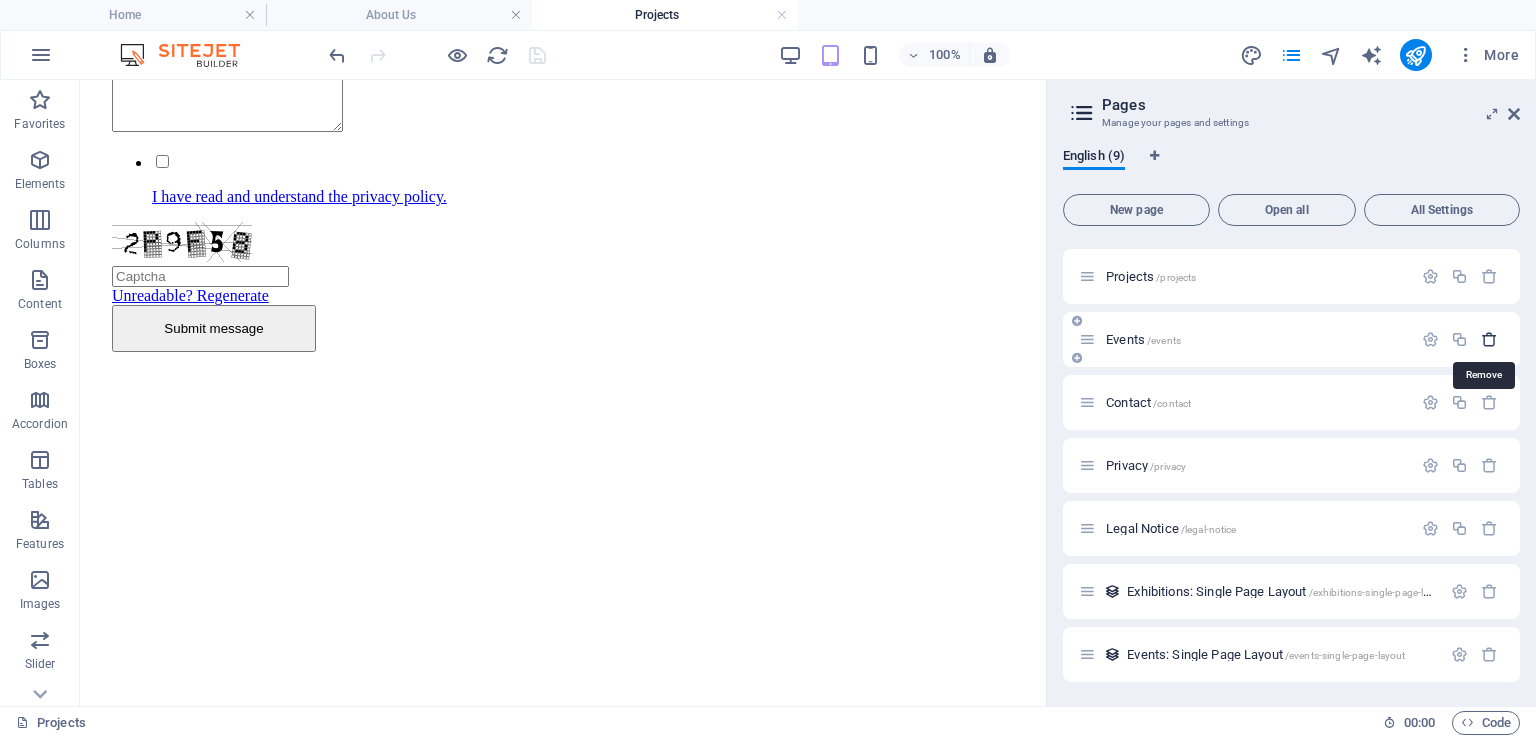 click at bounding box center [1489, 339] 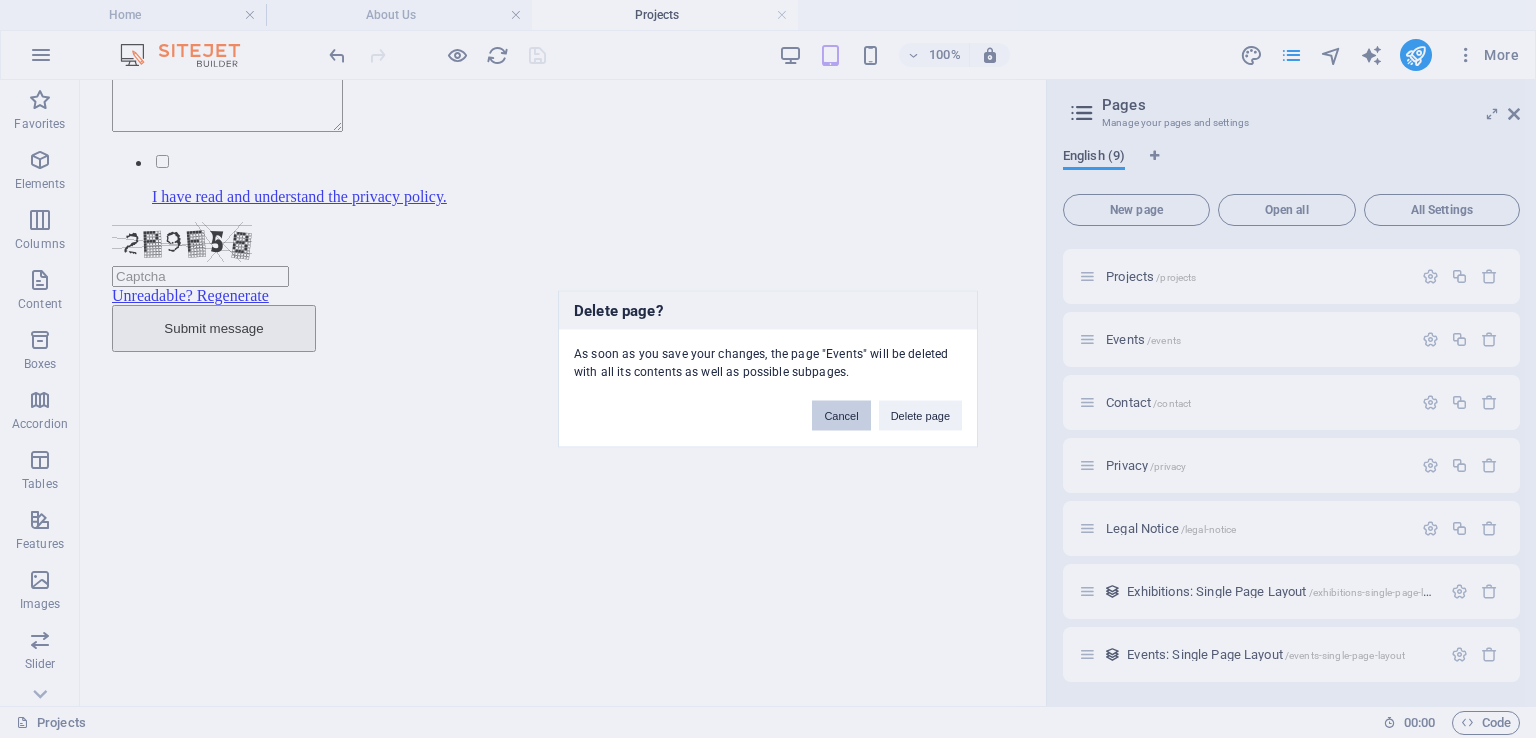 click on "Cancel" at bounding box center (841, 416) 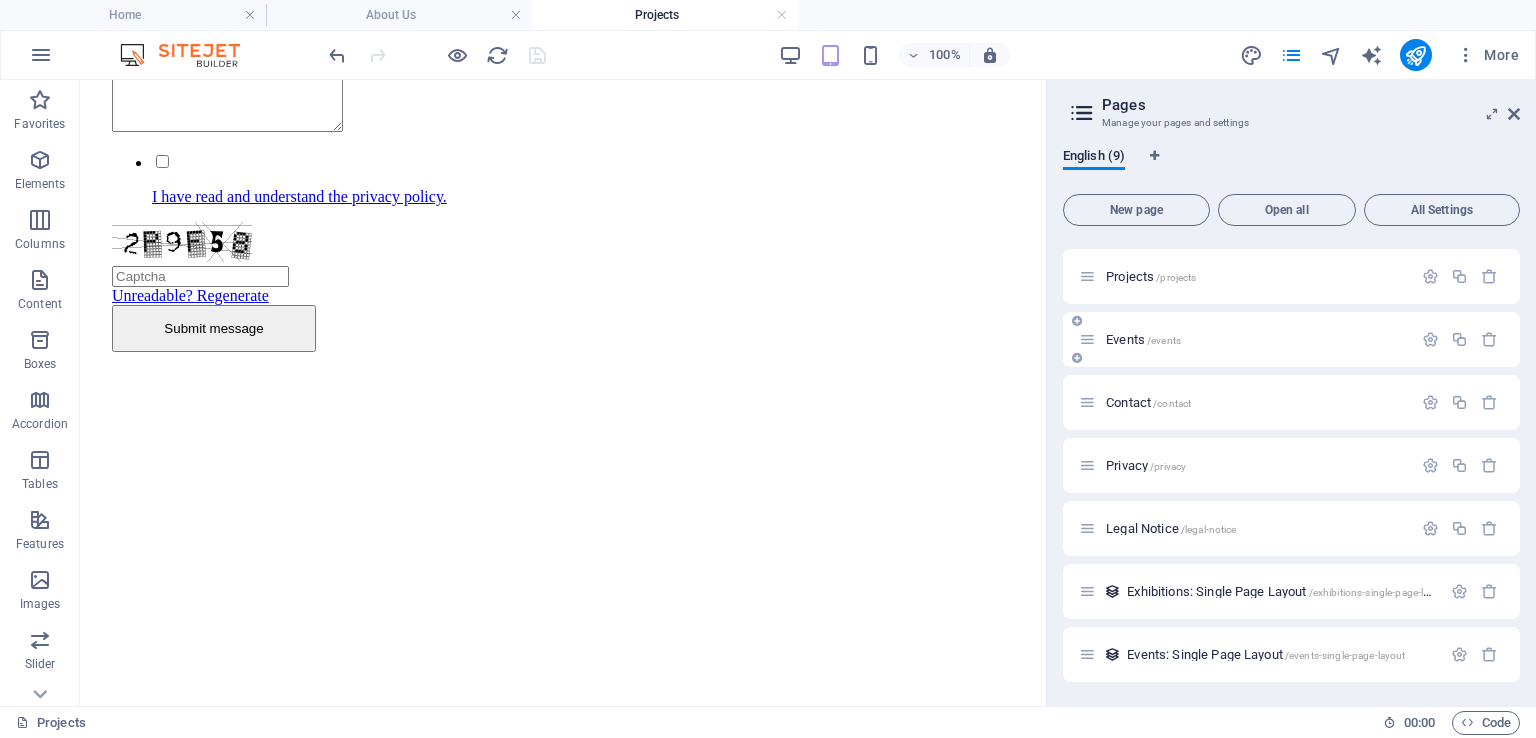 click on "Events /events" at bounding box center (1143, 339) 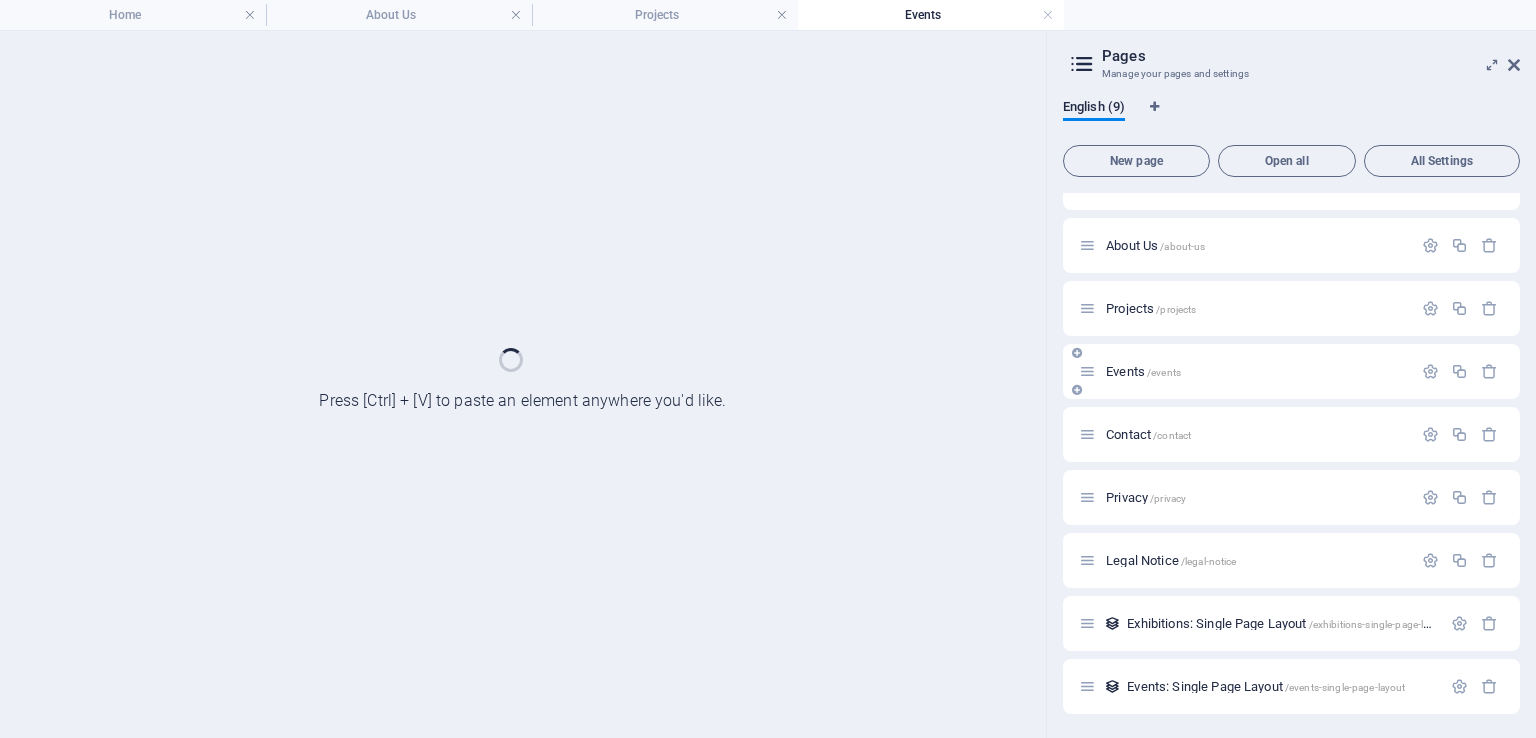 scroll, scrollTop: 0, scrollLeft: 0, axis: both 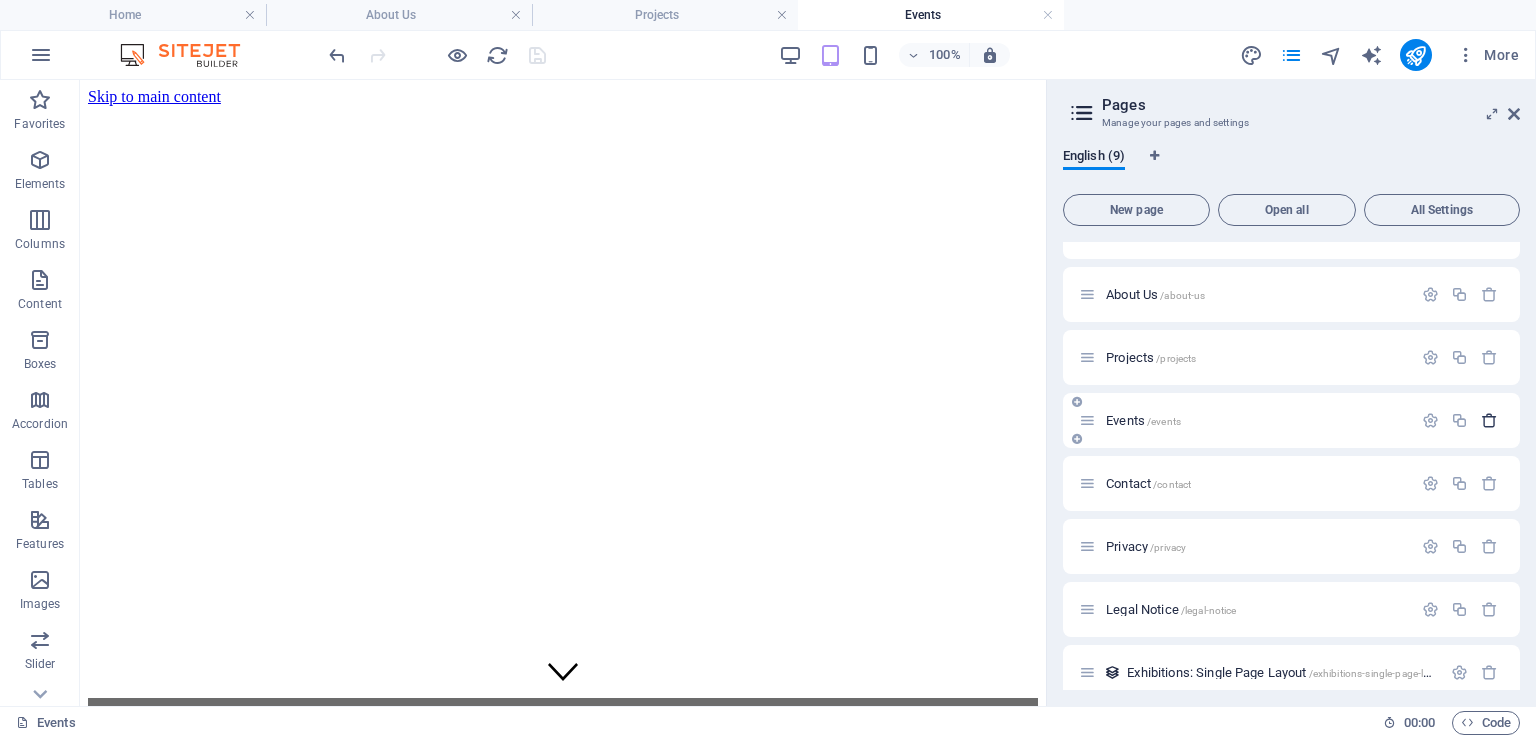 click at bounding box center [1489, 420] 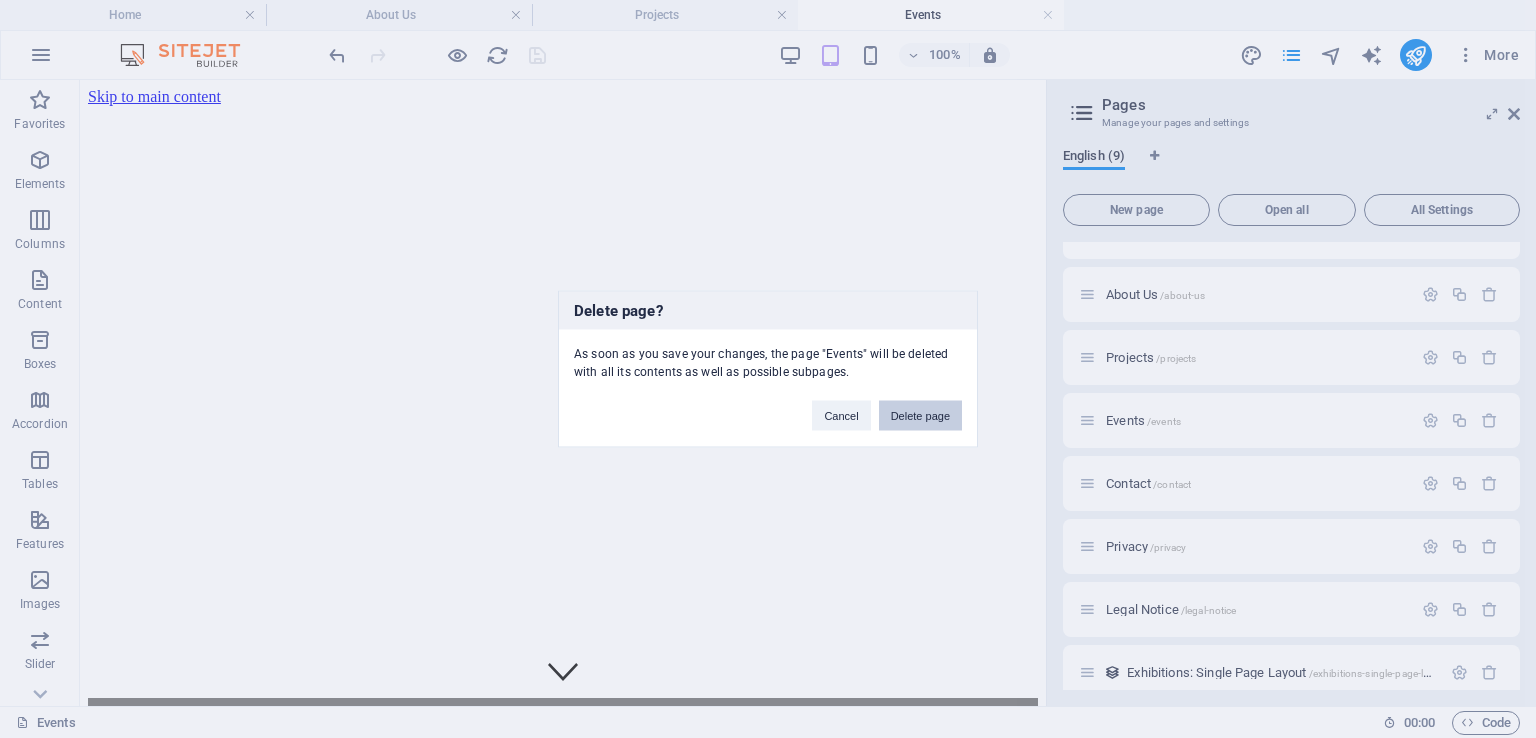 click on "Delete page" at bounding box center (920, 416) 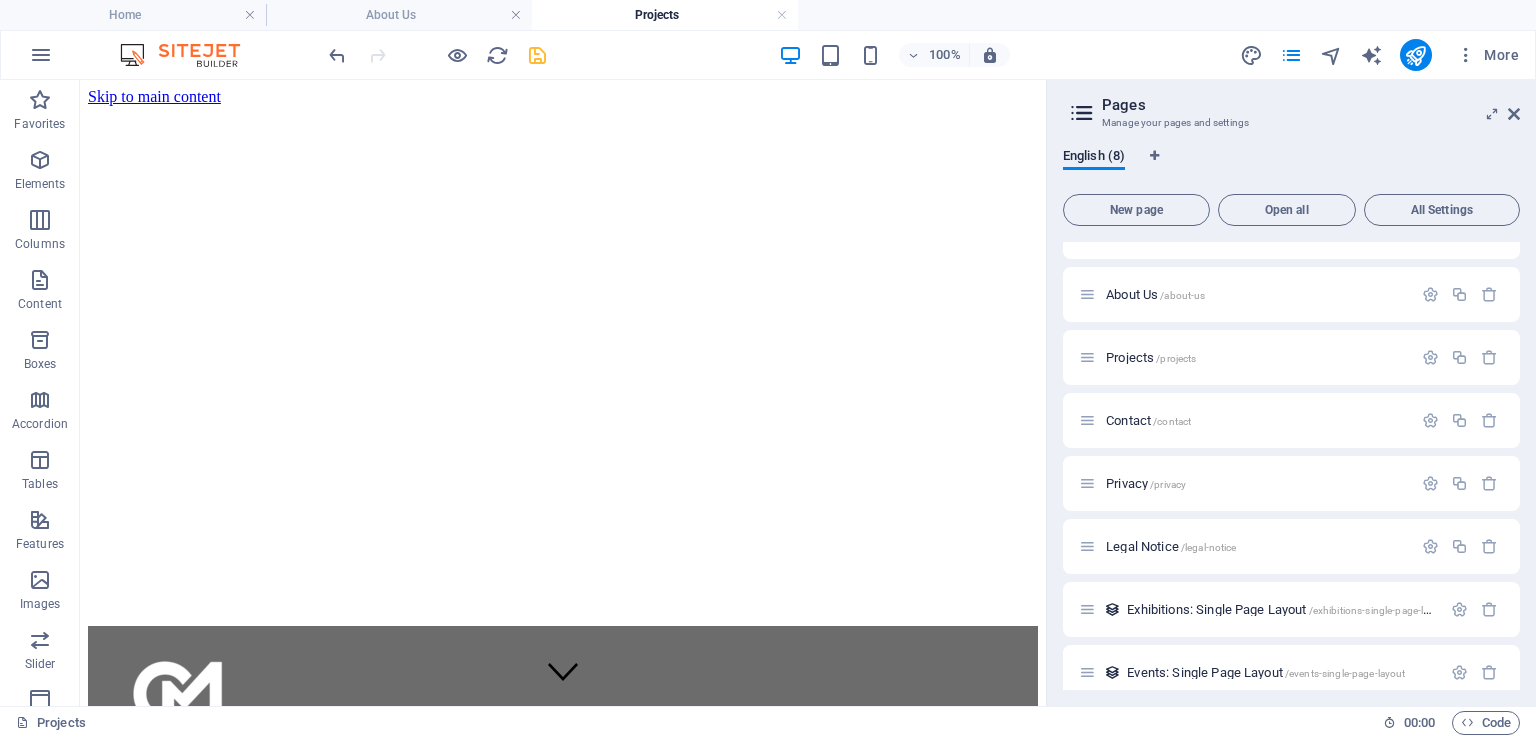 scroll, scrollTop: 2492, scrollLeft: 0, axis: vertical 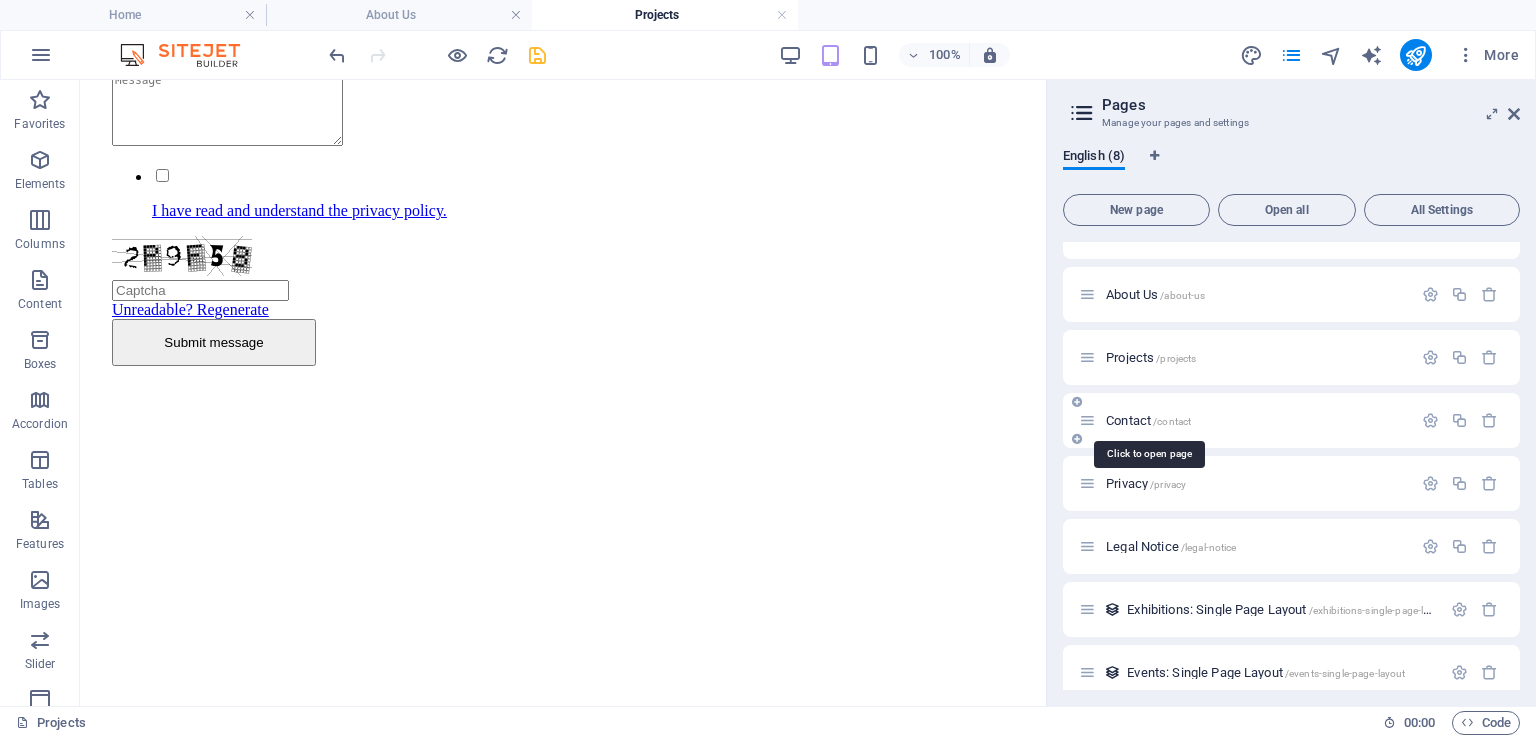 click on "Contact /contact" at bounding box center [1148, 420] 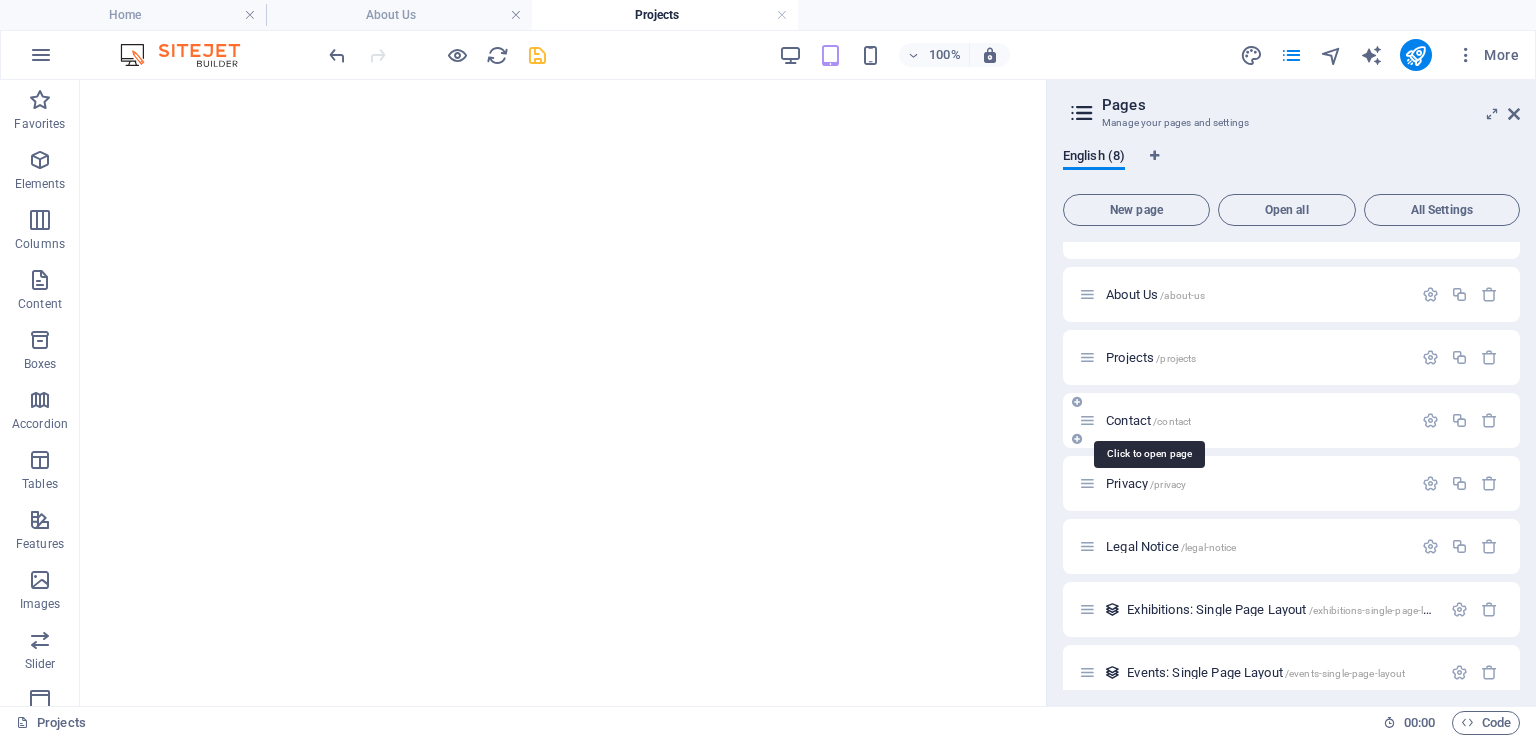 scroll, scrollTop: 0, scrollLeft: 0, axis: both 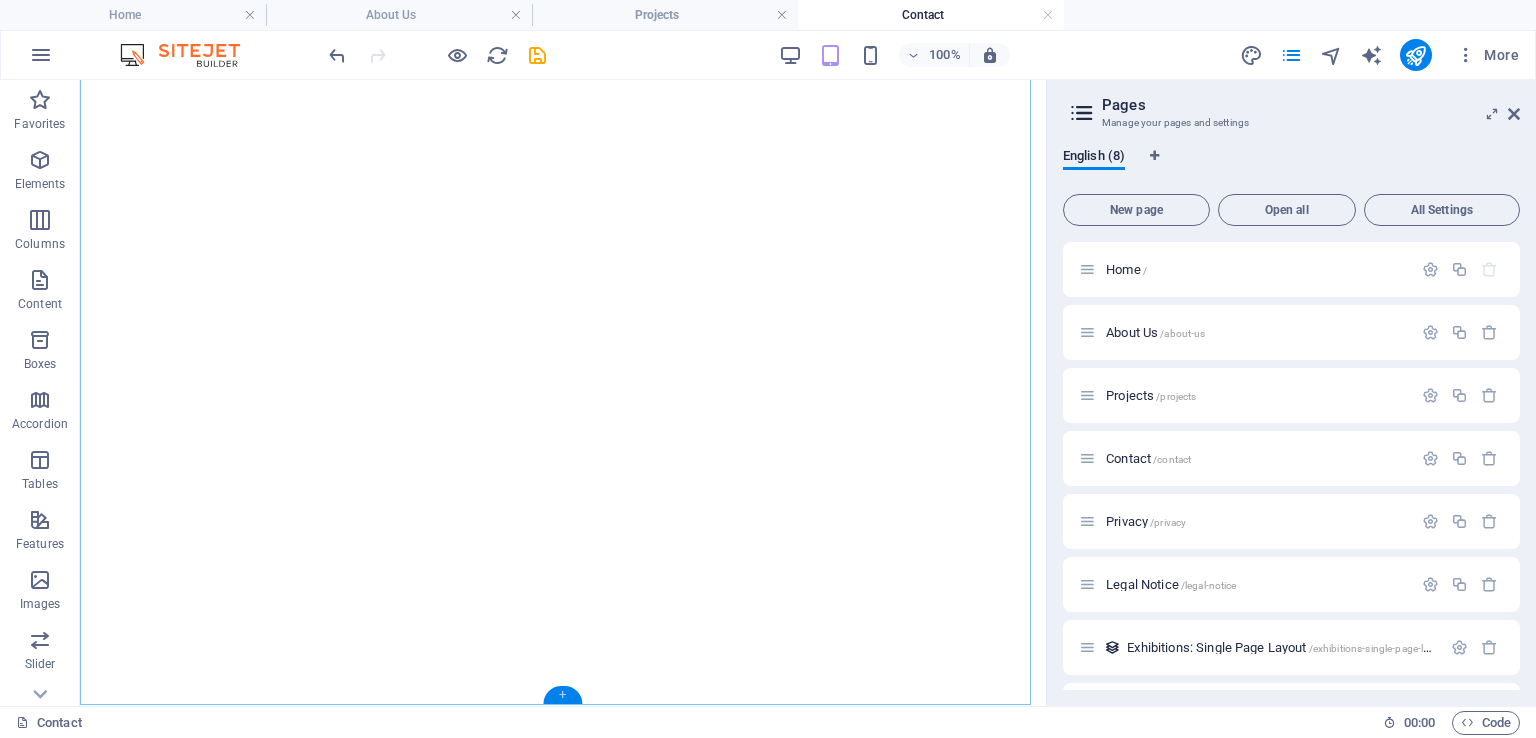 click on "+" at bounding box center [562, 695] 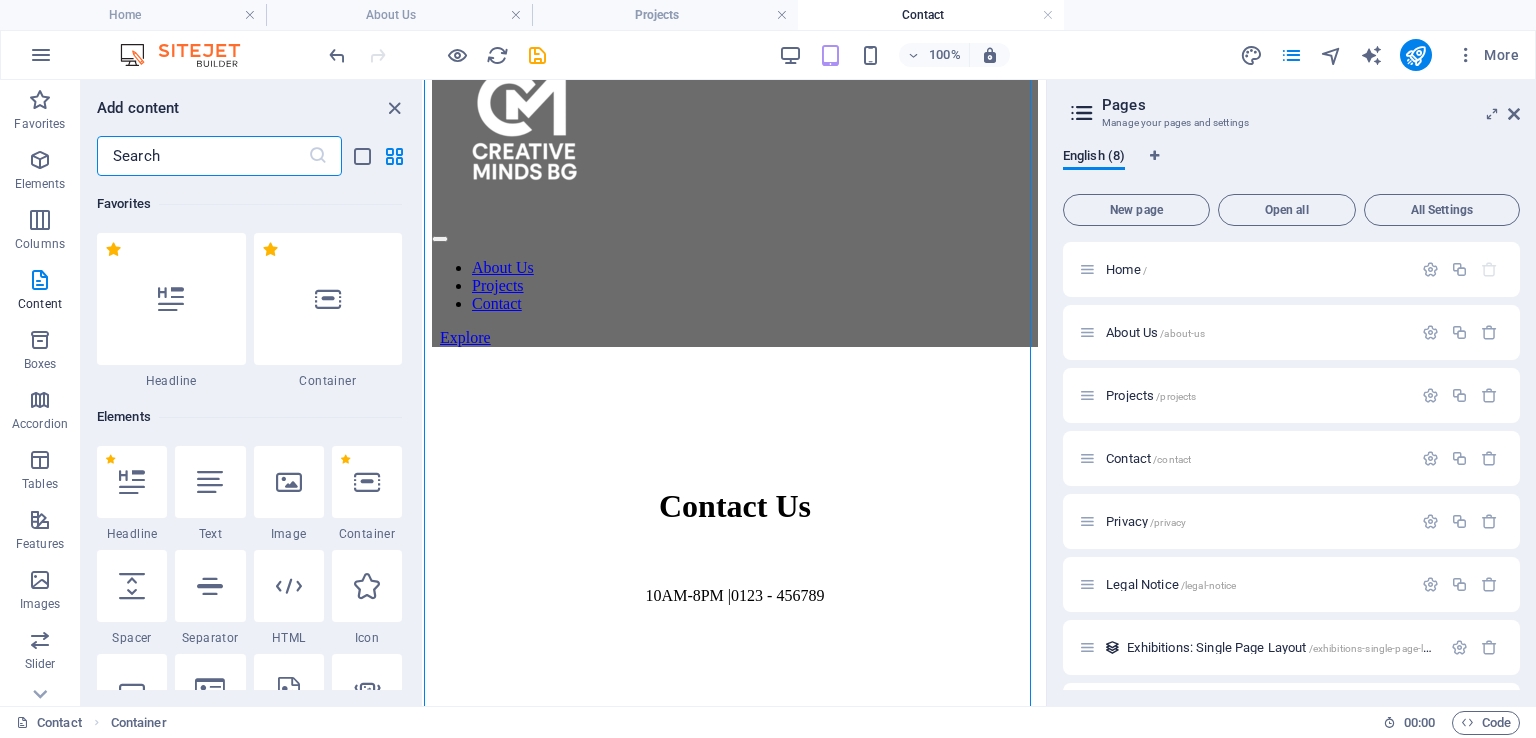 scroll, scrollTop: 348, scrollLeft: 0, axis: vertical 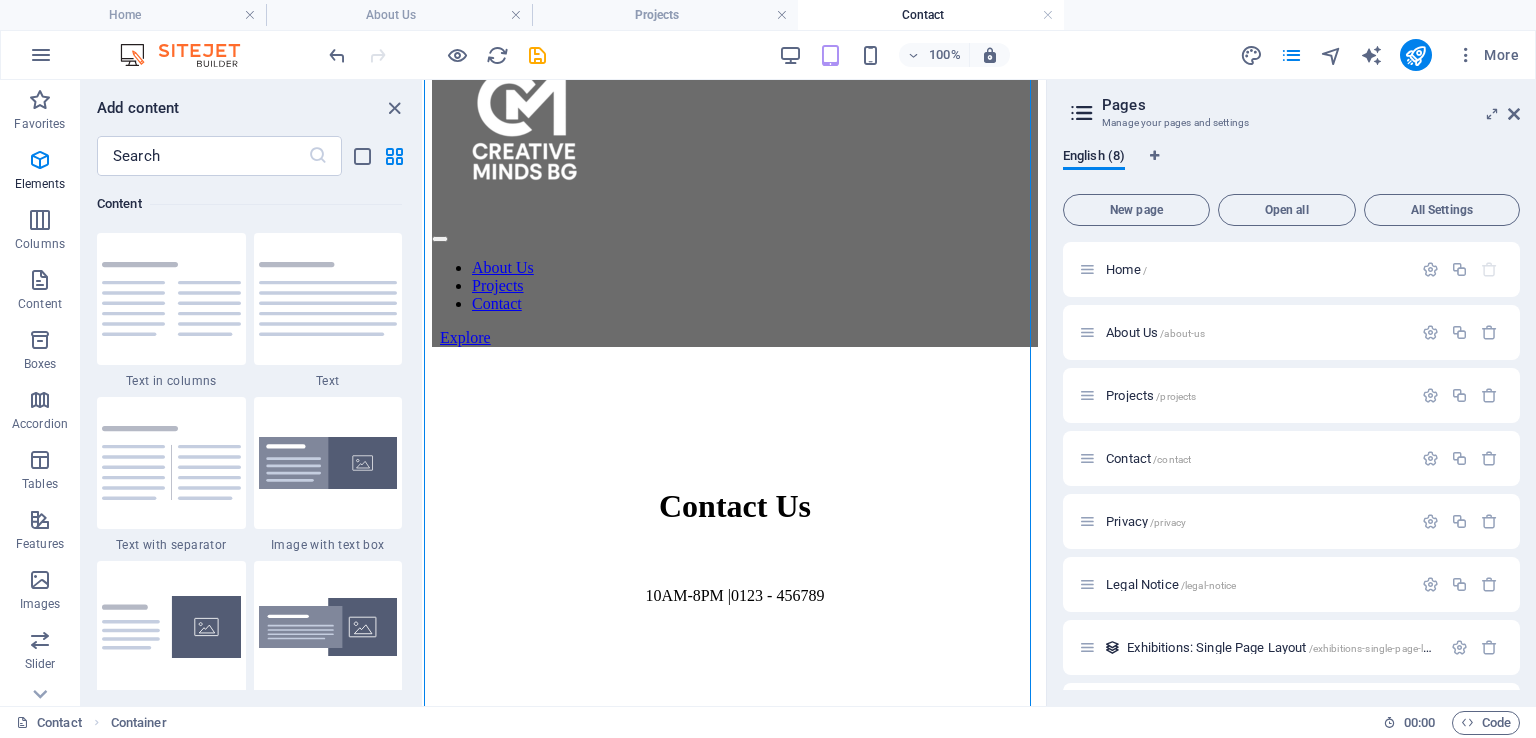 click on "Contact Container" at bounding box center [691, 723] 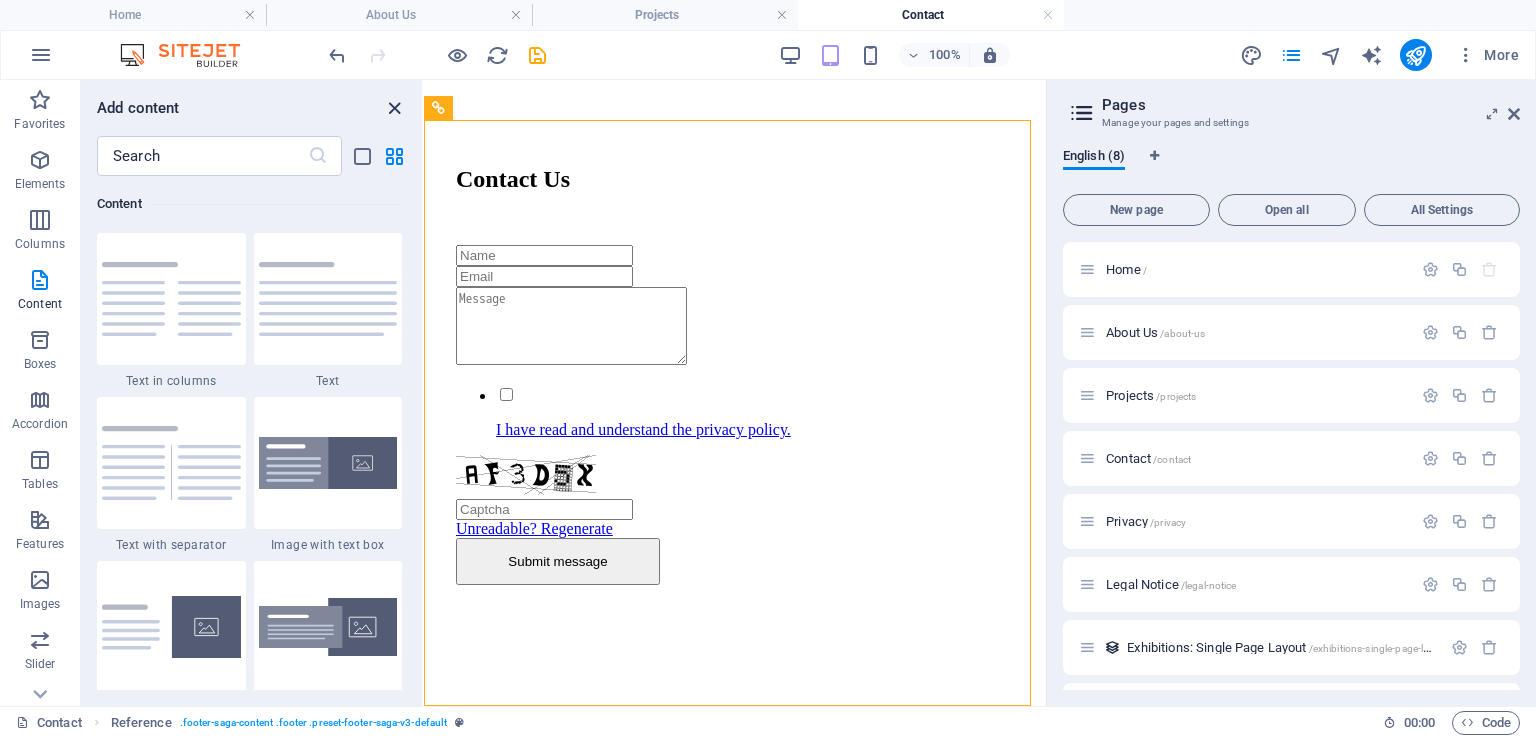 click at bounding box center (394, 108) 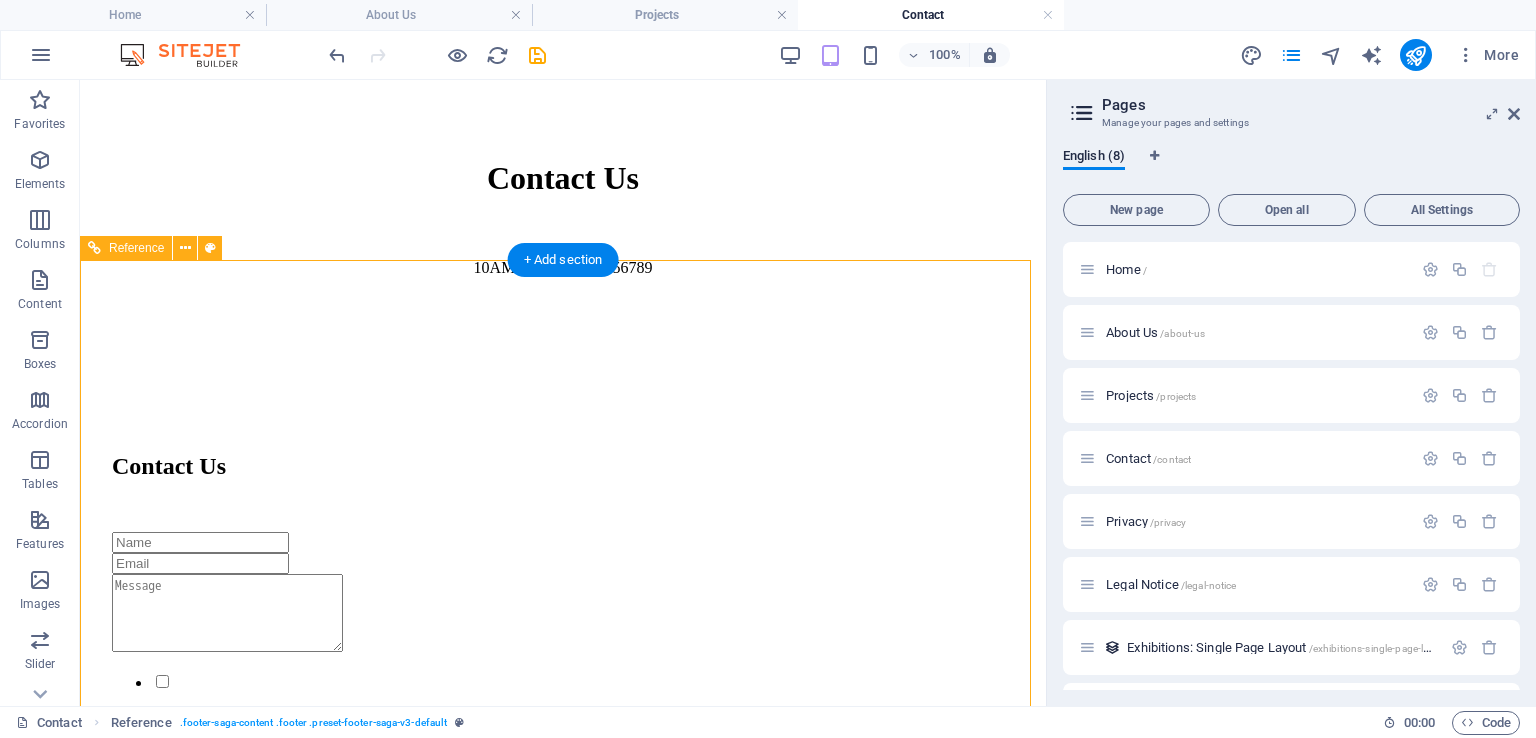 scroll, scrollTop: 977, scrollLeft: 0, axis: vertical 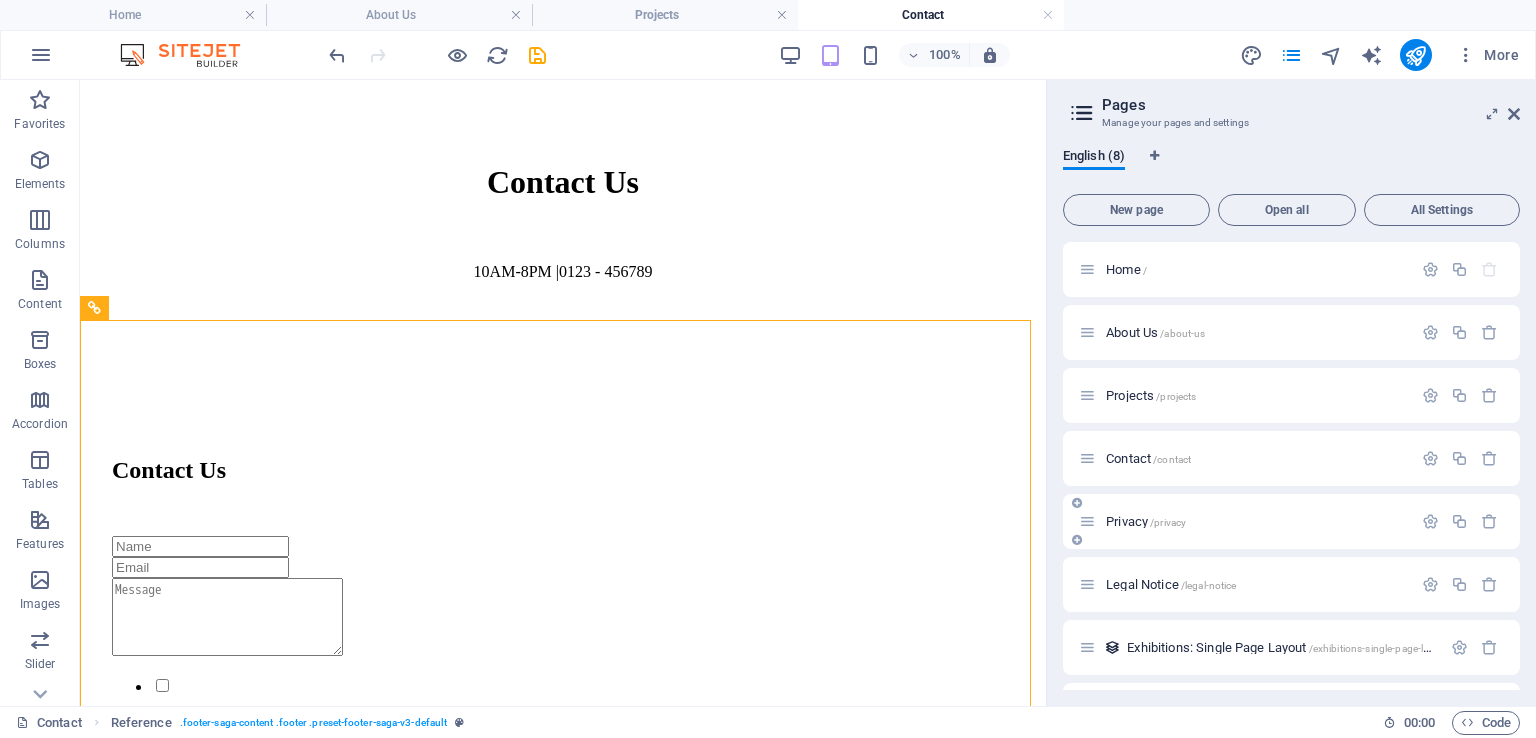 click on "Privacy /privacy" at bounding box center (1146, 521) 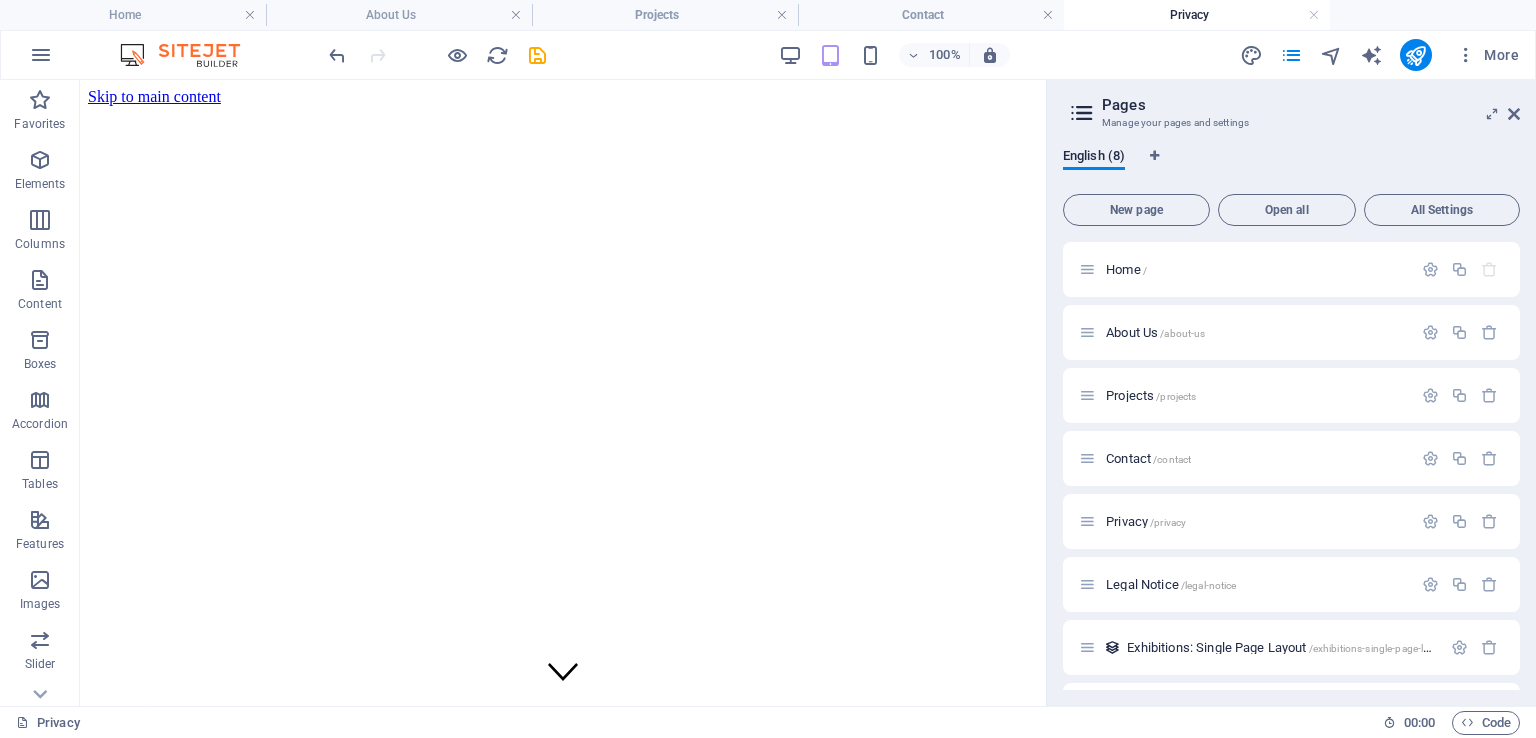 scroll, scrollTop: 0, scrollLeft: 0, axis: both 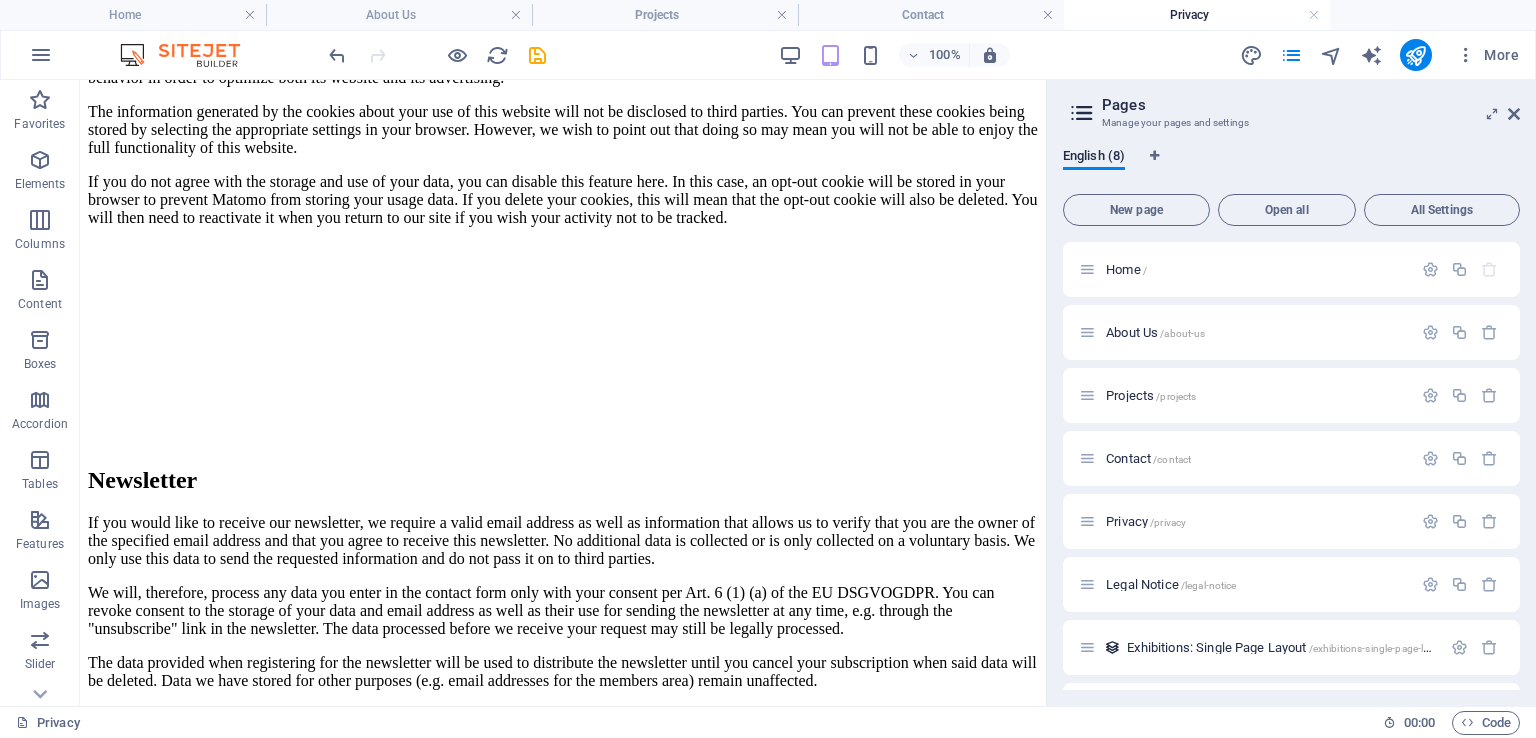 drag, startPoint x: 1033, startPoint y: 111, endPoint x: 795, endPoint y: 785, distance: 714.7867 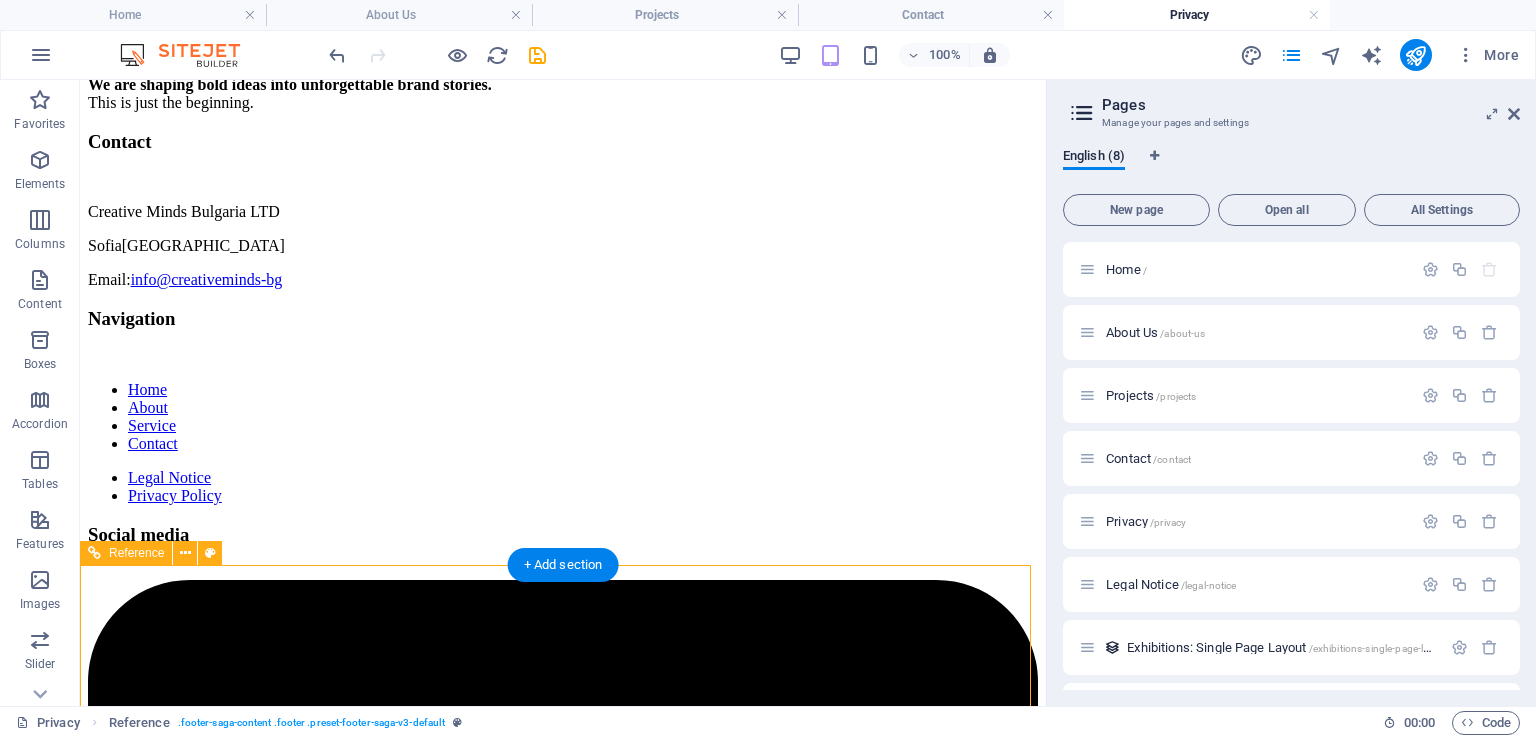 scroll, scrollTop: 5830, scrollLeft: 0, axis: vertical 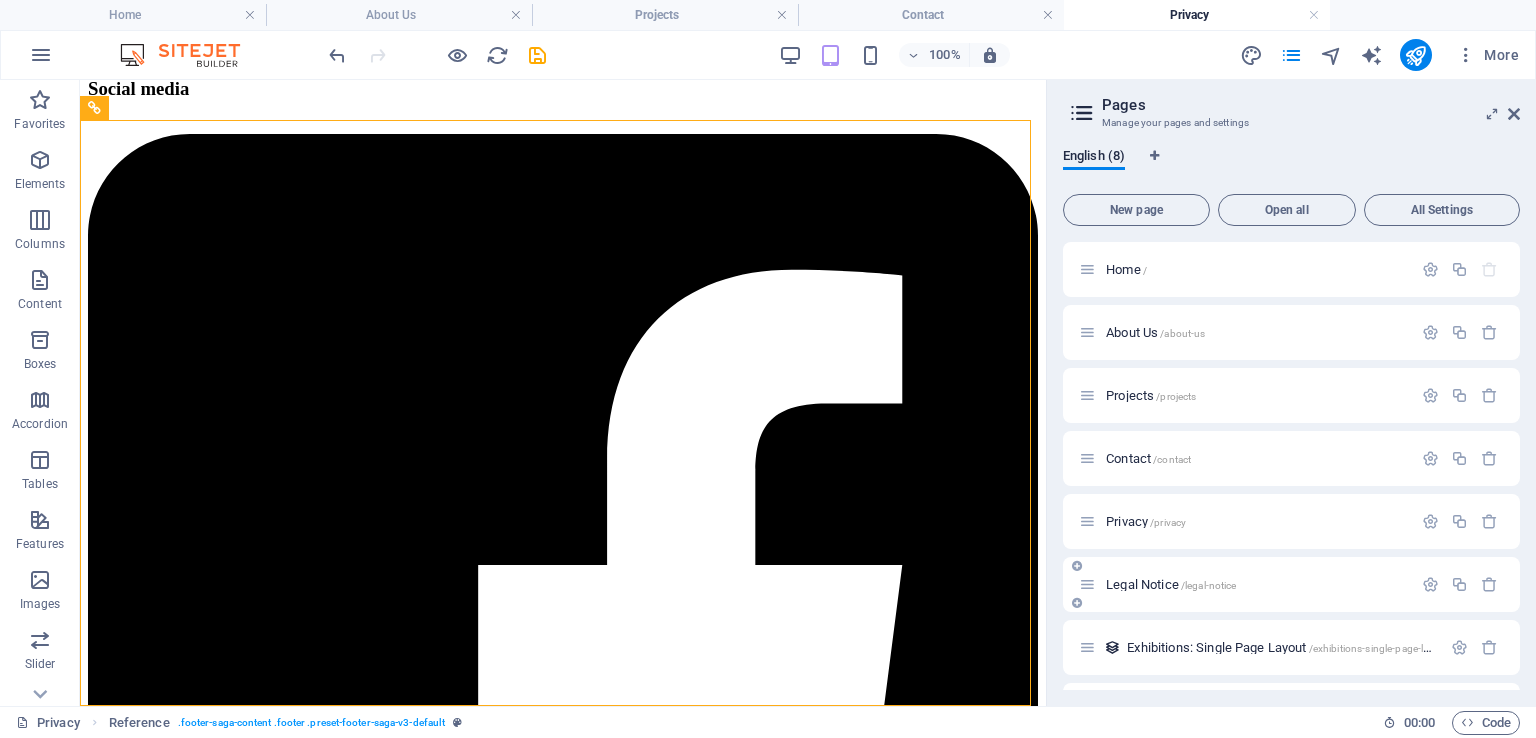 click on "Legal Notice /legal-notice" at bounding box center [1171, 584] 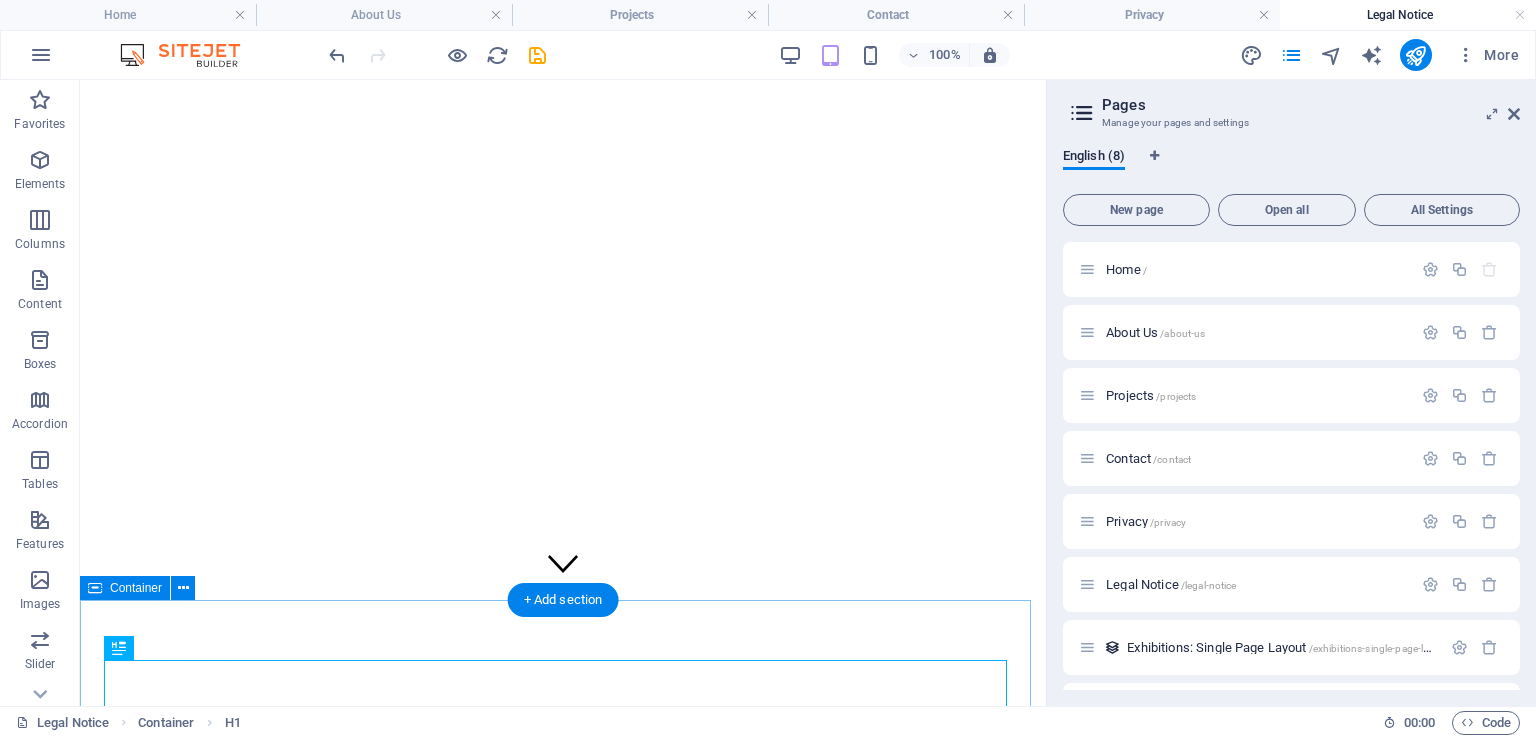 scroll, scrollTop: 265, scrollLeft: 0, axis: vertical 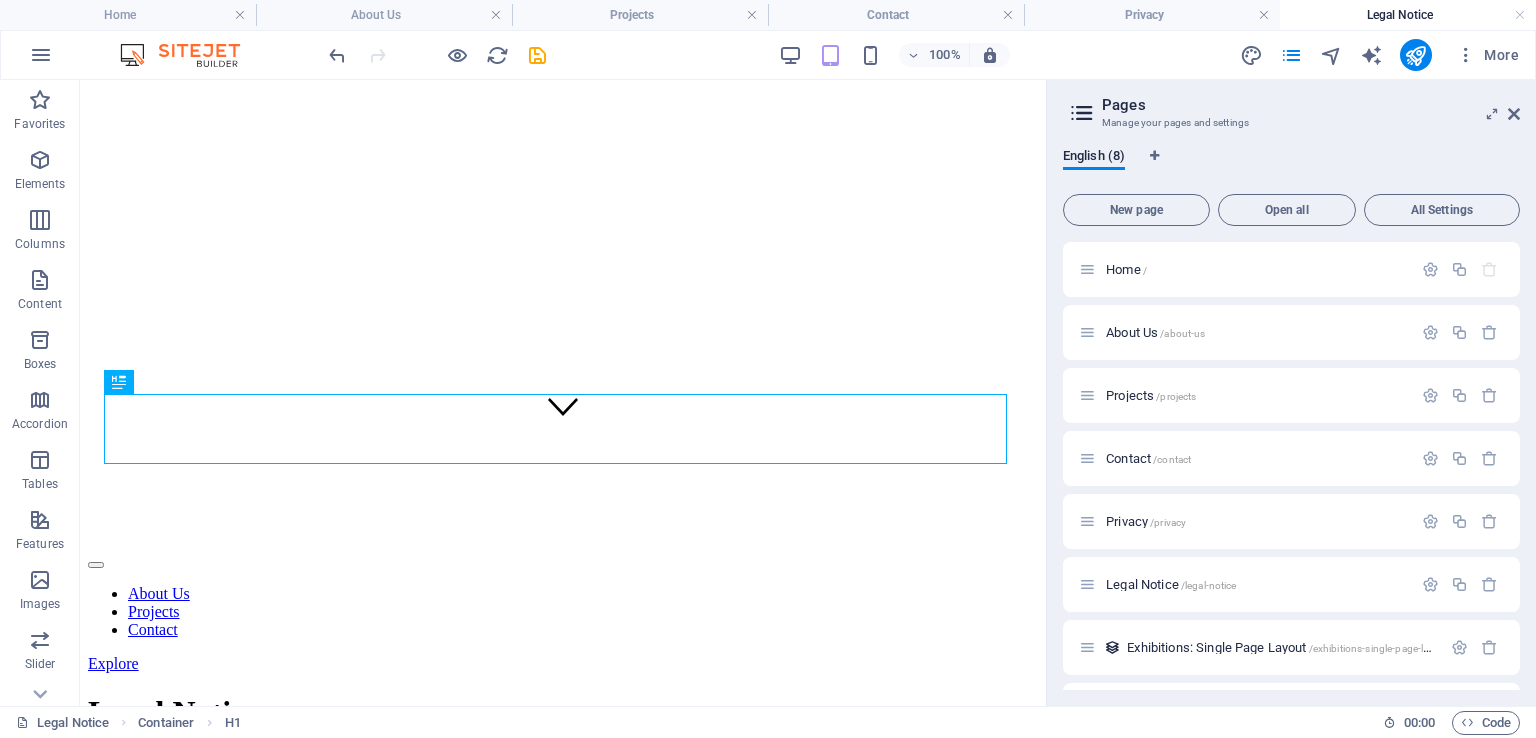 click on "Legal Notice Container H1" at bounding box center (691, 723) 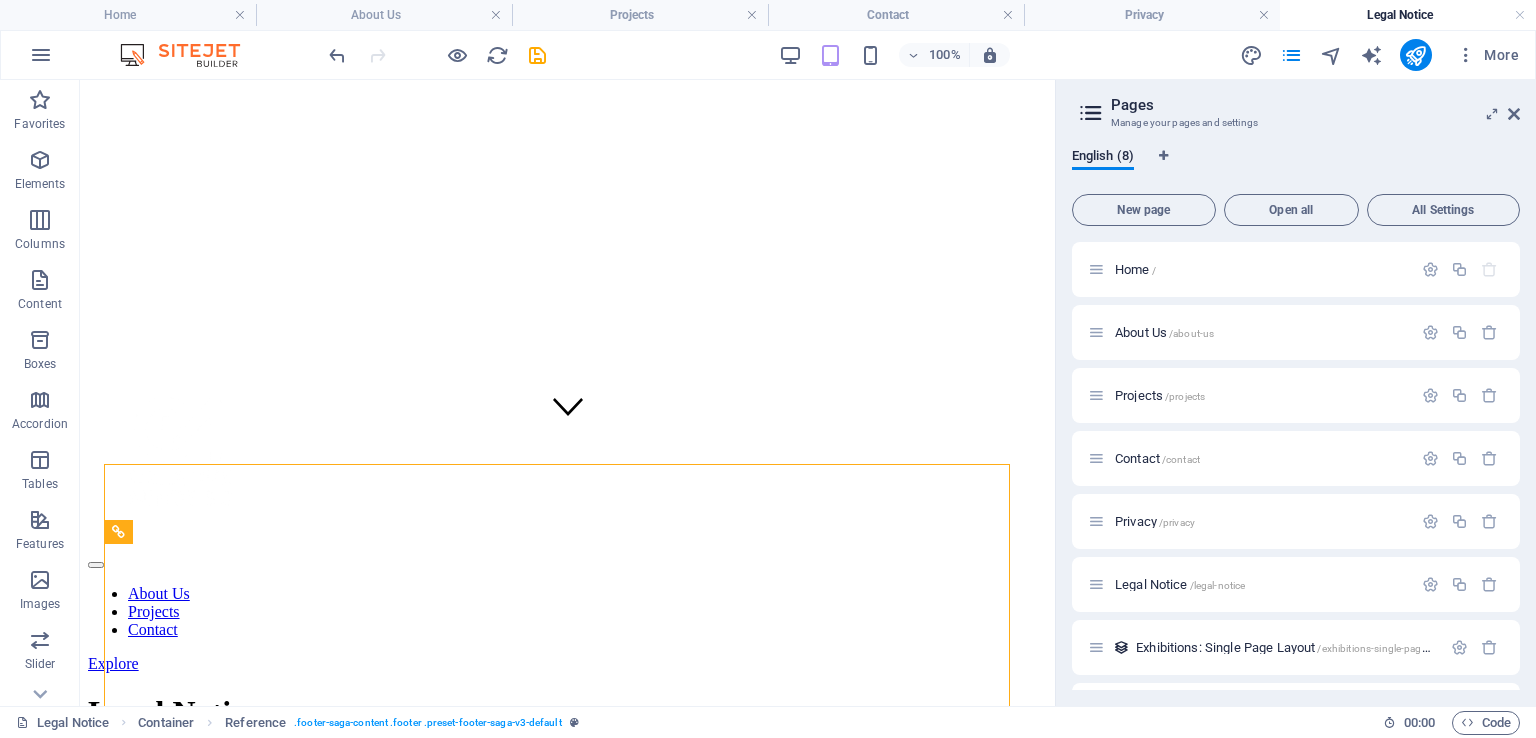 drag, startPoint x: 1049, startPoint y: 422, endPoint x: 1051, endPoint y: 610, distance: 188.01064 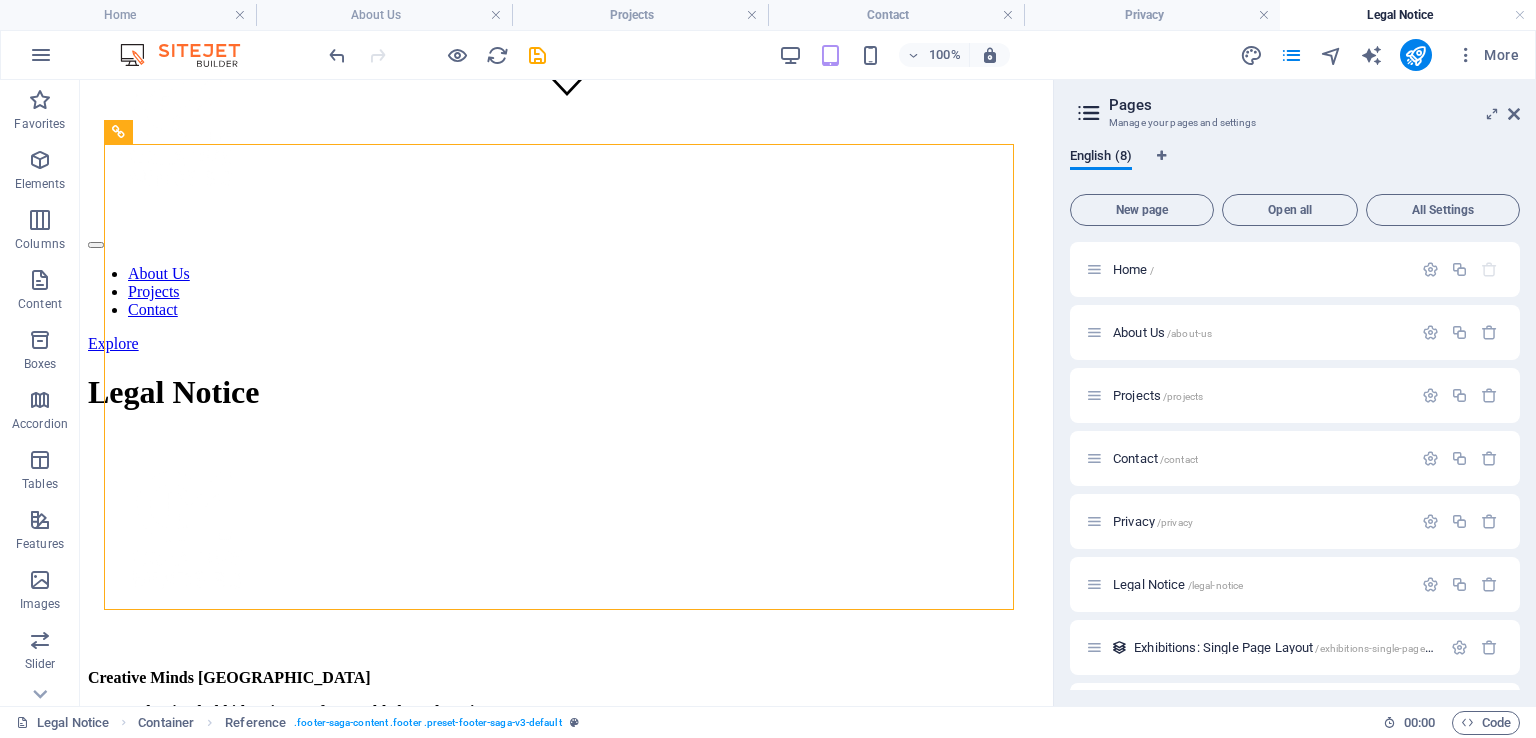 scroll, scrollTop: 731, scrollLeft: 0, axis: vertical 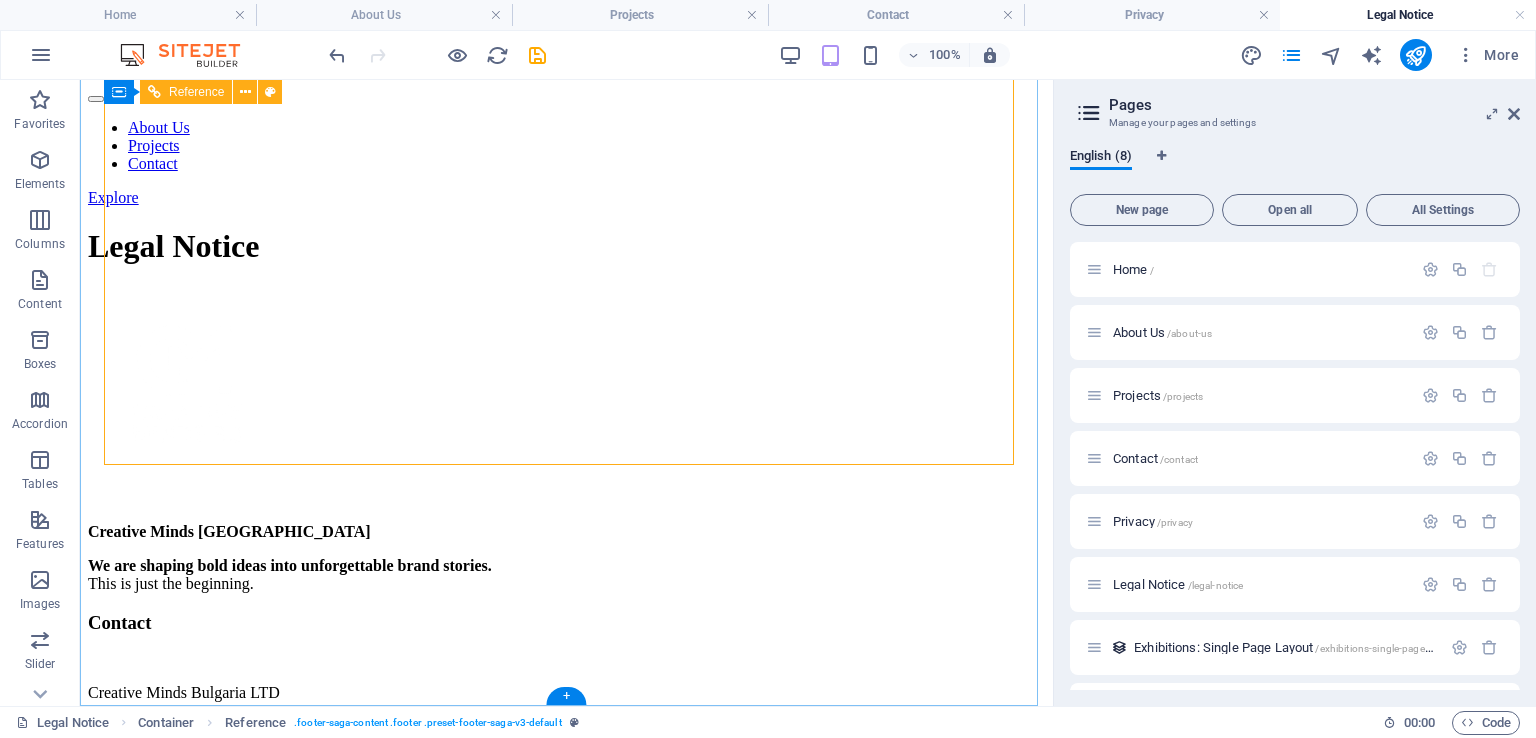click on "Creative Minds [GEOGRAPHIC_DATA]   We are shaping bold ideas into unforgettable brand stories. This is just the beginning. Contact Creative Minds Bulgaria LTD [GEOGRAPHIC_DATA]  [GEOGRAPHIC_DATA]   Email:  info@creativeminds-bg Navigation Home About Service Contact Legal Notice Privacy Policy Social media Facebook Twitter Instagram" at bounding box center (566, 2182) 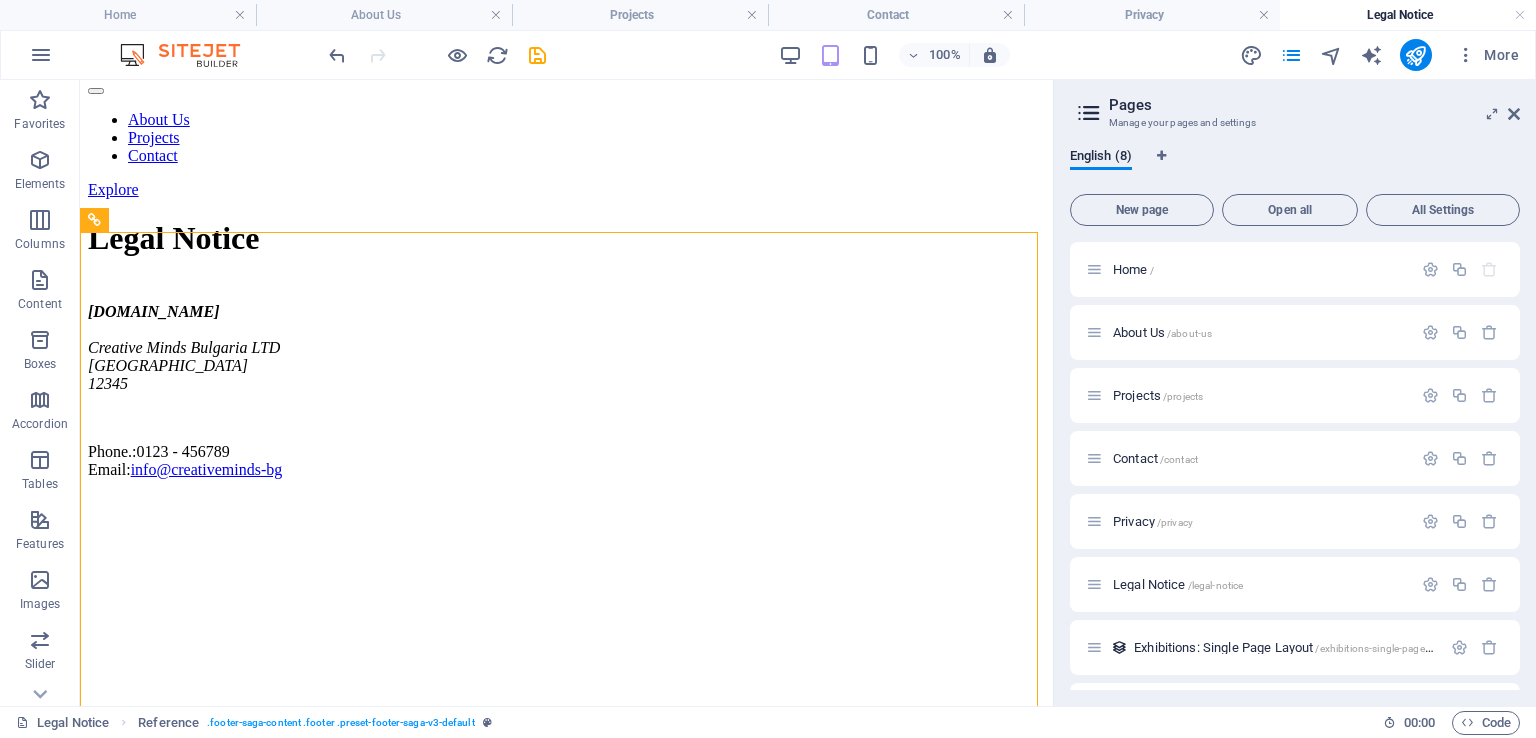scroll, scrollTop: 851, scrollLeft: 0, axis: vertical 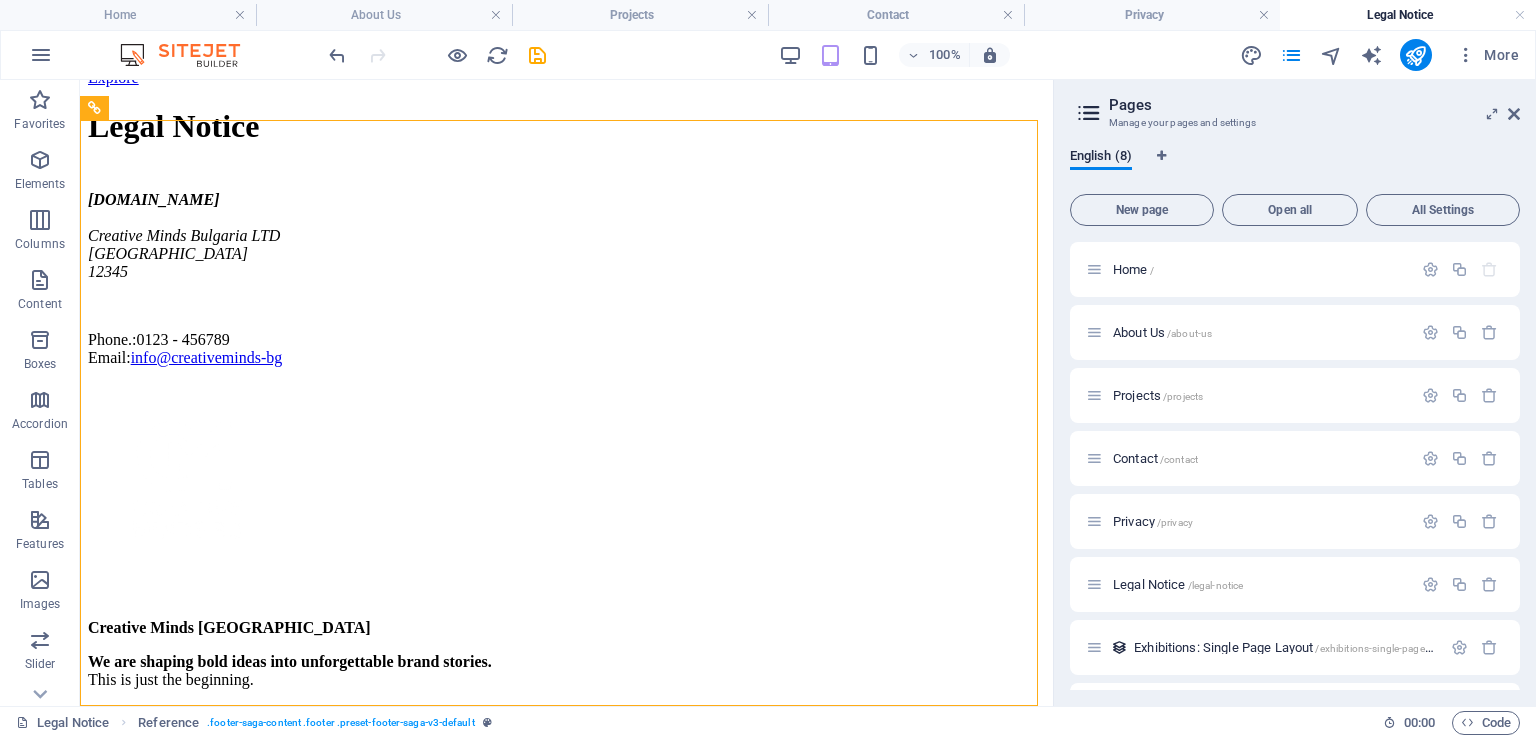 drag, startPoint x: 1045, startPoint y: 421, endPoint x: 1147, endPoint y: 705, distance: 301.7615 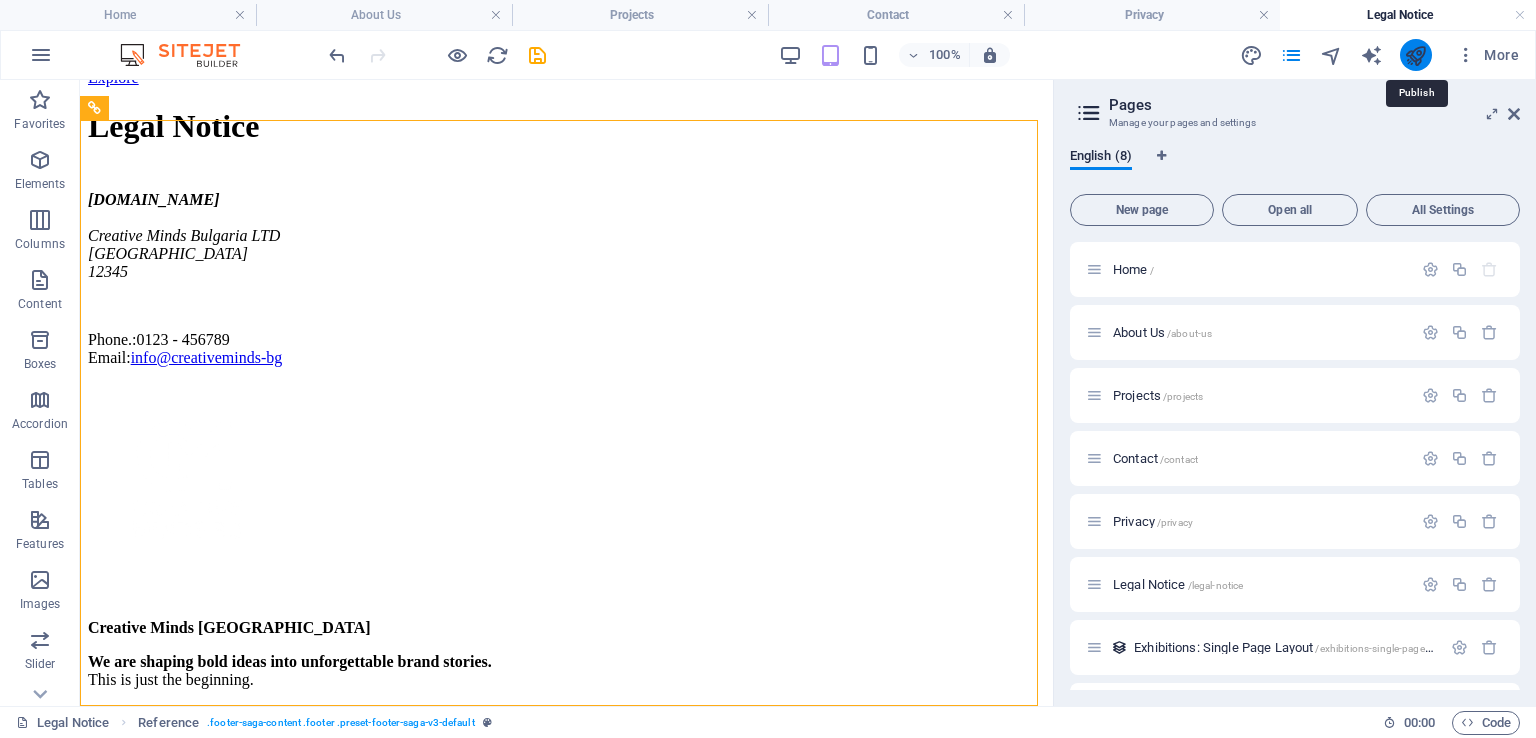 click at bounding box center (1415, 55) 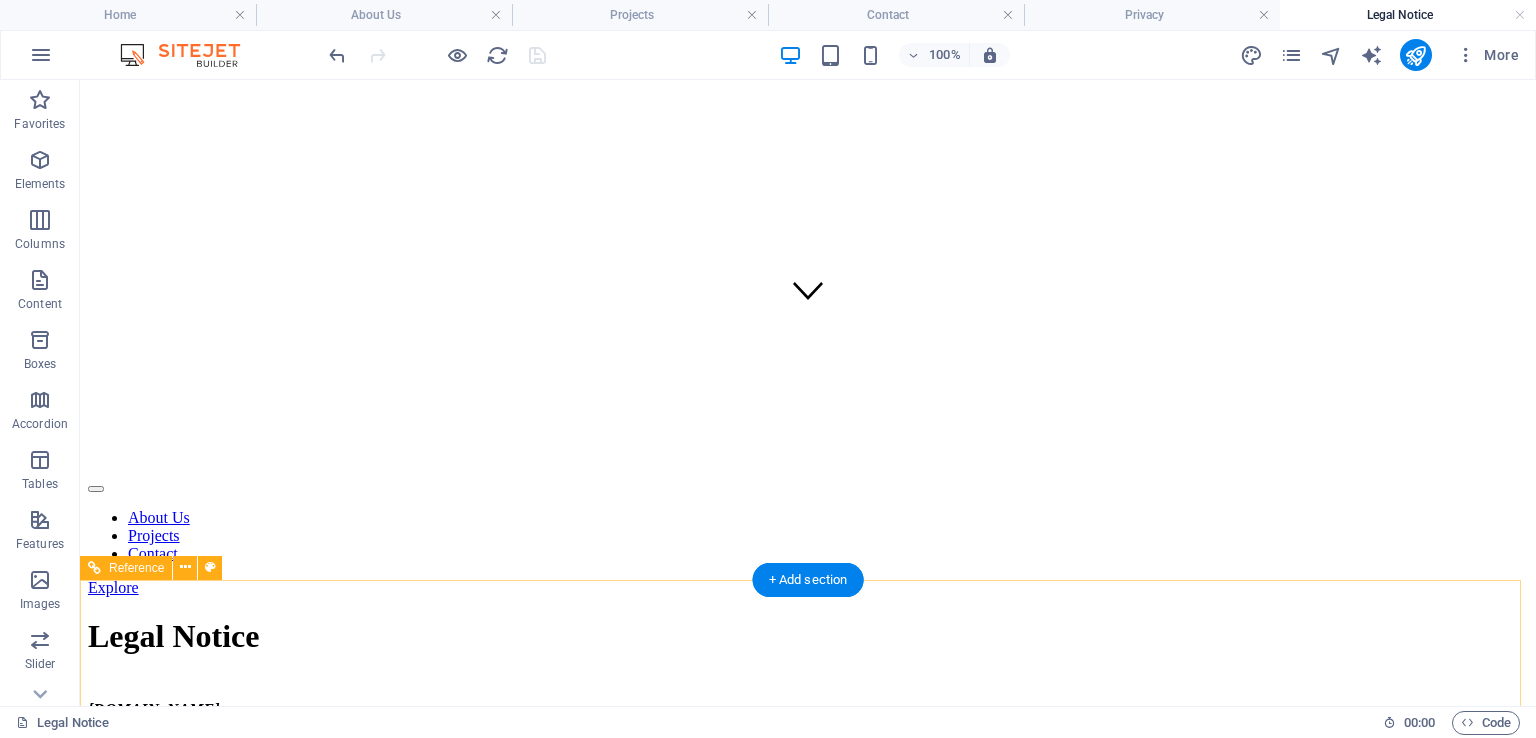 scroll, scrollTop: 320, scrollLeft: 0, axis: vertical 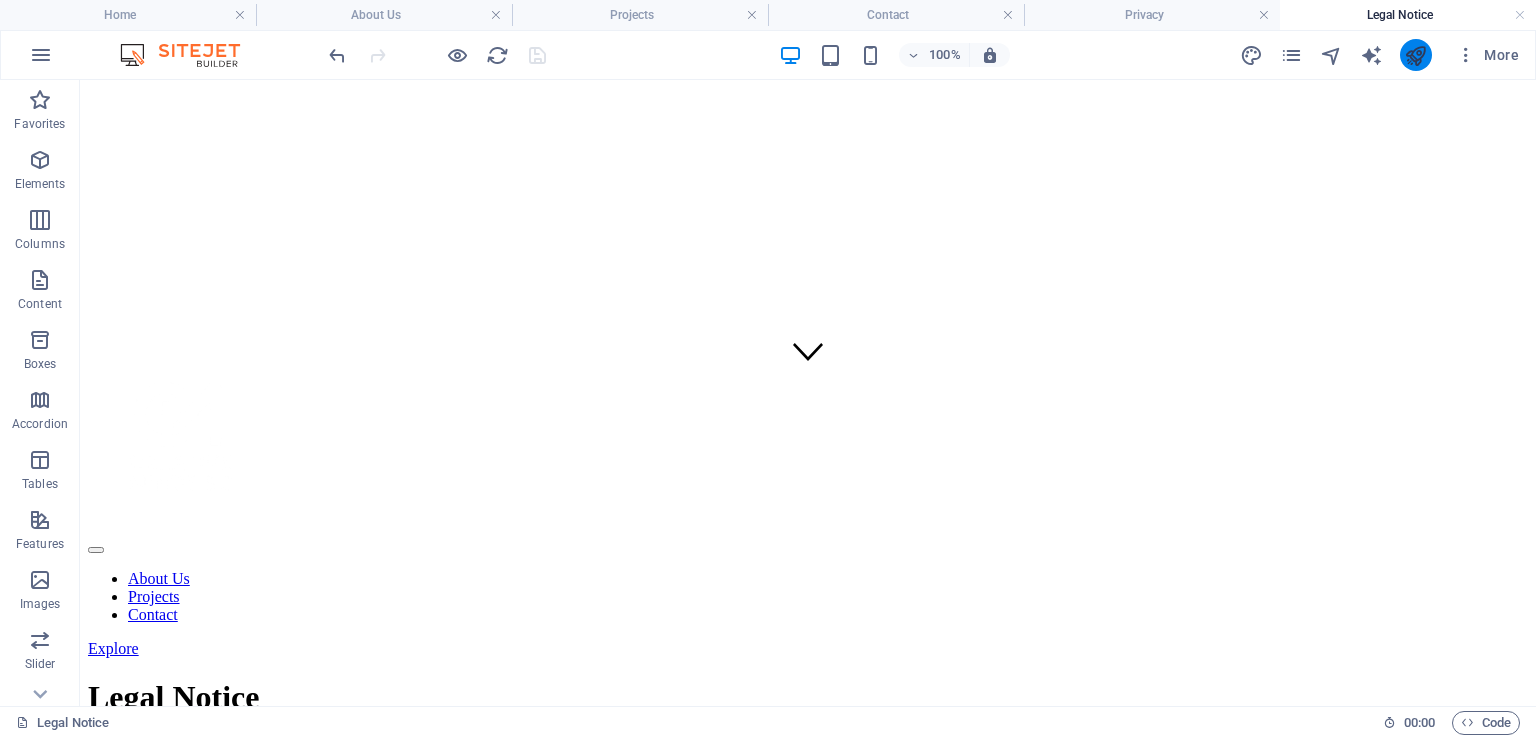 click at bounding box center (1415, 55) 